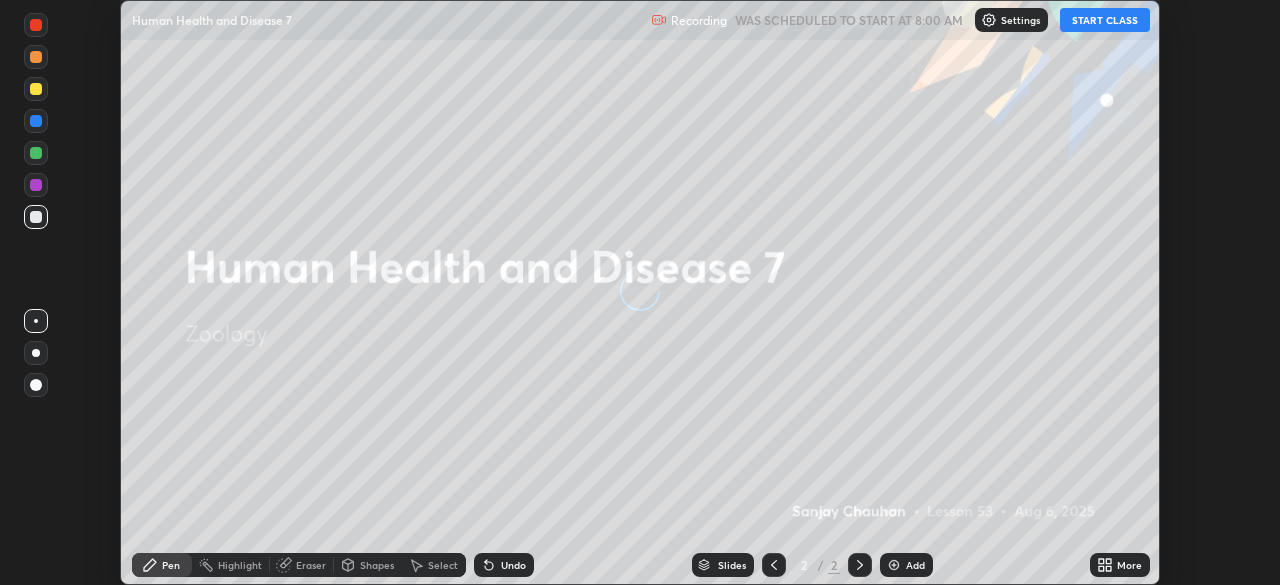 scroll, scrollTop: 0, scrollLeft: 0, axis: both 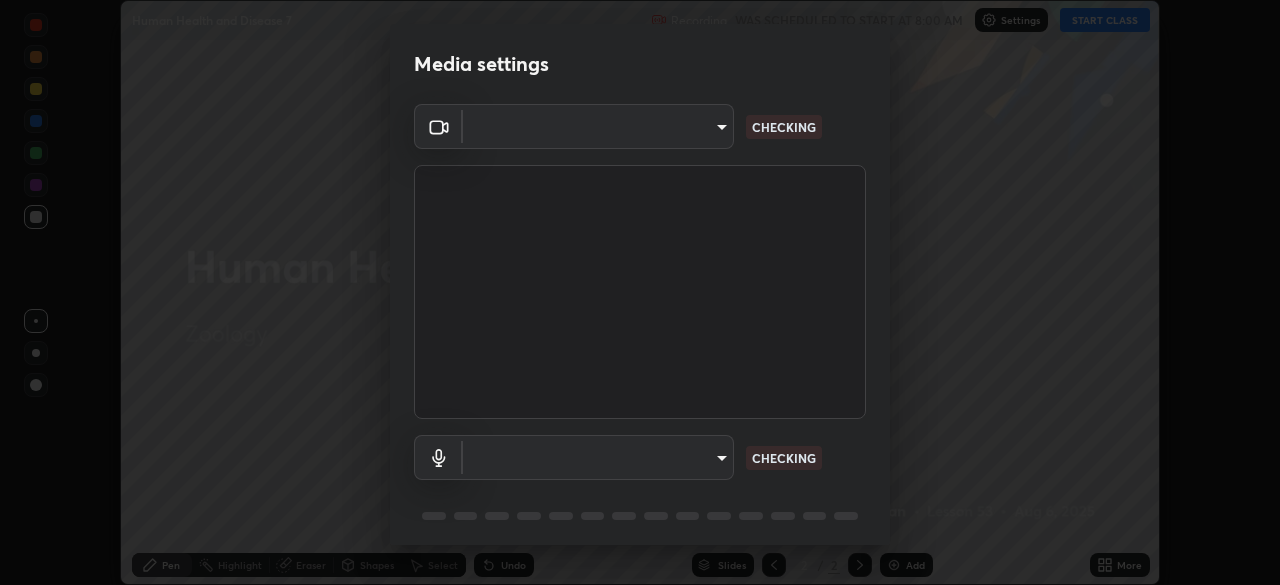 type on "cf4cade584ede8fb560bca5df173c6e0c2fab346f0fe5c0e134d57ffae5dbcad" 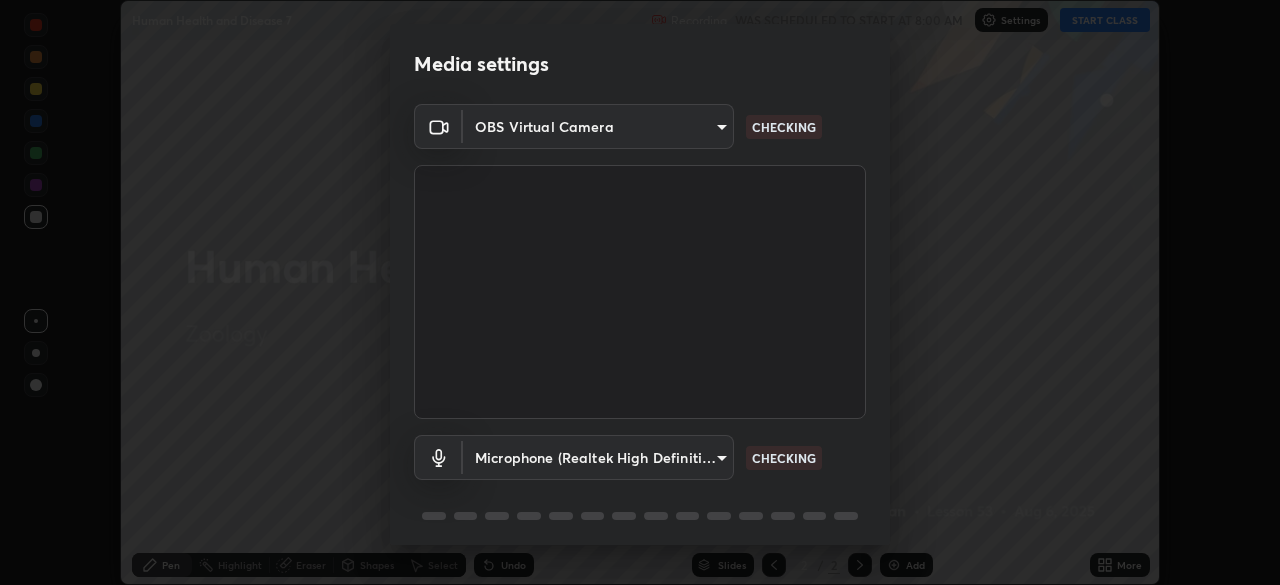 click on "Erase all Human Health and Disease 7 Recording WAS SCHEDULED TO START AT  8:00 AM Settings START CLASS Setting up your live class Human Health and Disease 7 • L53 of Zoology [FIRST] [LAST] Pen Highlight Eraser Shapes Select Undo Slides 2 / 2 Add More No doubts shared Encourage your learners to ask a doubt for better clarity Report an issue Reason for reporting Buffering Chat not working Audio - Video sync issue Educator video quality low ​ Attach an image Report an issue Reason for reporting Buffering Chat not working Audio - Video sync issue Educator video quality low ​ Attach an image Report Media settings OBS Virtual Camera [HASH] CHECKING Microphone (Realtek High Definition Audio) [HASH] CHECKING 1 / 5 Next" at bounding box center (640, 292) 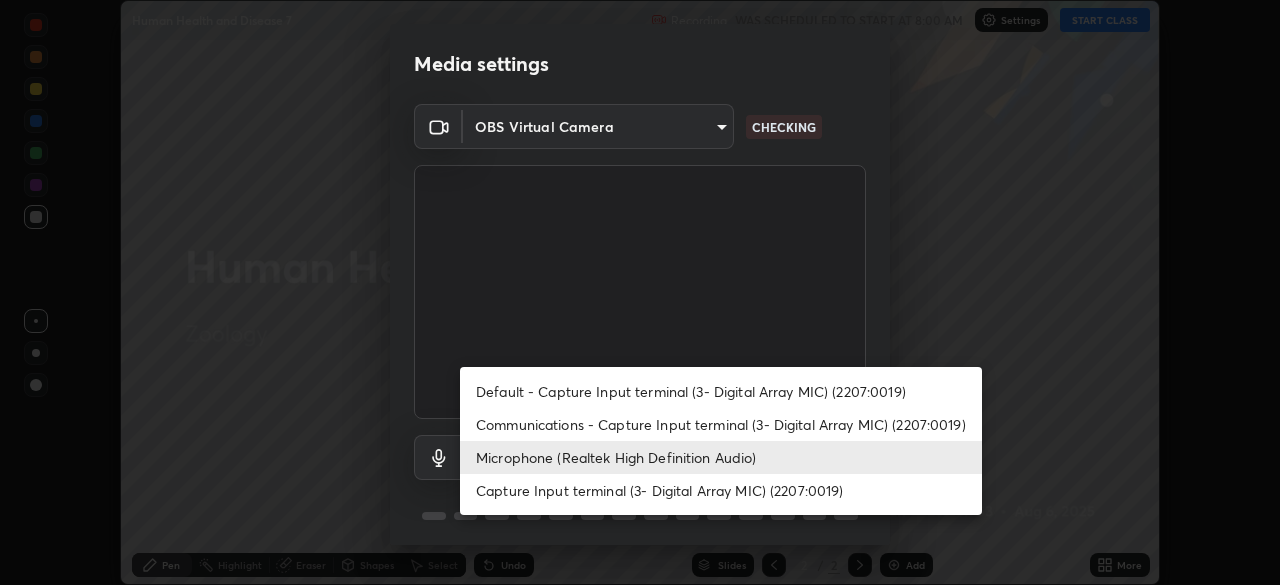 click on "Communications - Capture Input terminal (3- Digital Array MIC) (2207:0019)" at bounding box center (721, 424) 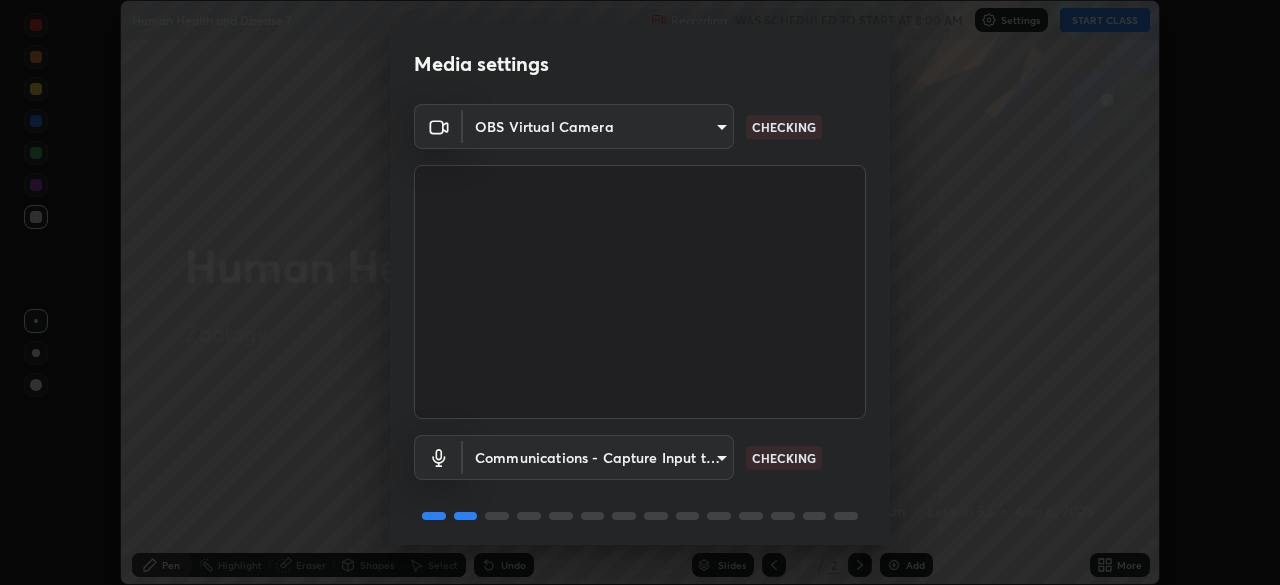 scroll, scrollTop: 71, scrollLeft: 0, axis: vertical 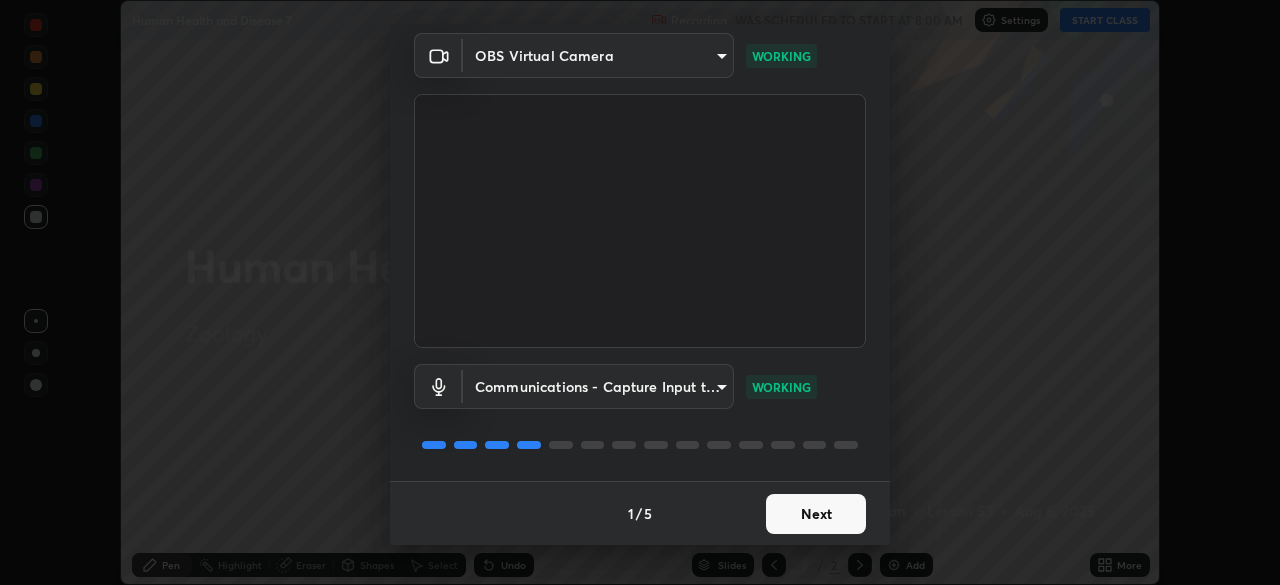 click on "Next" at bounding box center (816, 514) 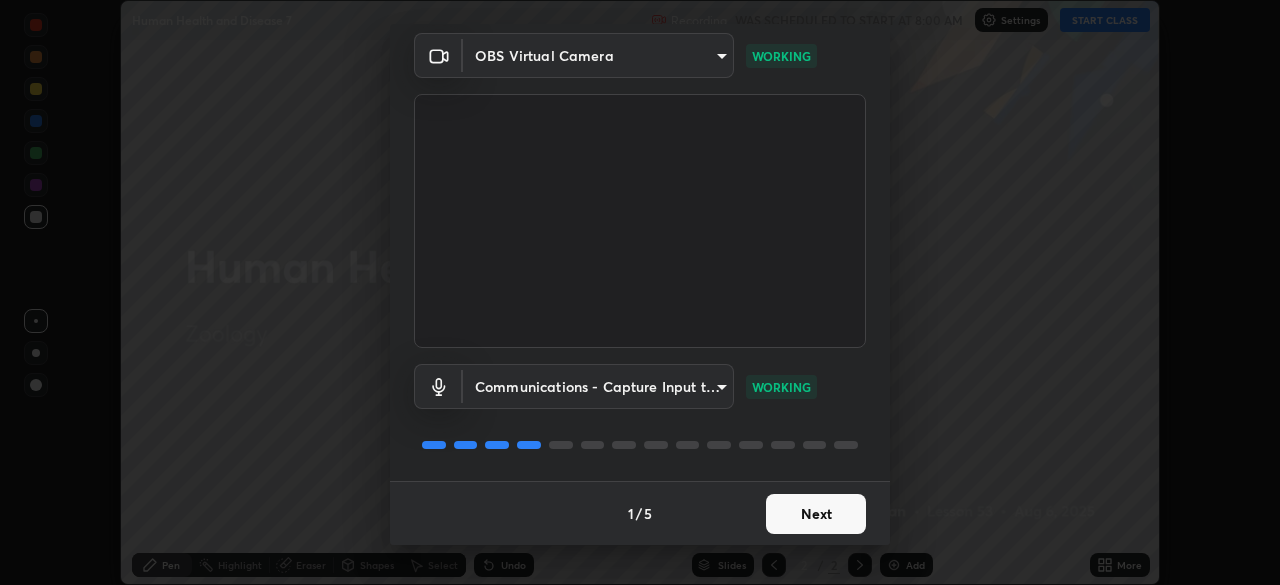 scroll, scrollTop: 0, scrollLeft: 0, axis: both 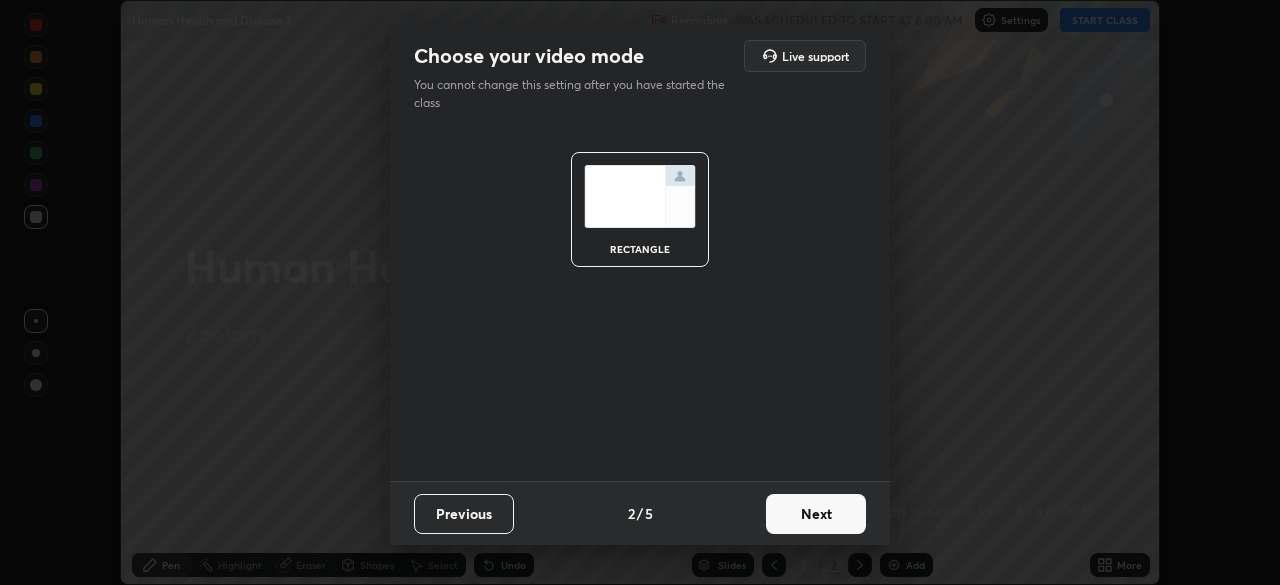 click on "Next" at bounding box center (816, 514) 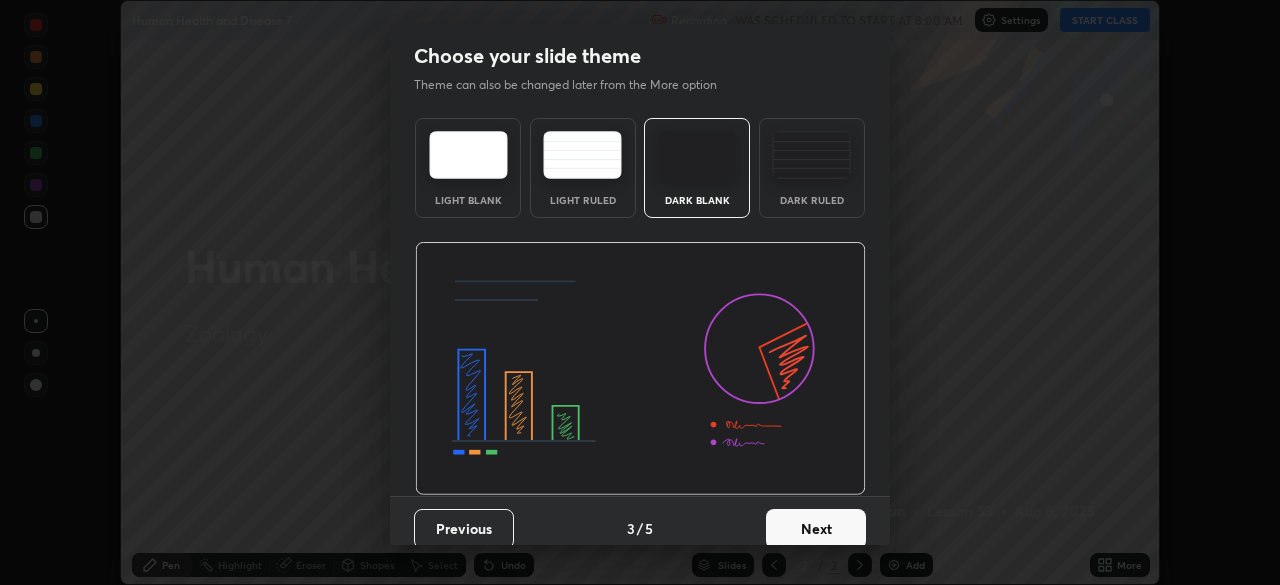 click on "Next" at bounding box center [816, 529] 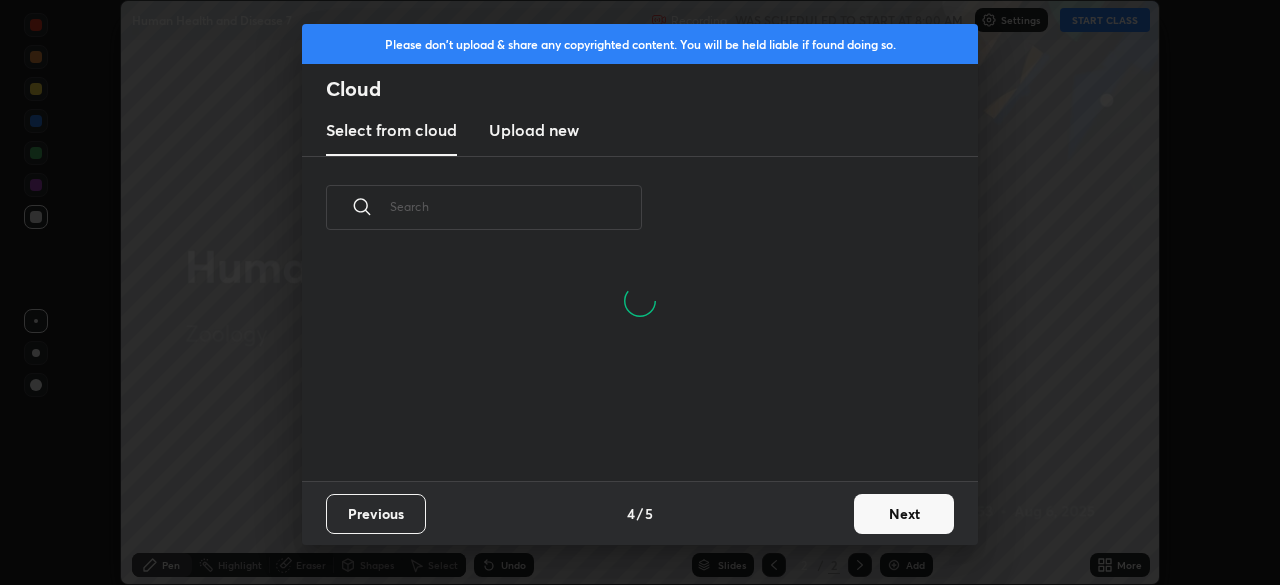 scroll, scrollTop: 7, scrollLeft: 11, axis: both 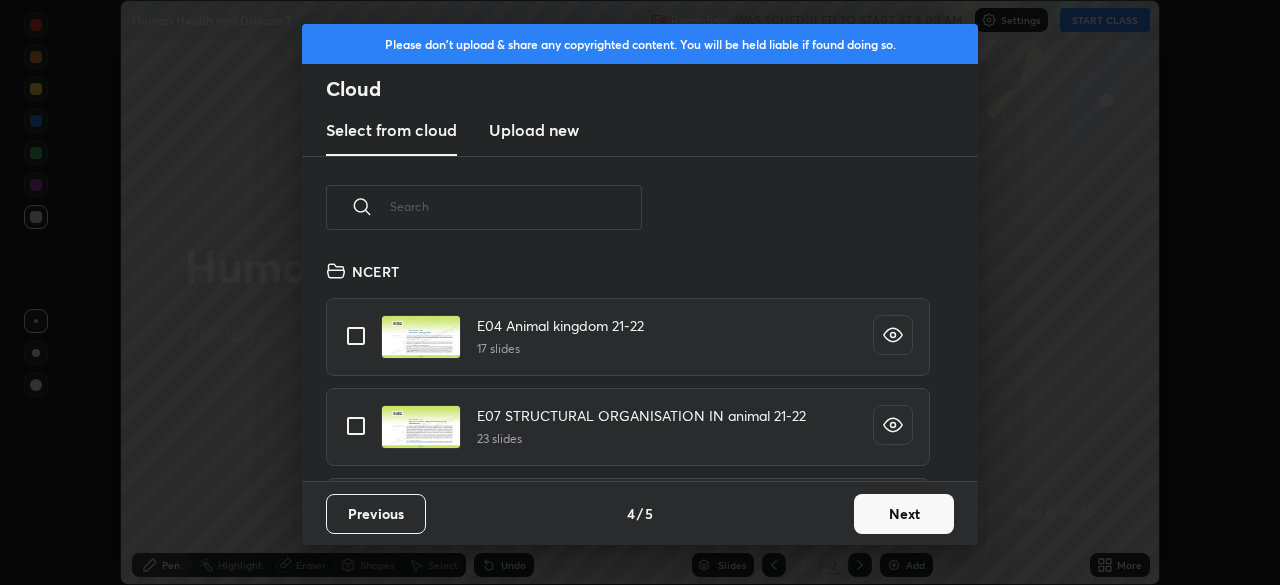 click at bounding box center [356, 426] 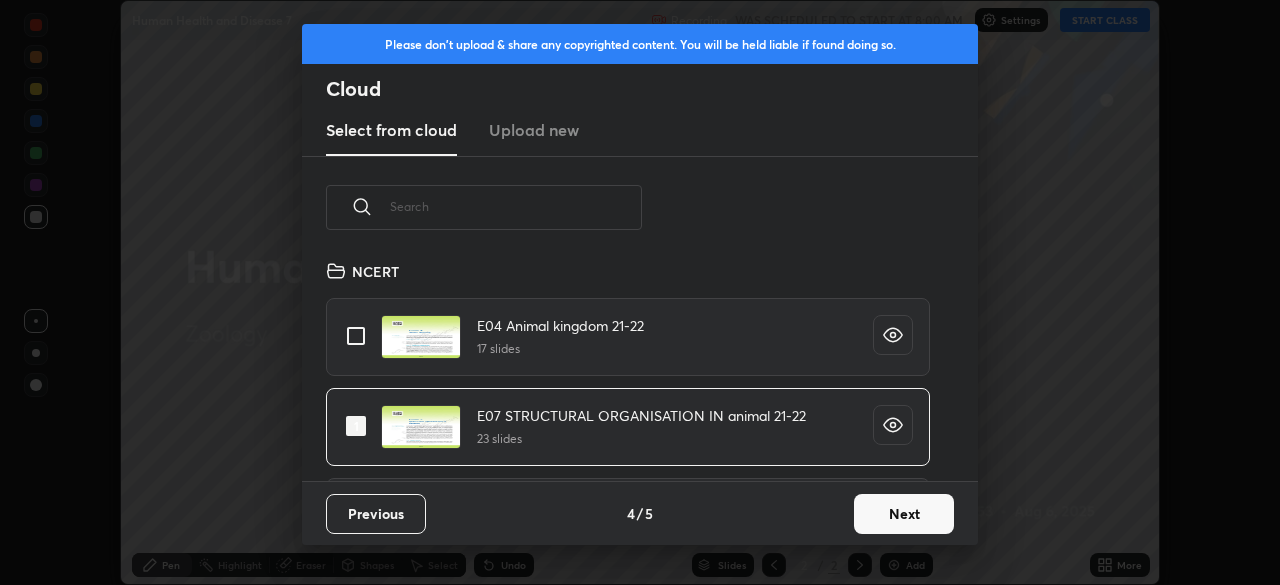 click on "Next" at bounding box center (904, 514) 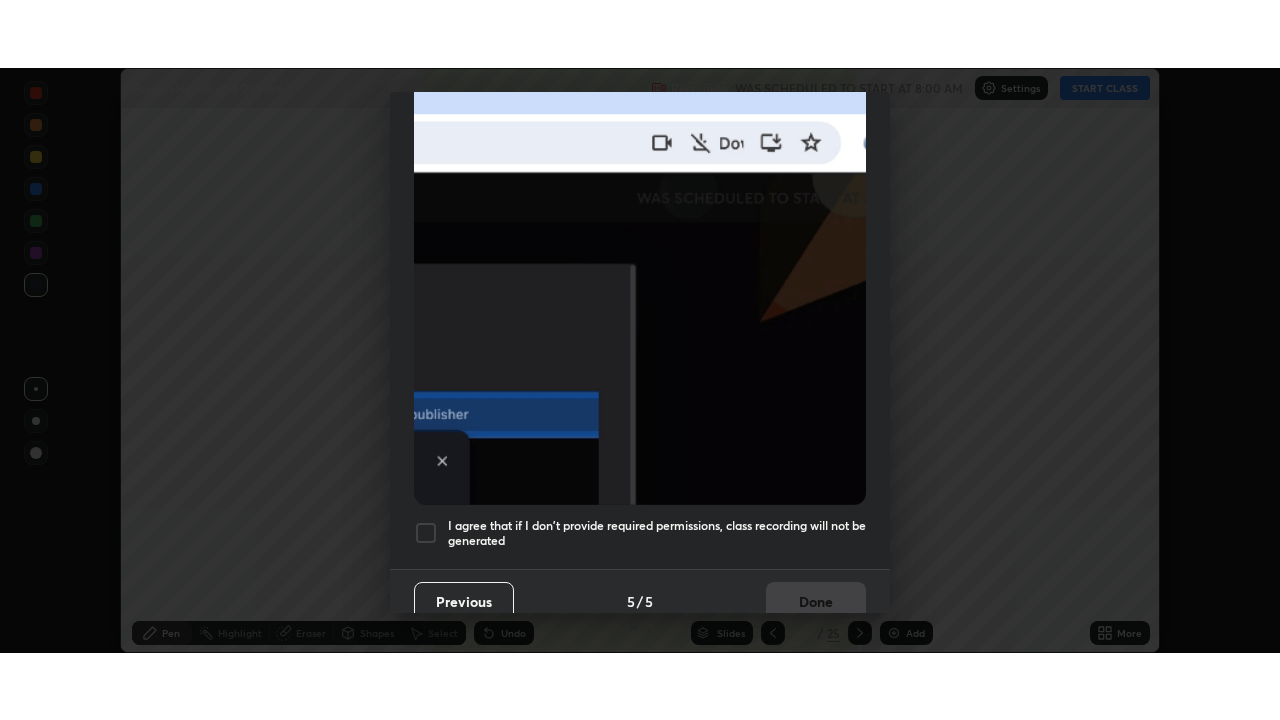scroll, scrollTop: 479, scrollLeft: 0, axis: vertical 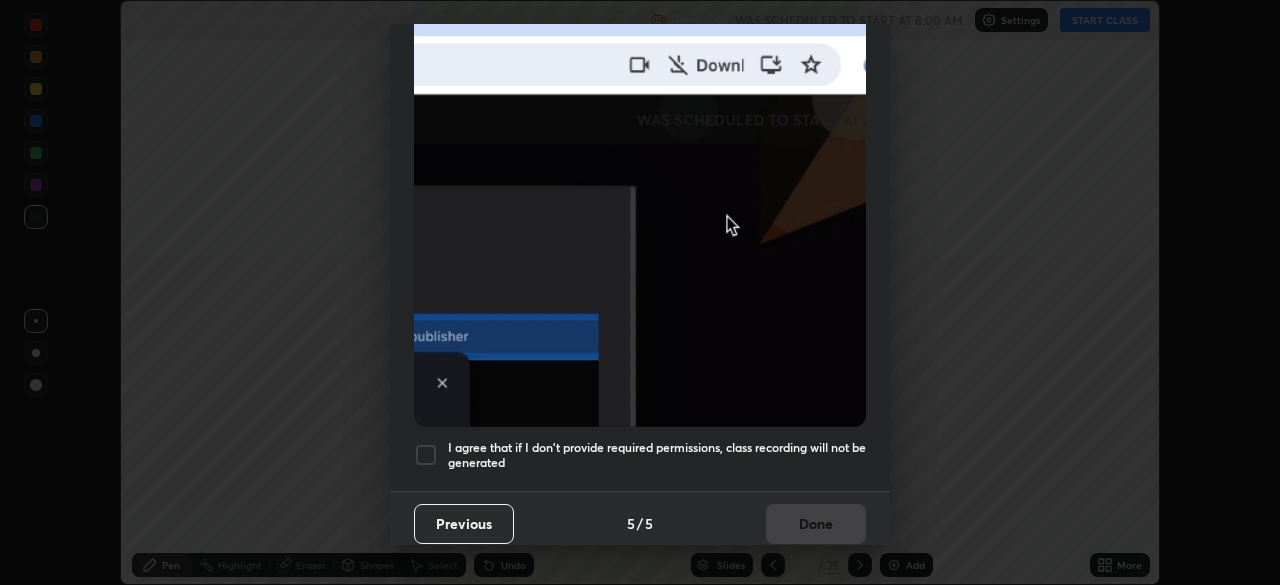 click at bounding box center (426, 455) 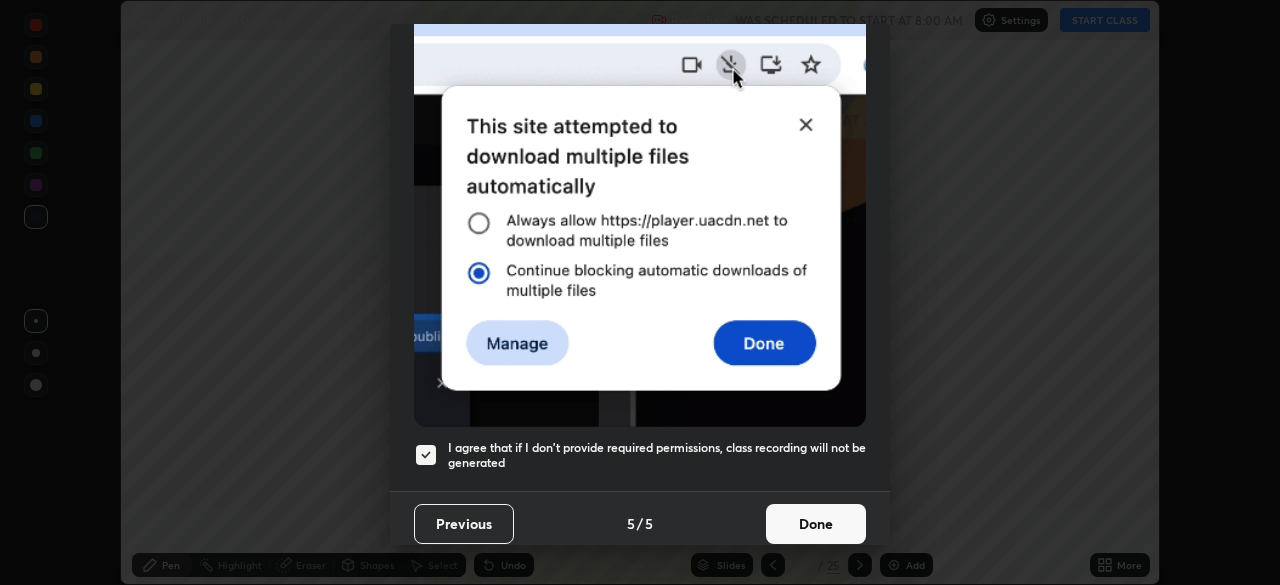 click on "Done" at bounding box center [816, 524] 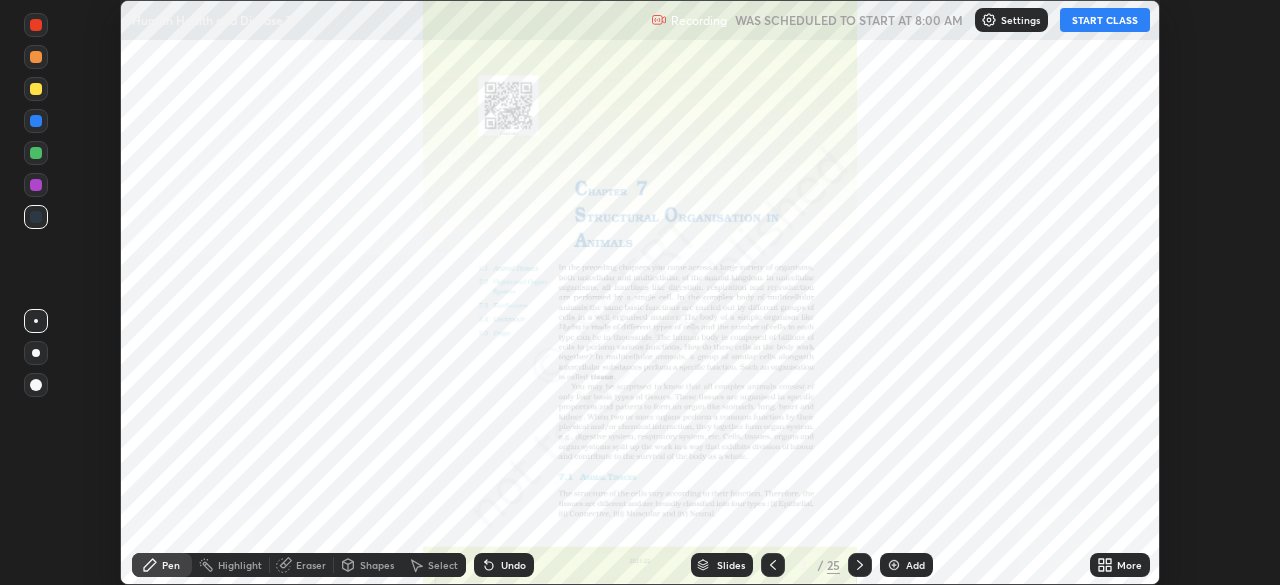 click on "START CLASS" at bounding box center (1105, 20) 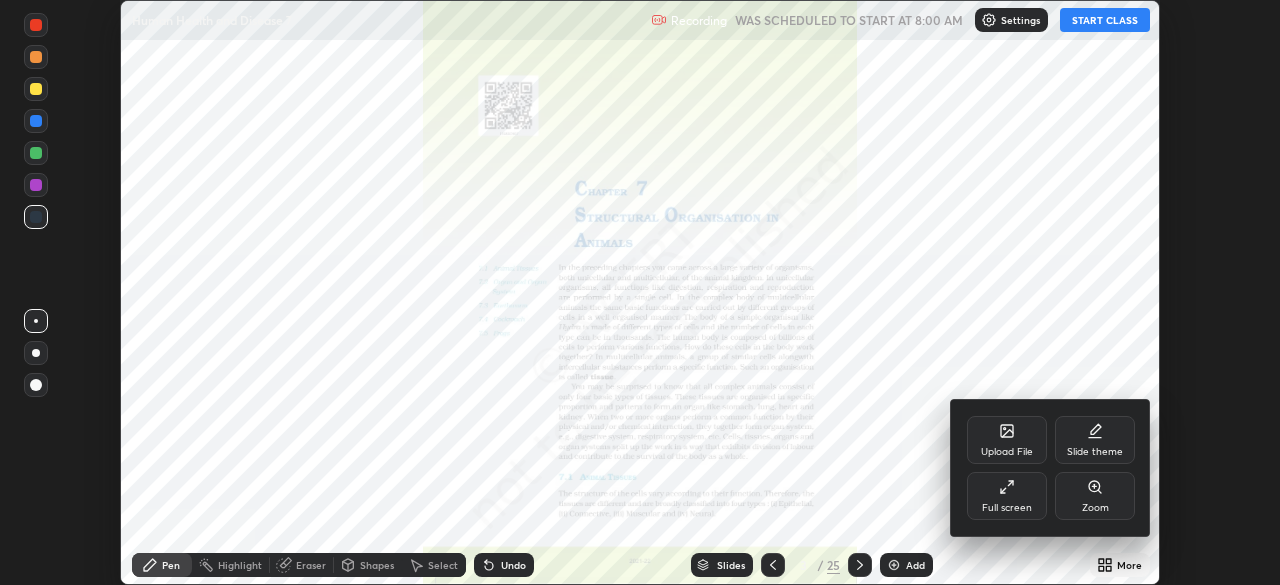 click on "Full screen" at bounding box center [1007, 496] 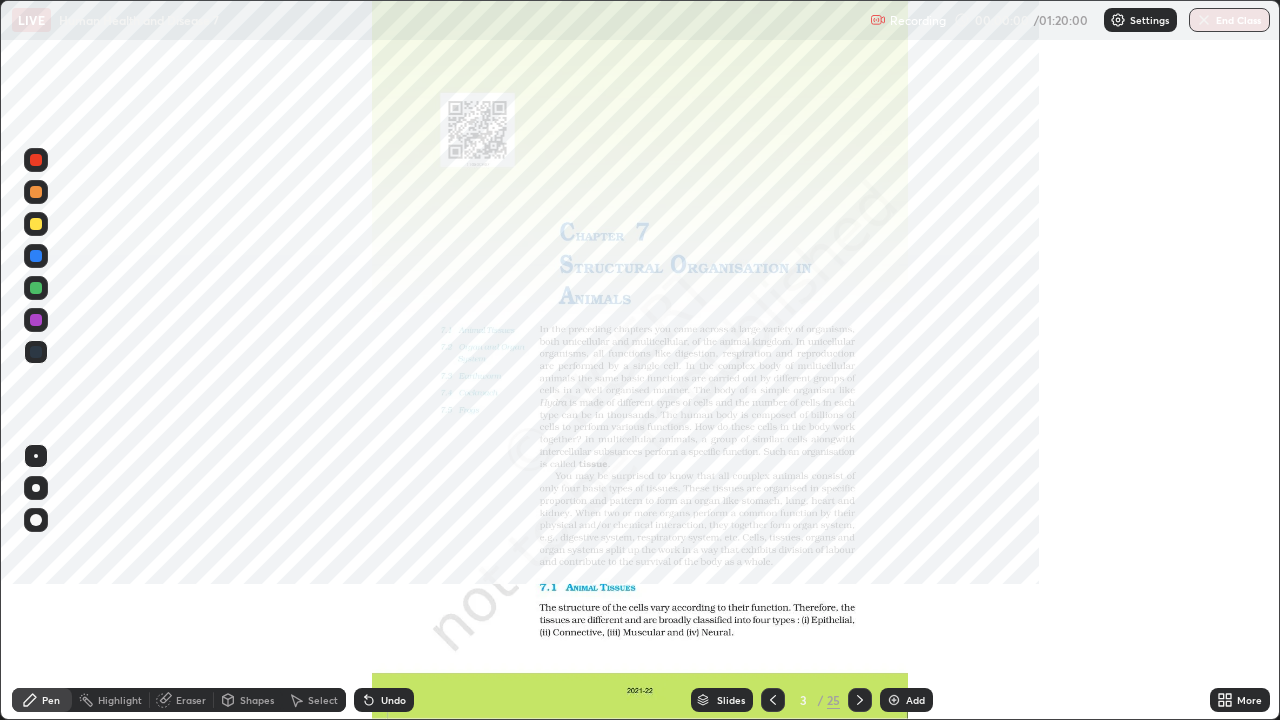 scroll, scrollTop: 99280, scrollLeft: 98720, axis: both 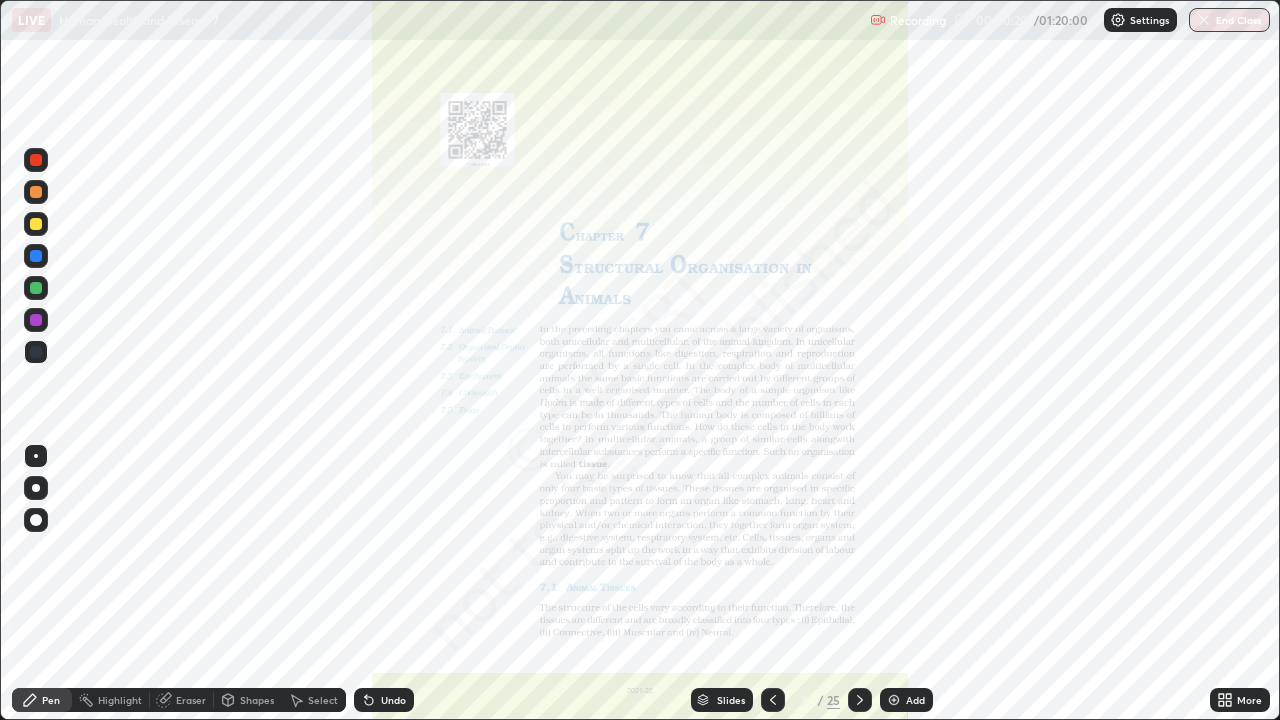 click 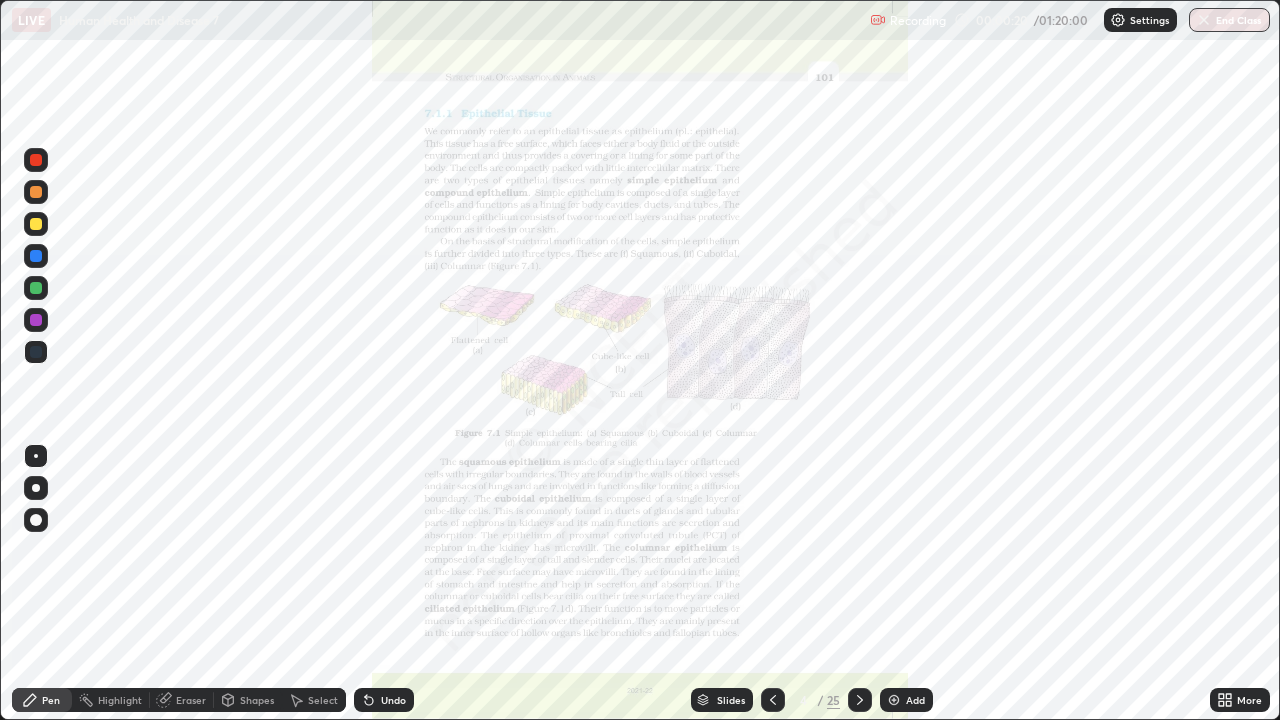 click 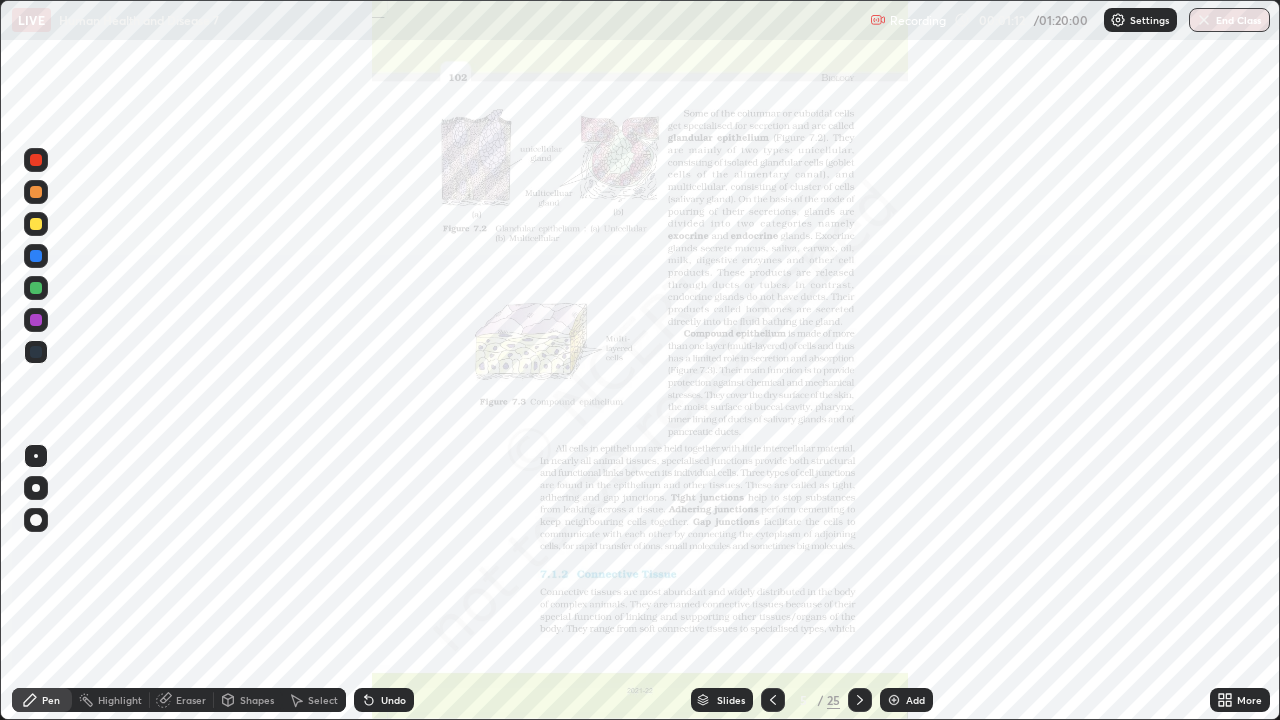 click 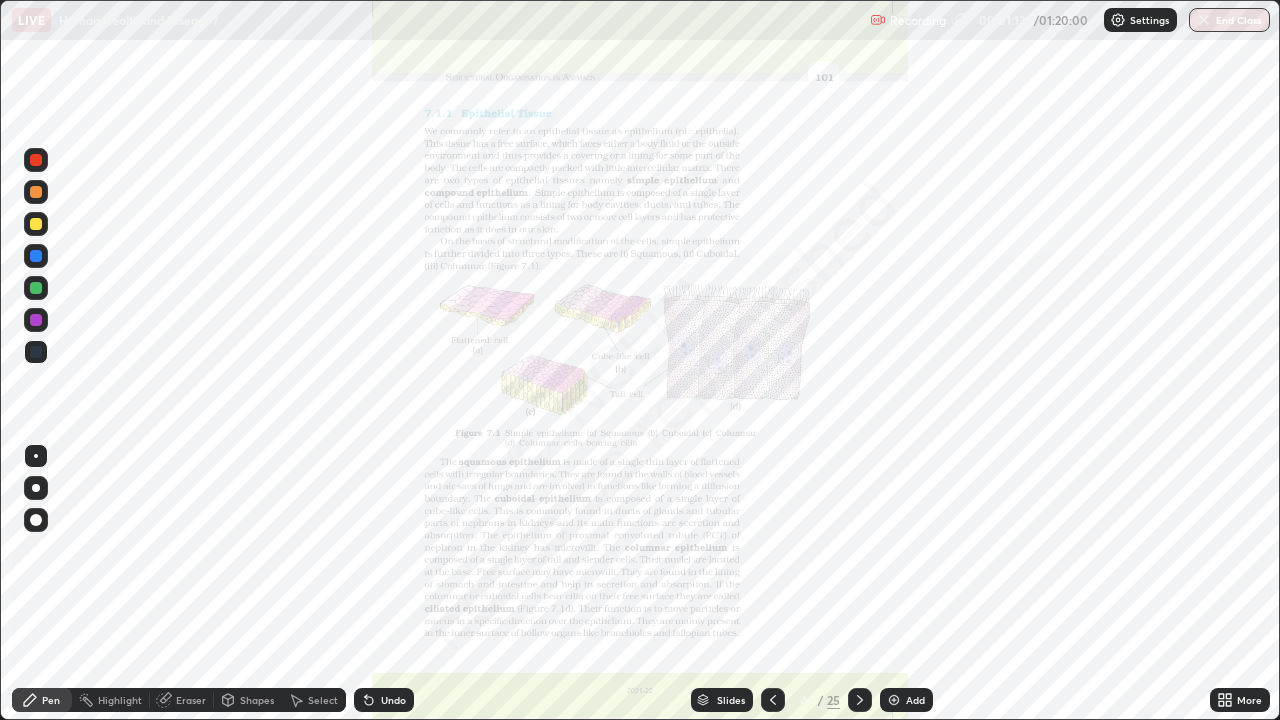 click 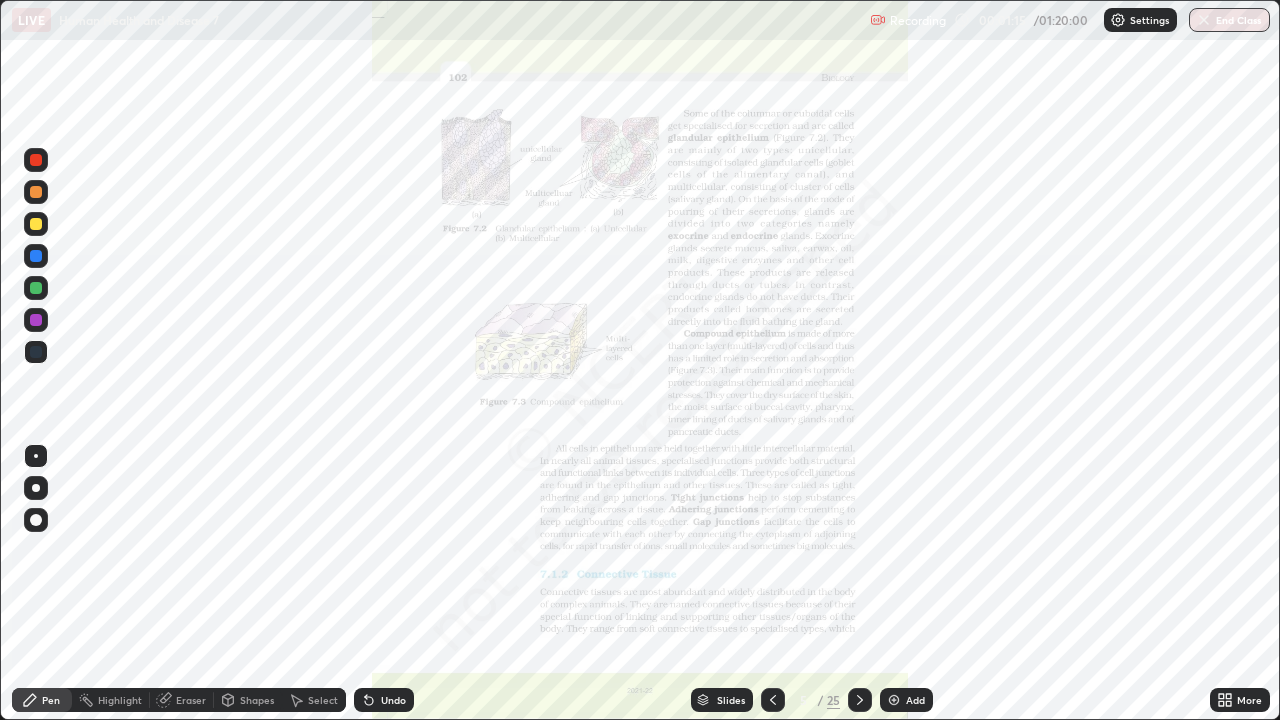click 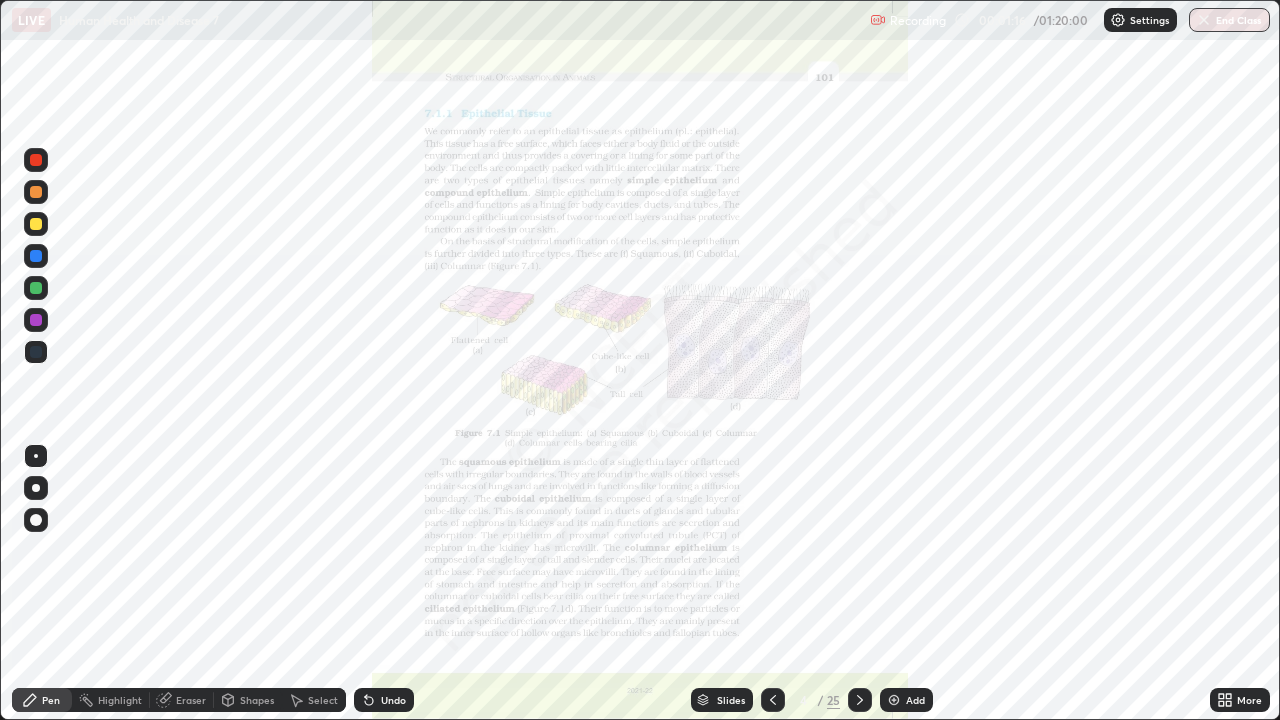 click on "Add" at bounding box center (915, 700) 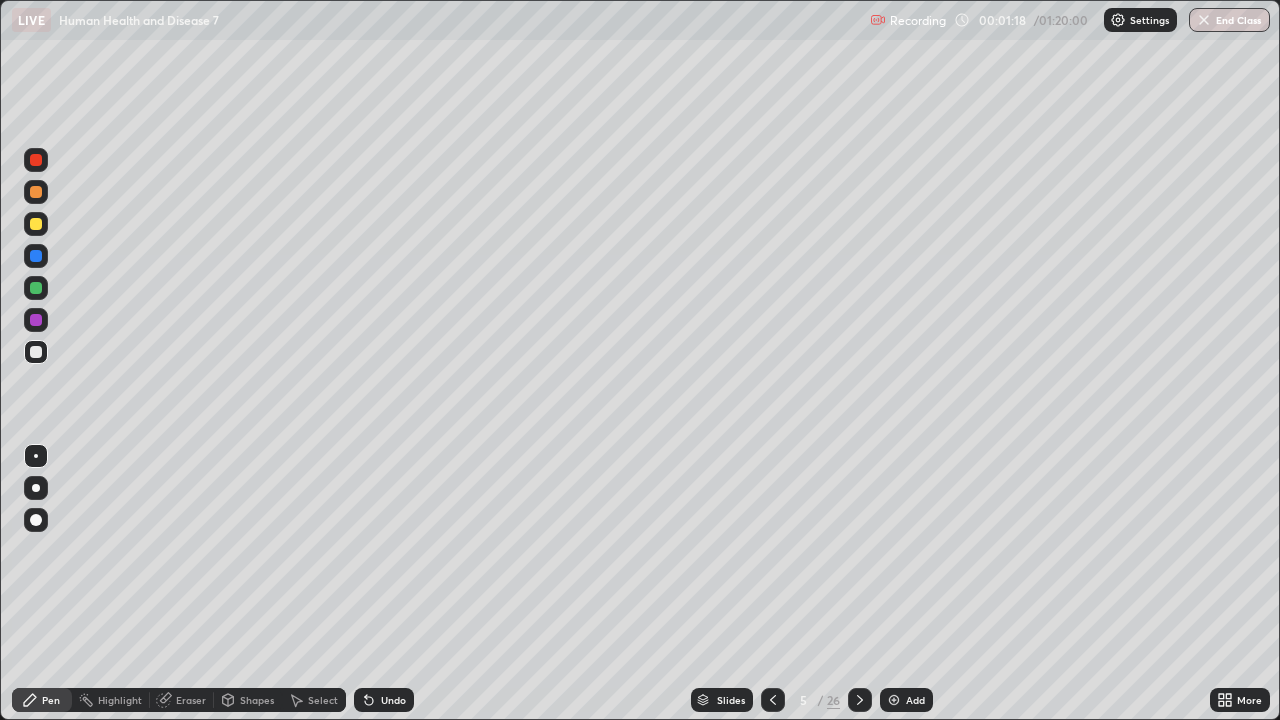 click at bounding box center (36, 224) 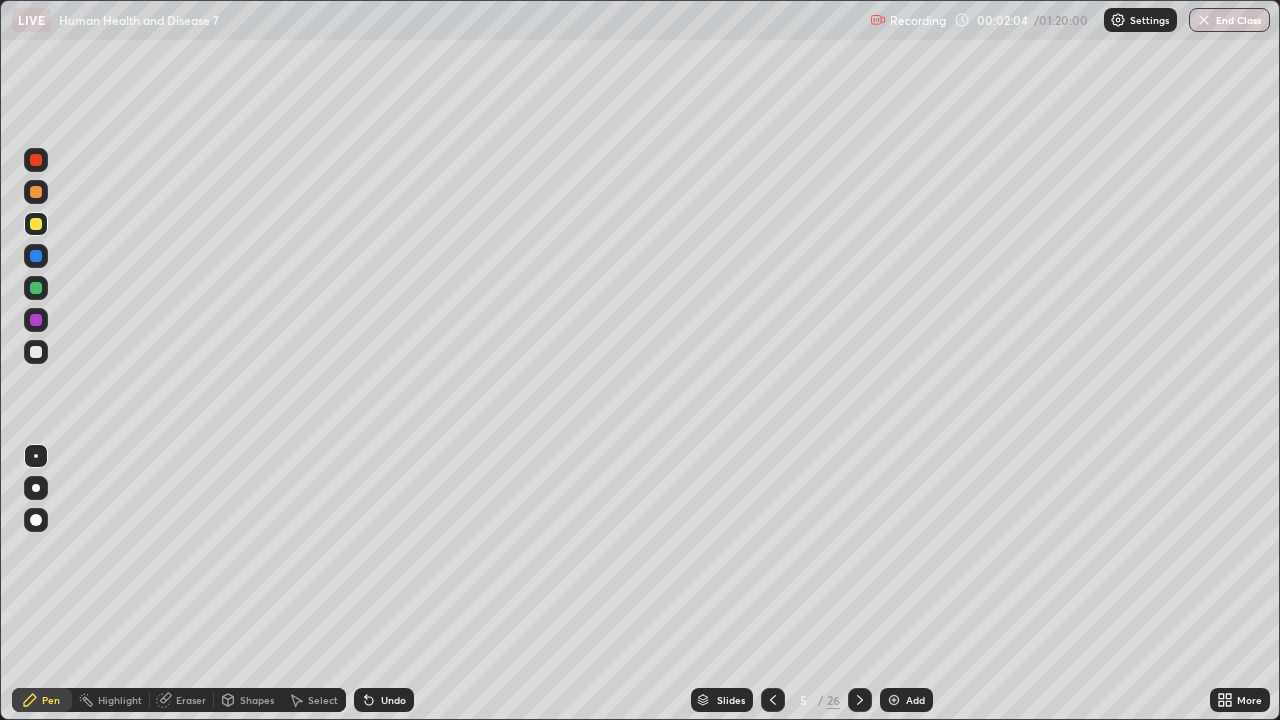 click at bounding box center (36, 352) 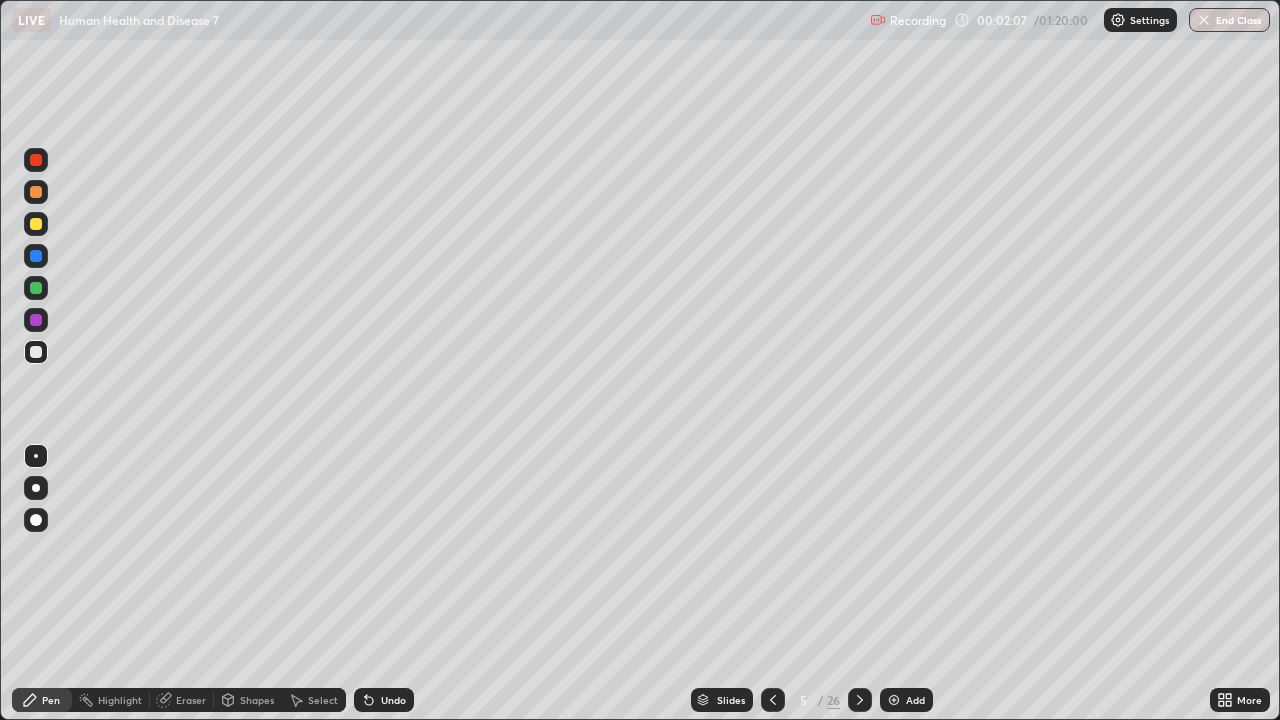 click on "Eraser" at bounding box center (191, 700) 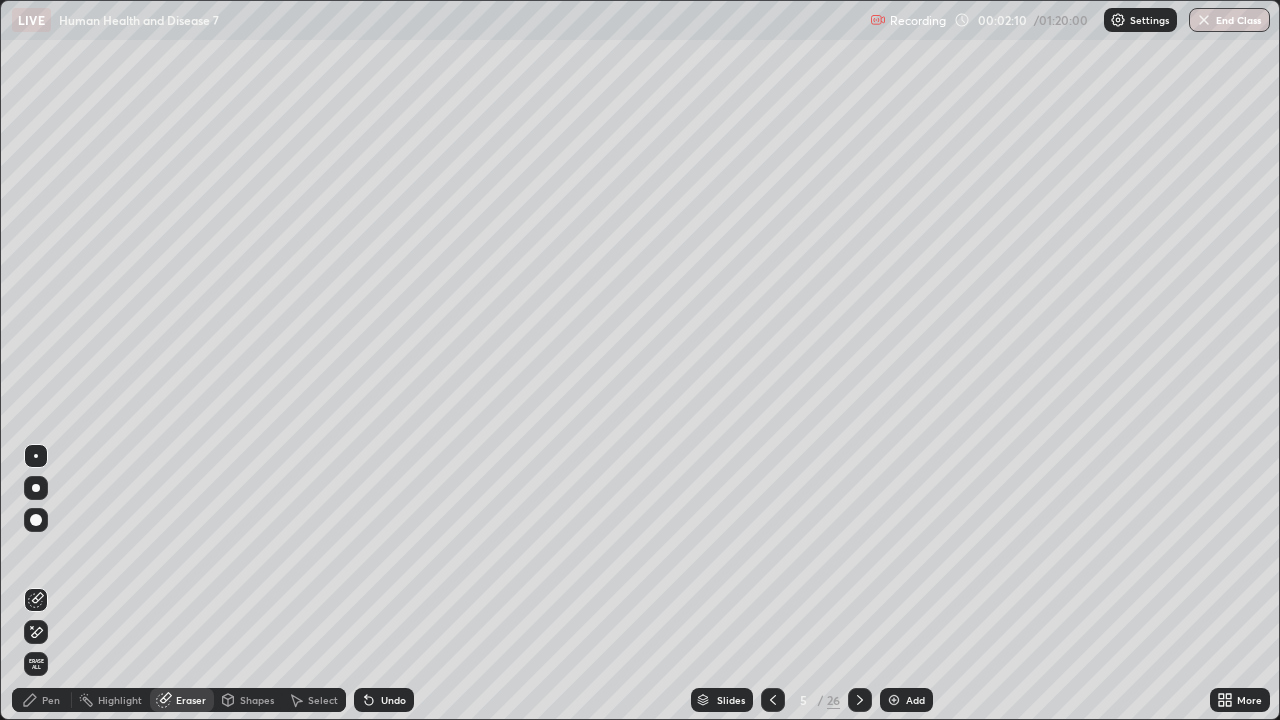 click on "Pen" at bounding box center [42, 700] 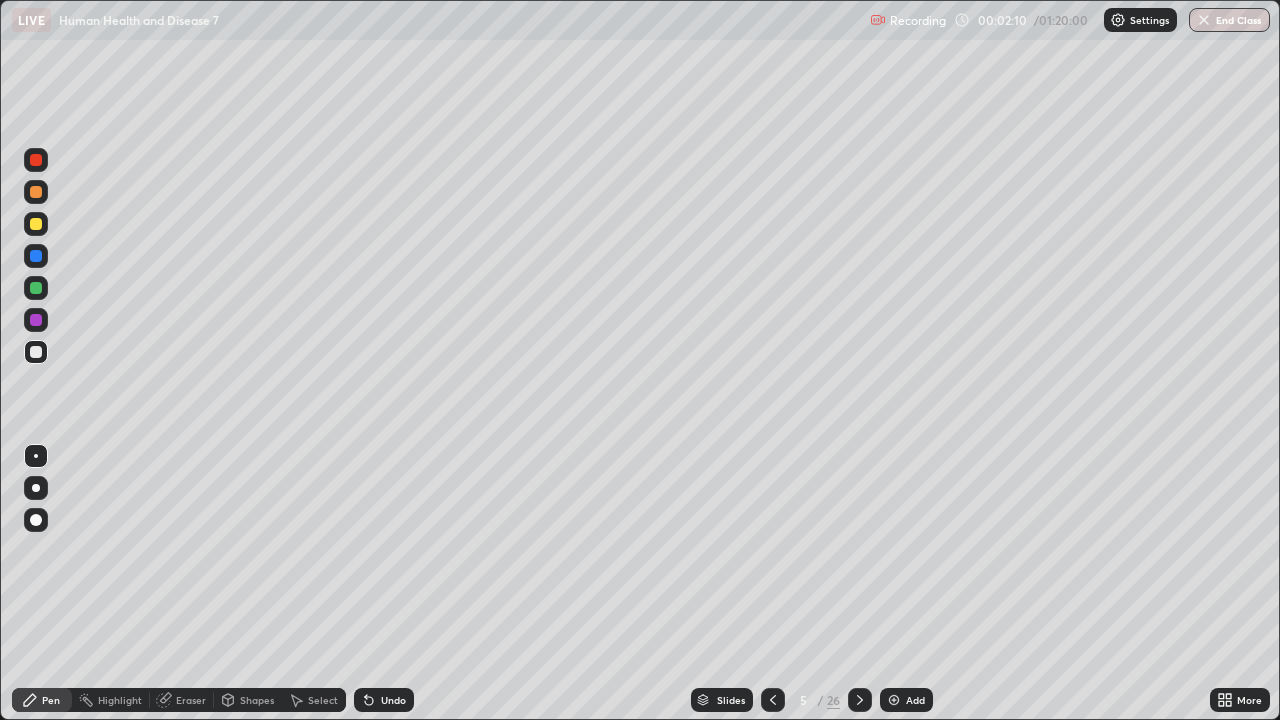 click at bounding box center (36, 352) 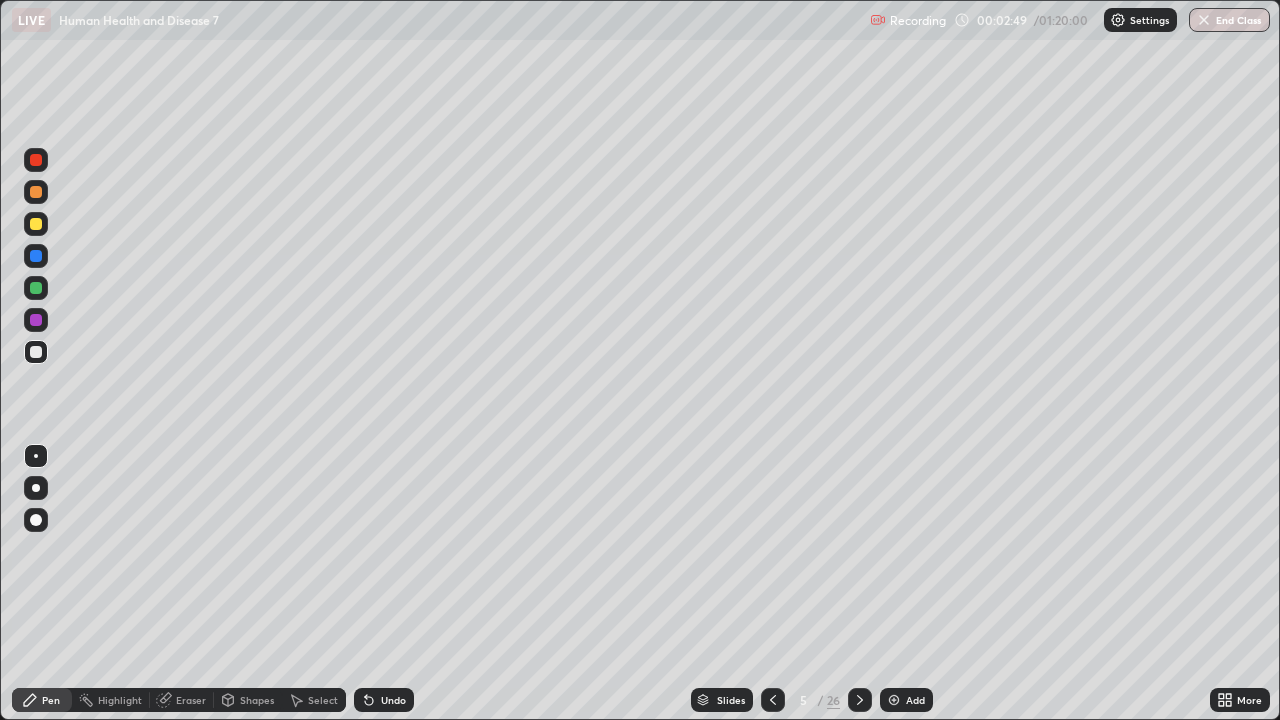 click at bounding box center [36, 320] 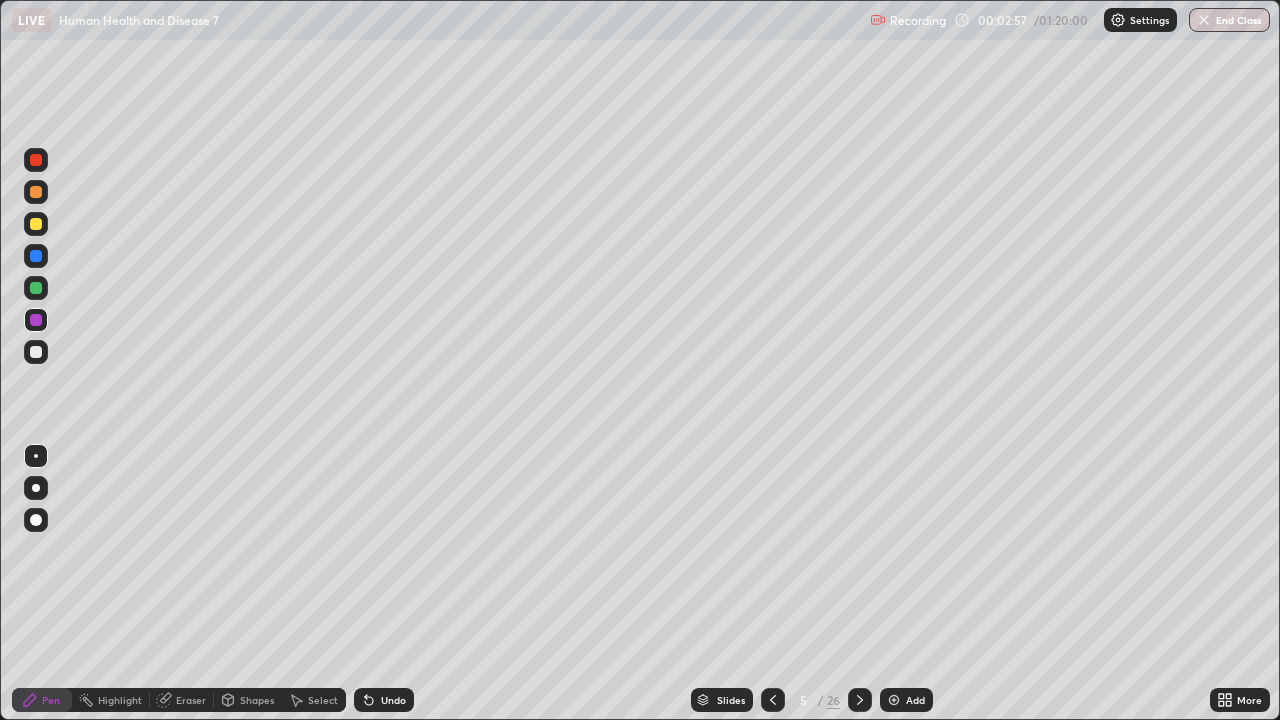 click at bounding box center [36, 224] 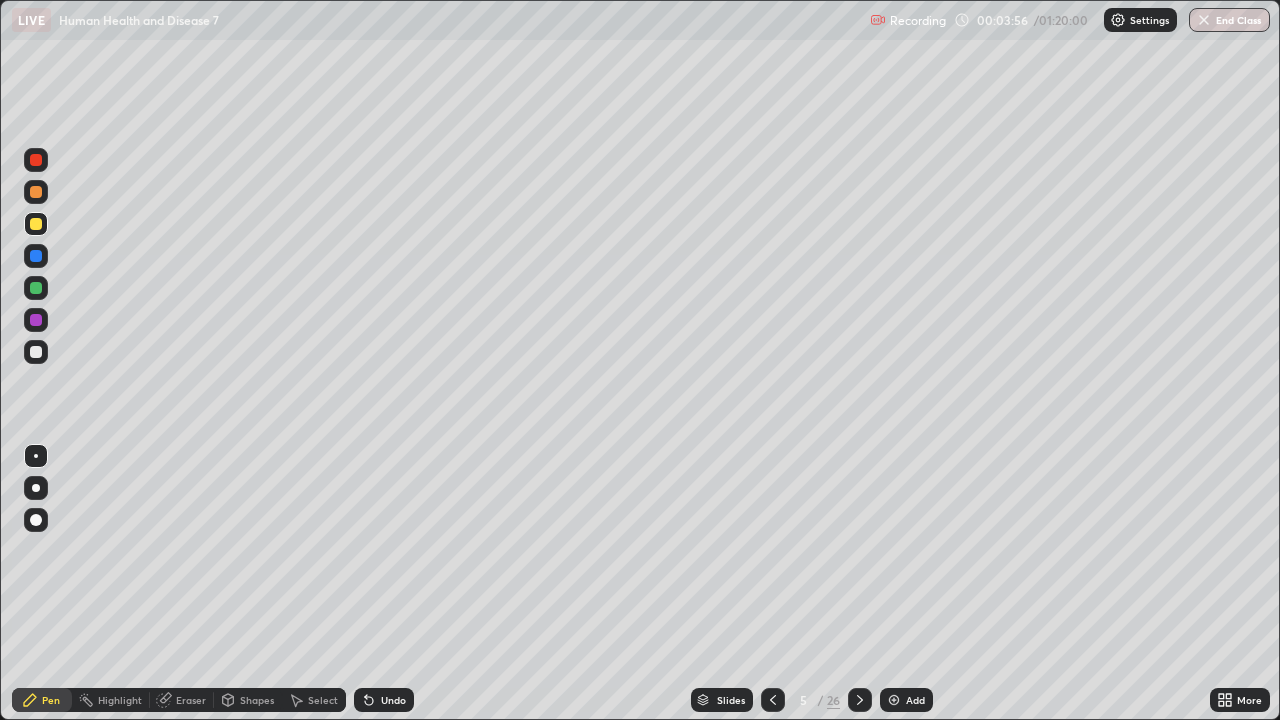 click at bounding box center [36, 352] 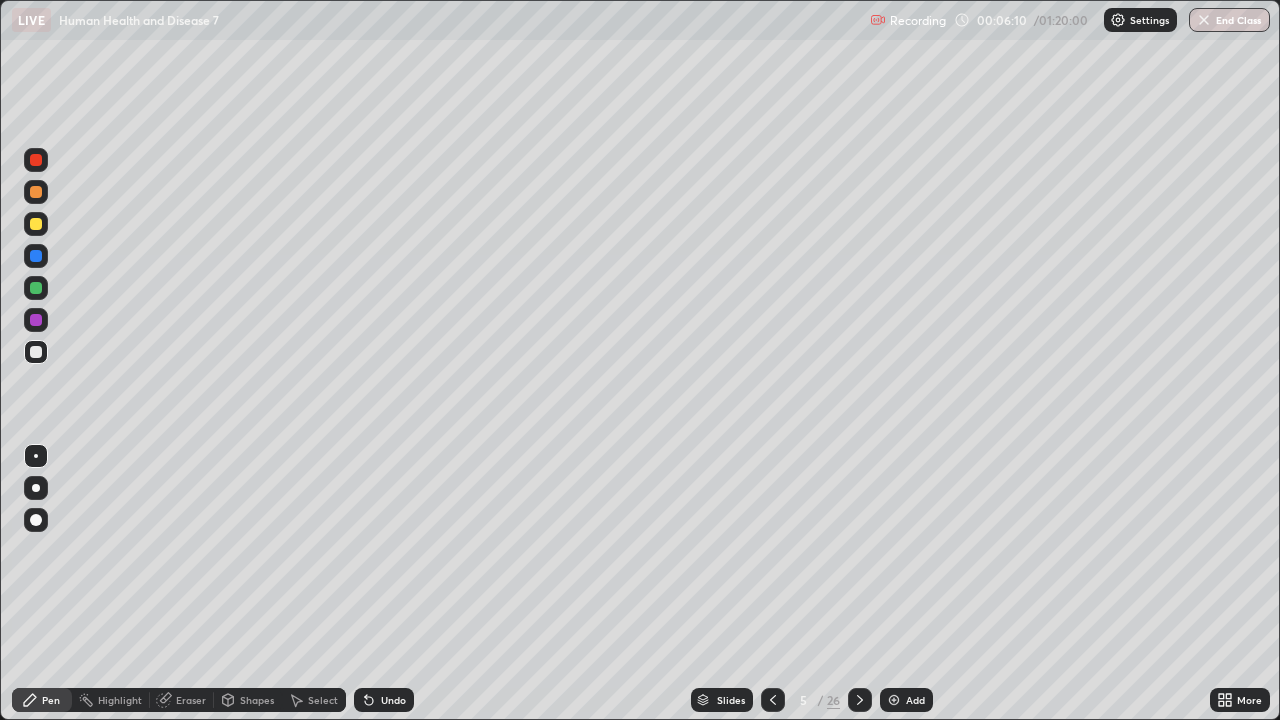 click at bounding box center (36, 352) 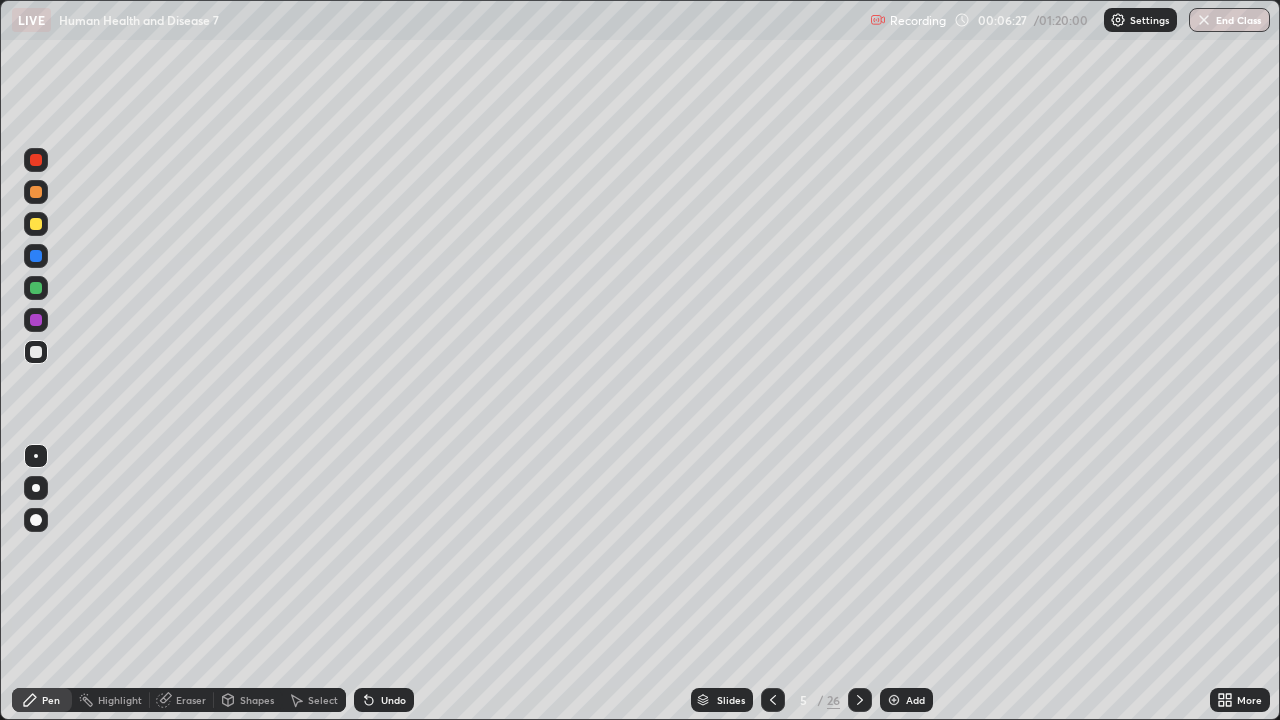 click at bounding box center (36, 224) 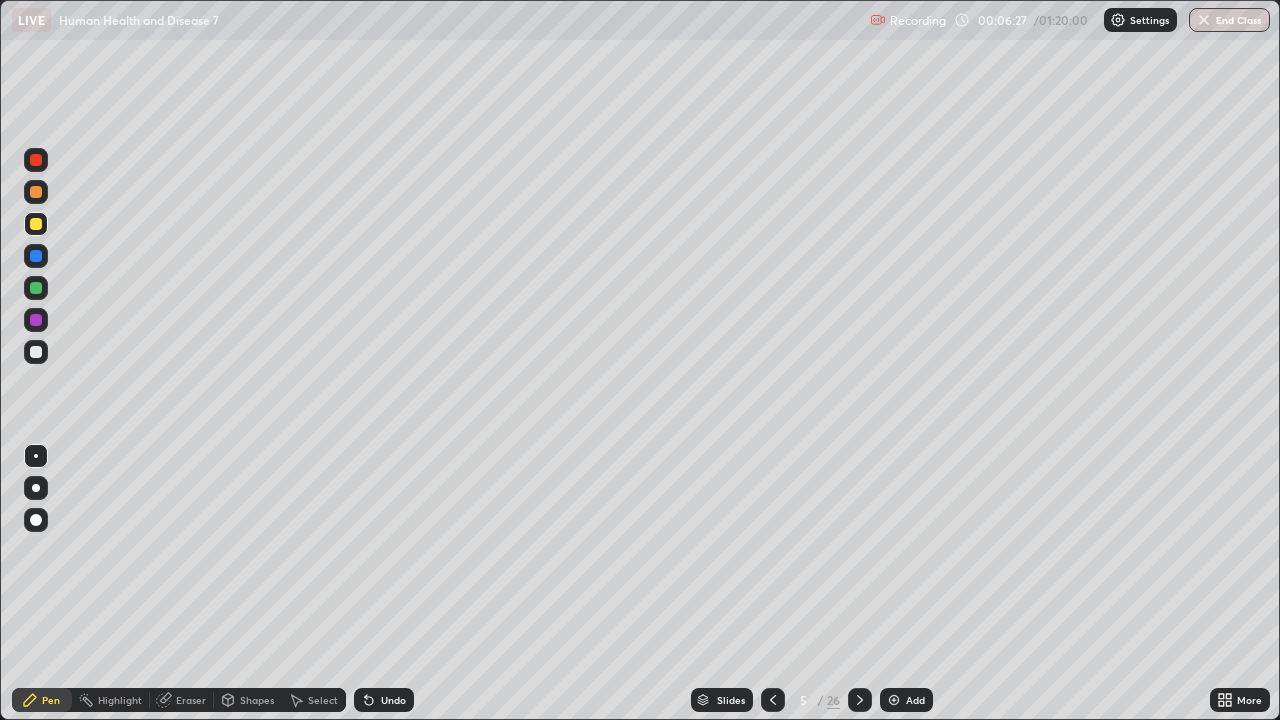 click at bounding box center (36, 192) 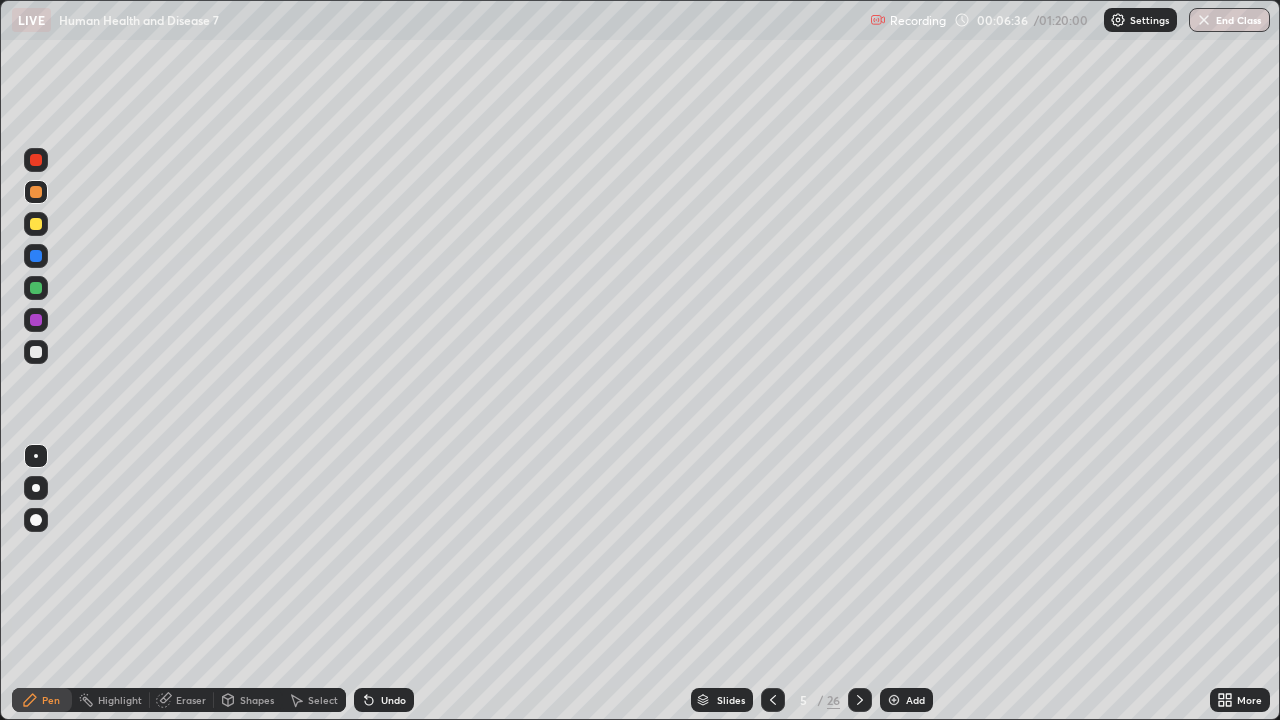 click on "Eraser" at bounding box center (191, 700) 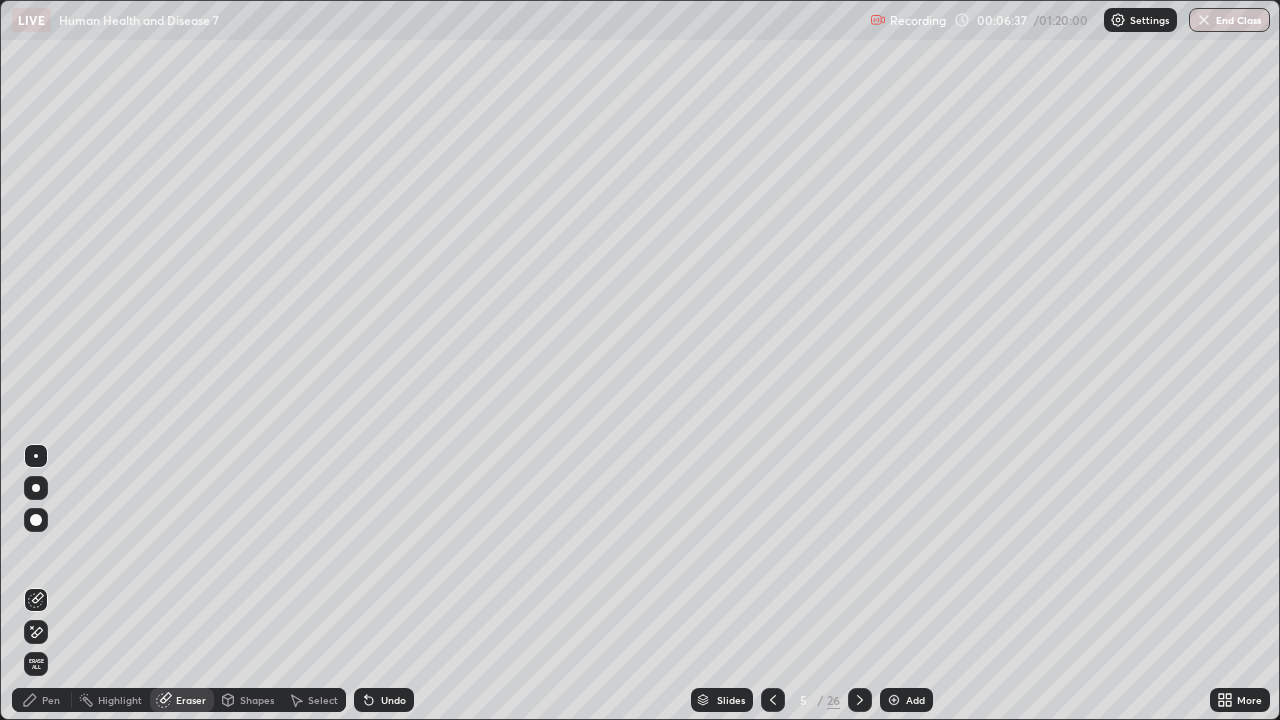 click on "Pen" at bounding box center [51, 700] 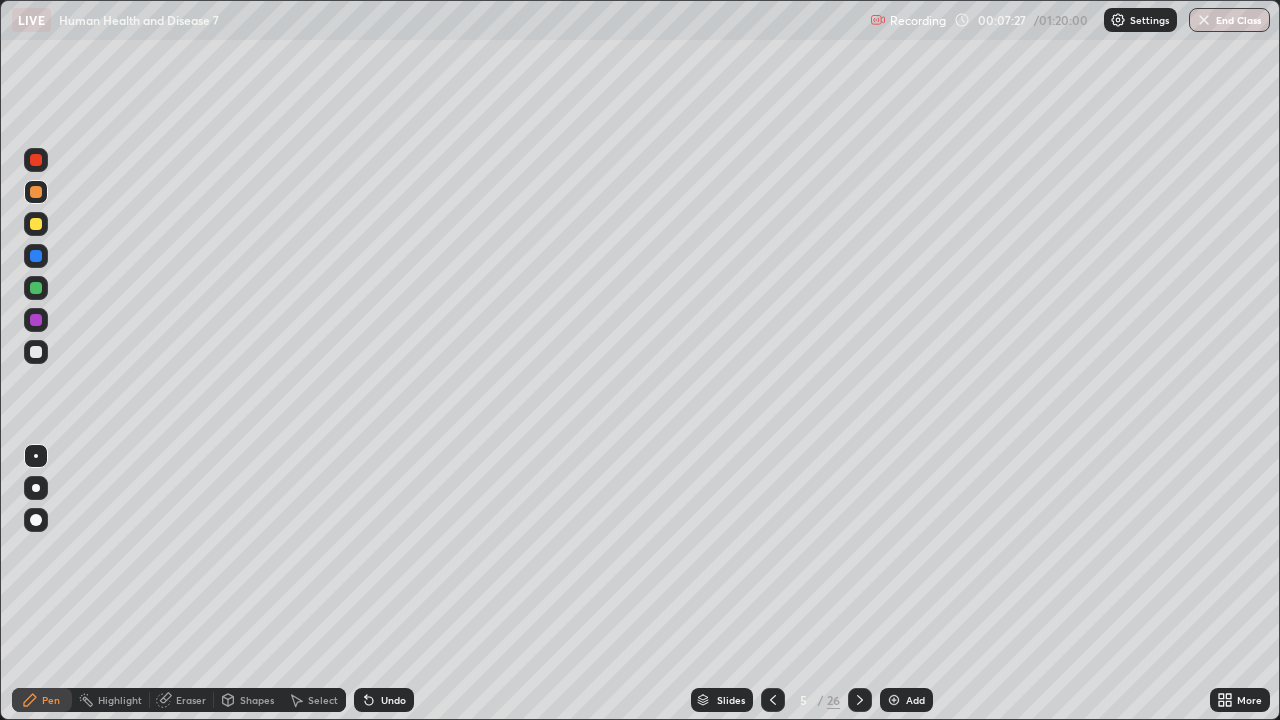 click on "Add" at bounding box center (915, 700) 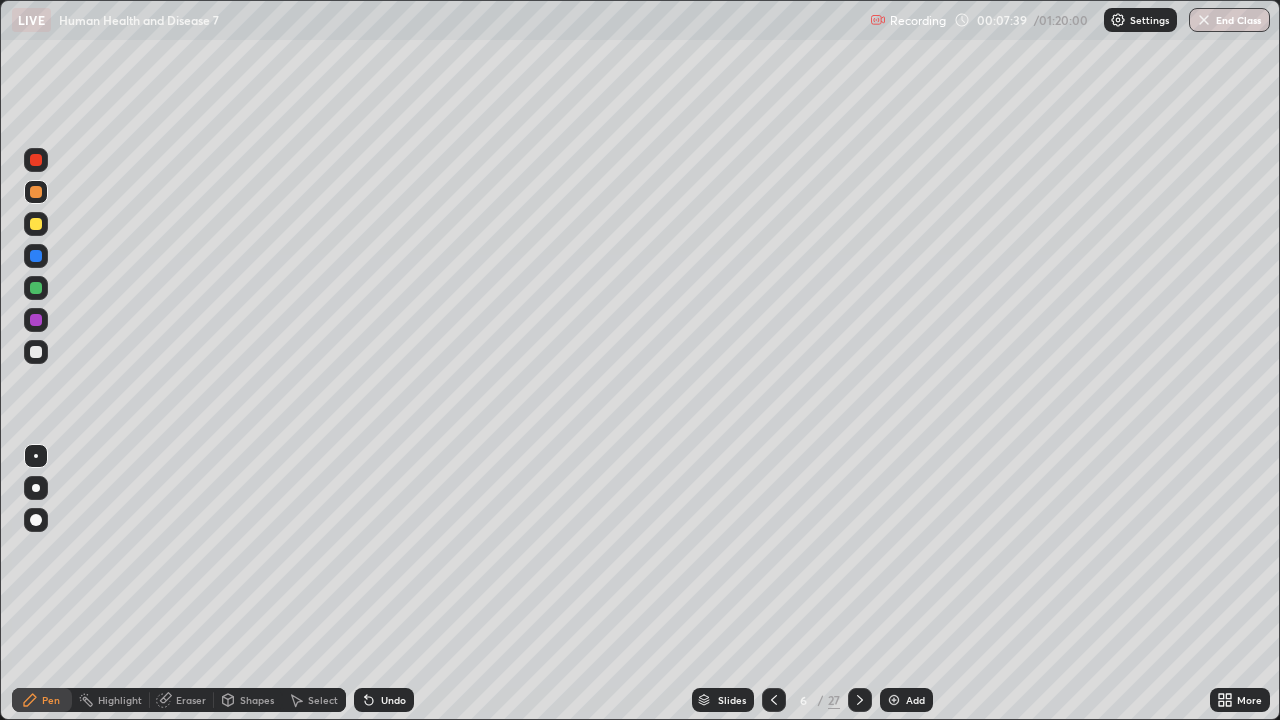 click at bounding box center [36, 288] 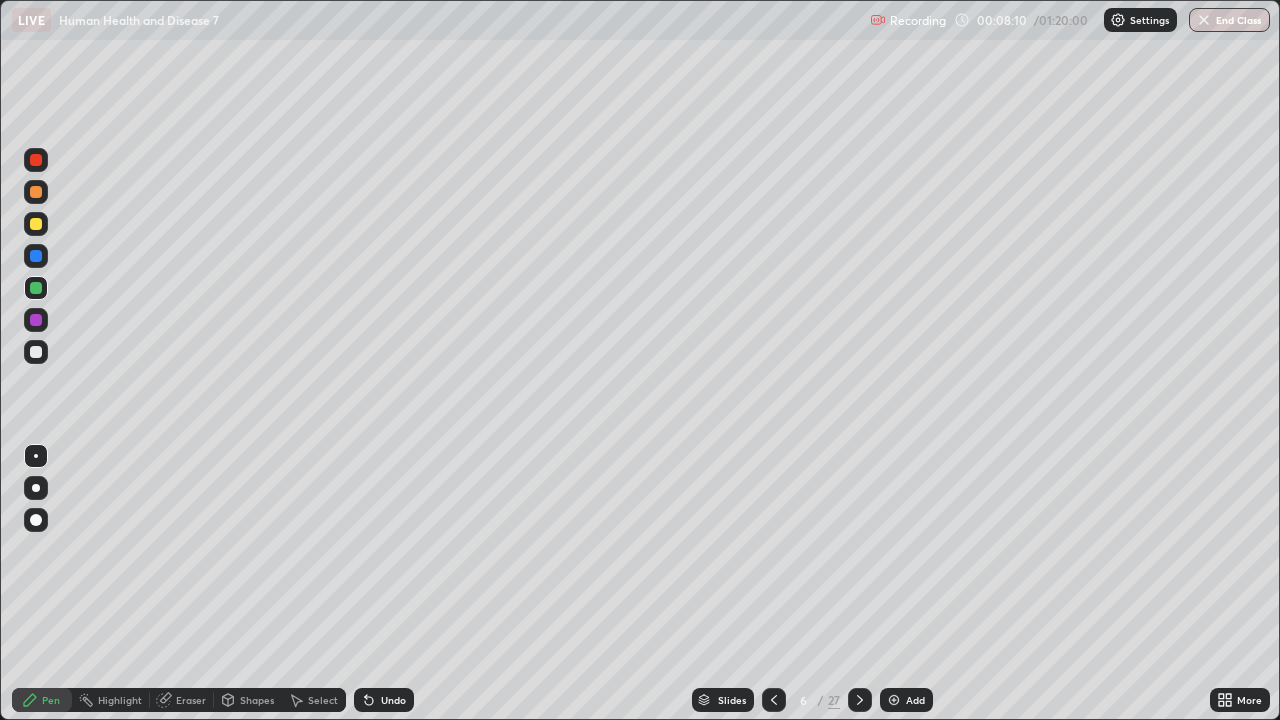 click 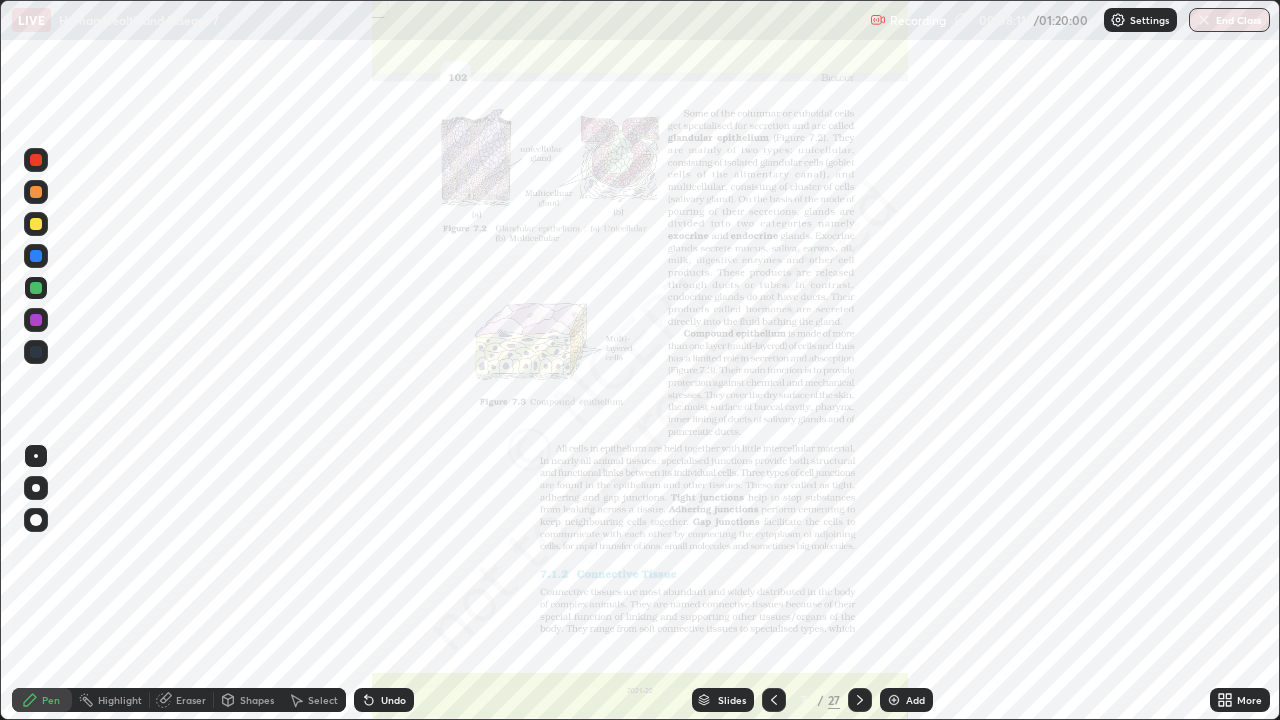 click 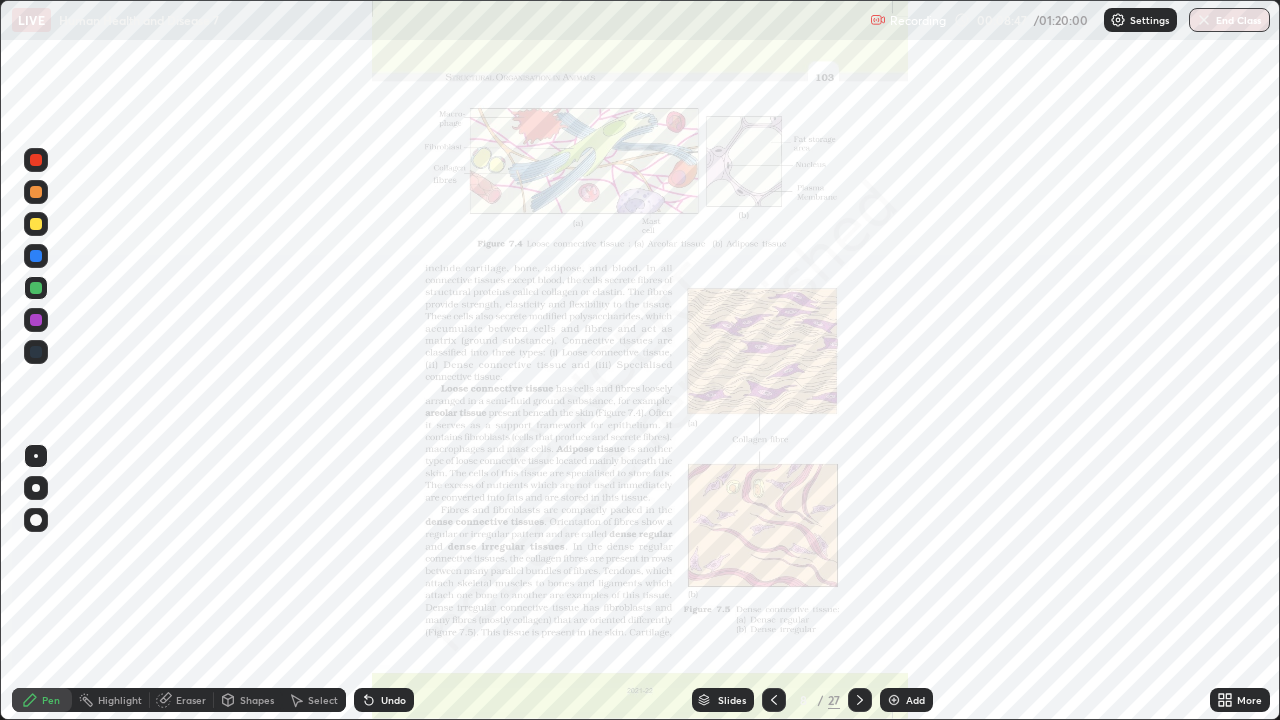 click 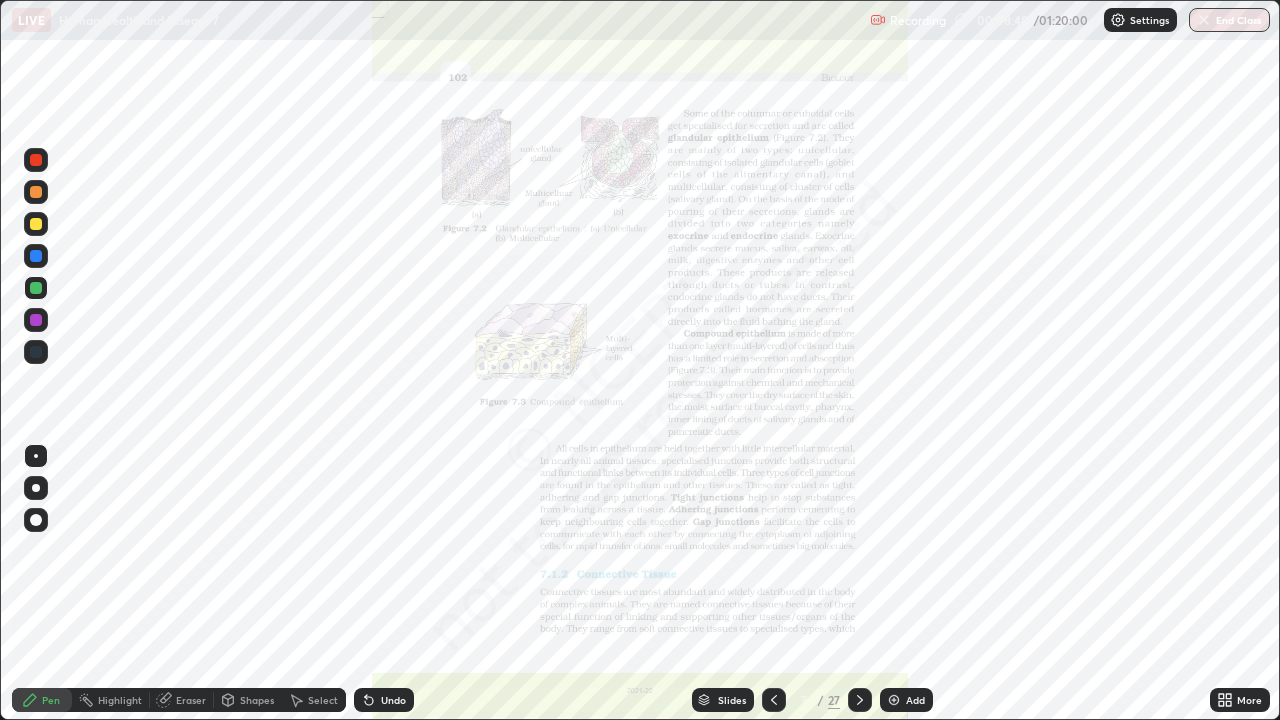 click 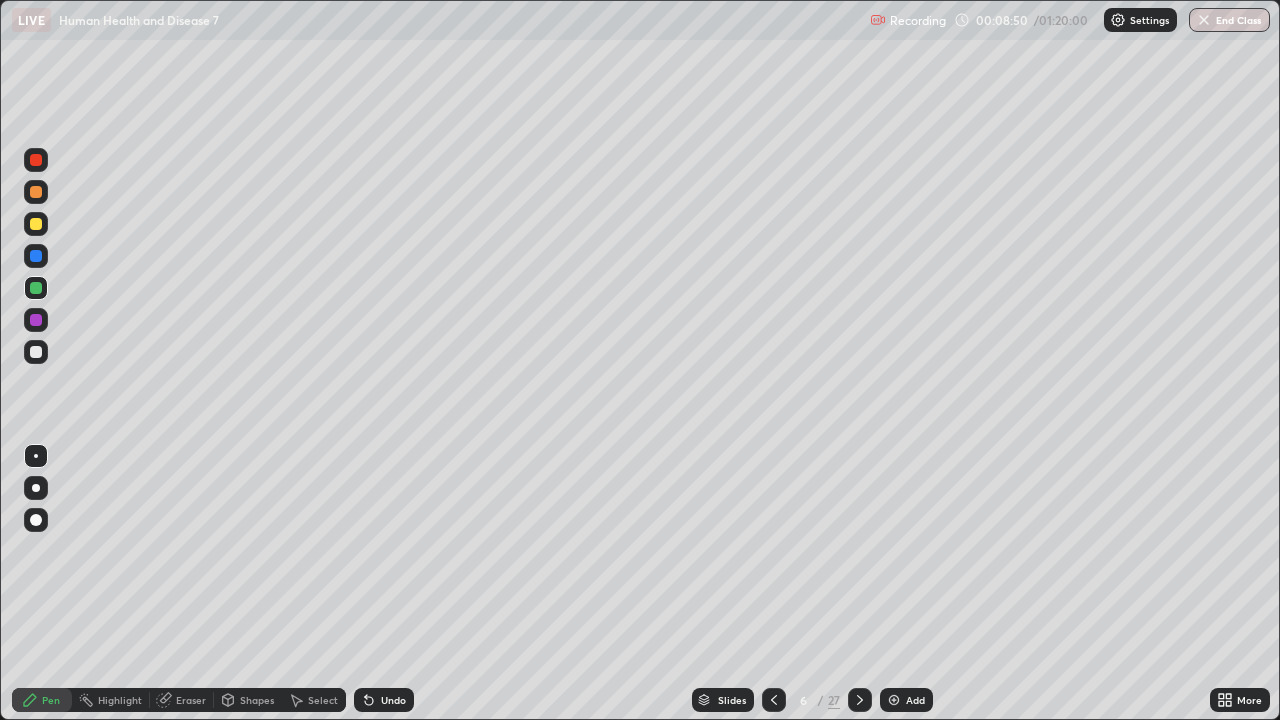 click 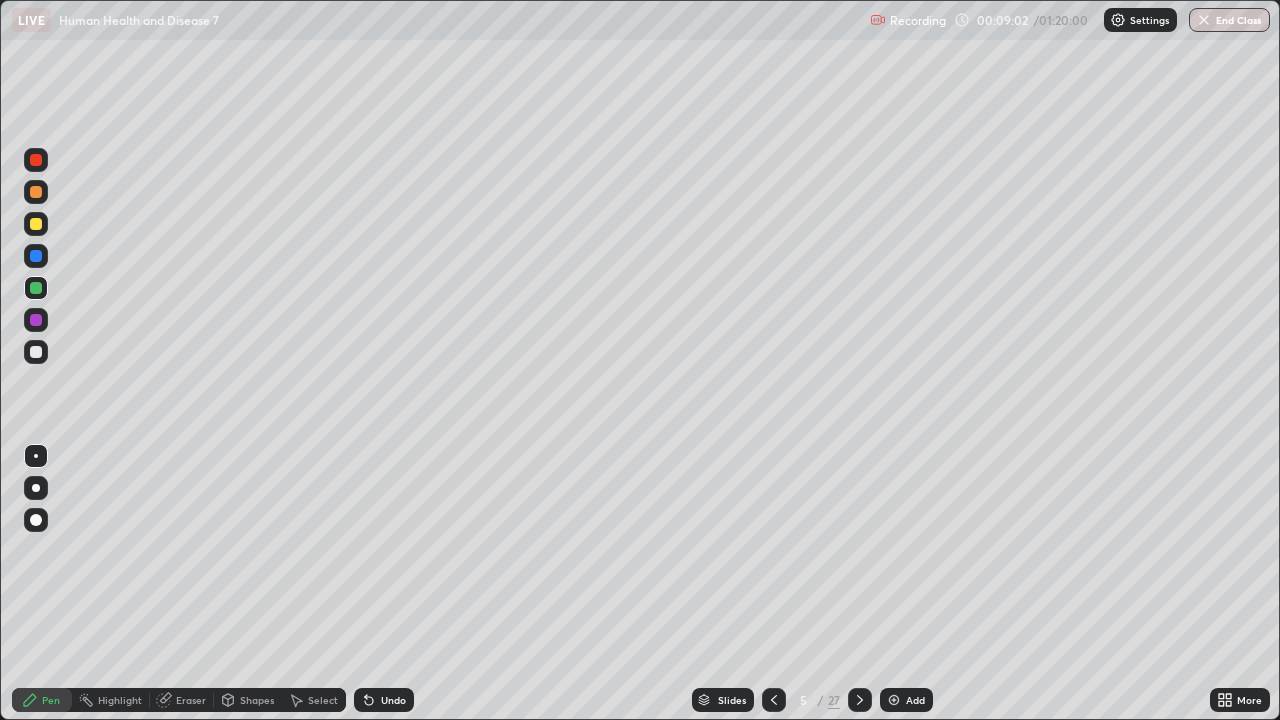 click on "Eraser" at bounding box center [191, 700] 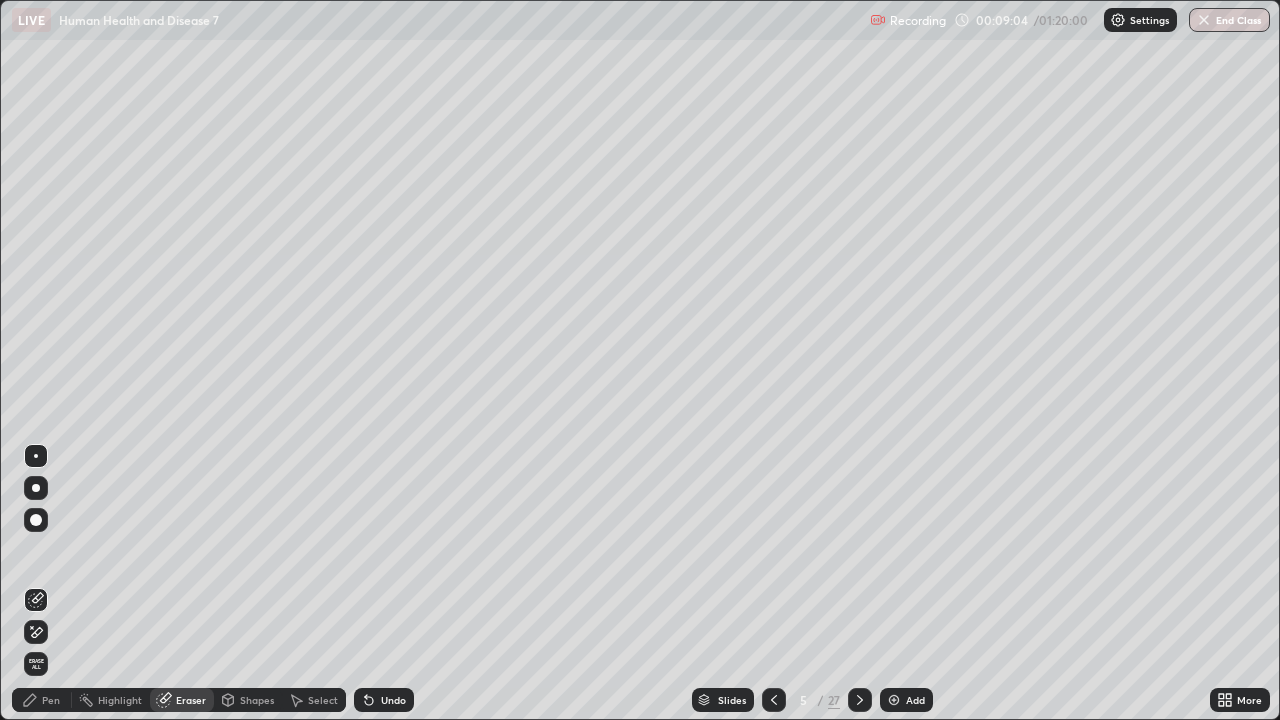 click on "Pen" at bounding box center [42, 700] 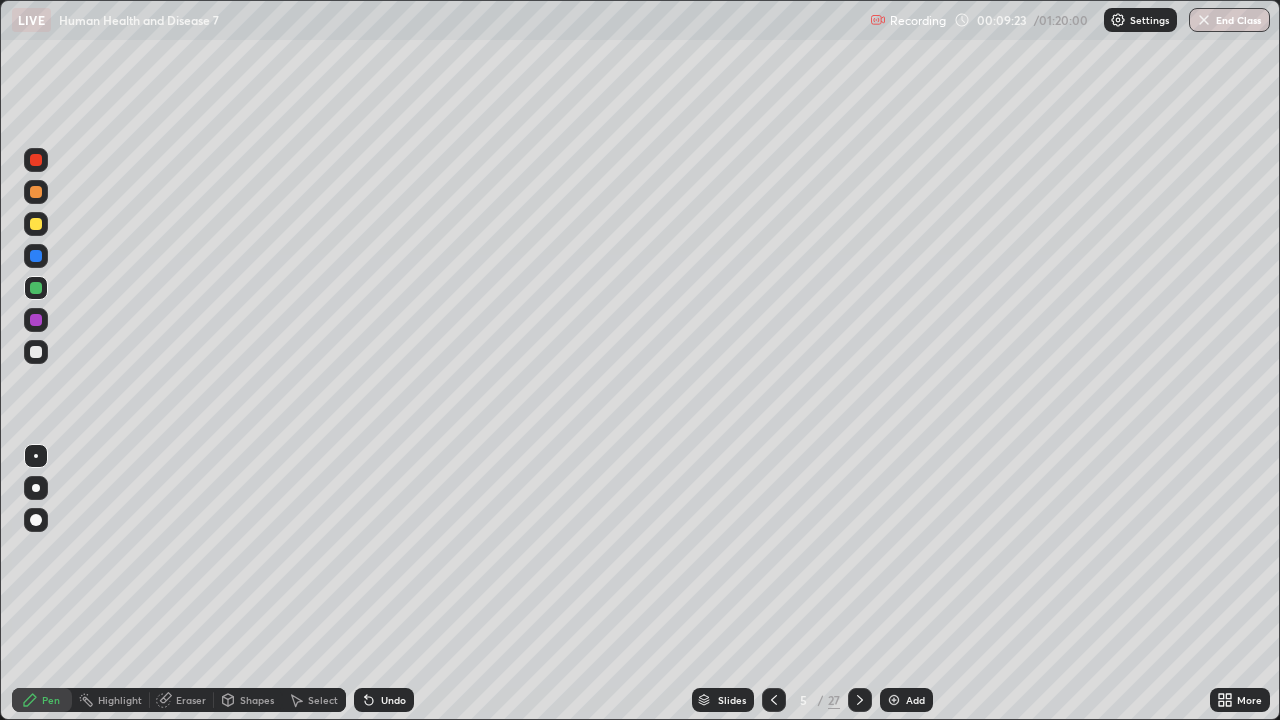 click at bounding box center (36, 352) 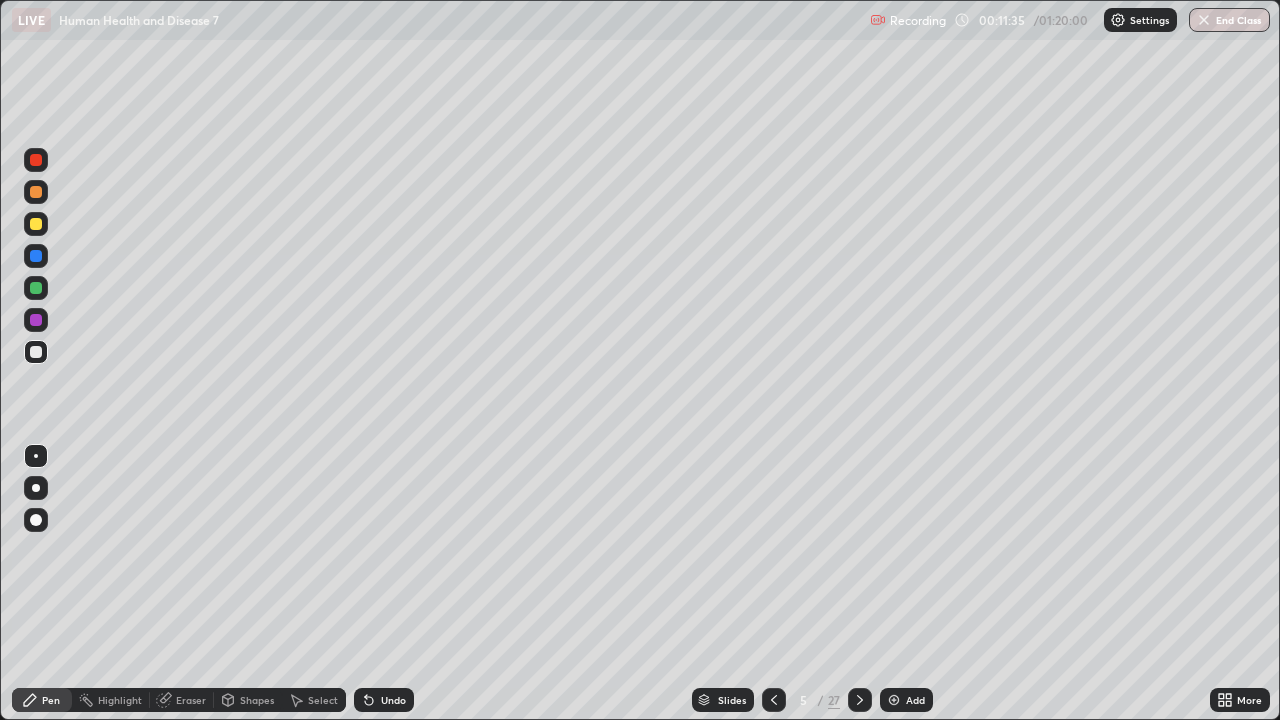 click at bounding box center (36, 224) 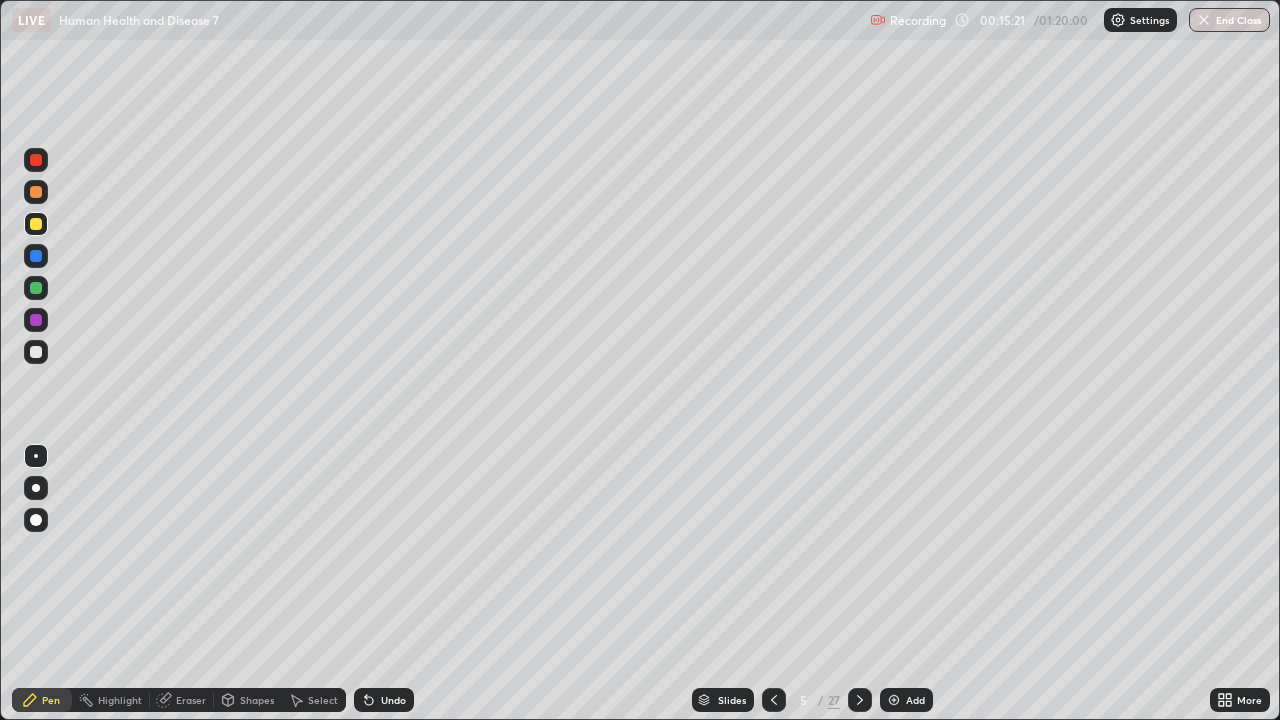 click at bounding box center (36, 352) 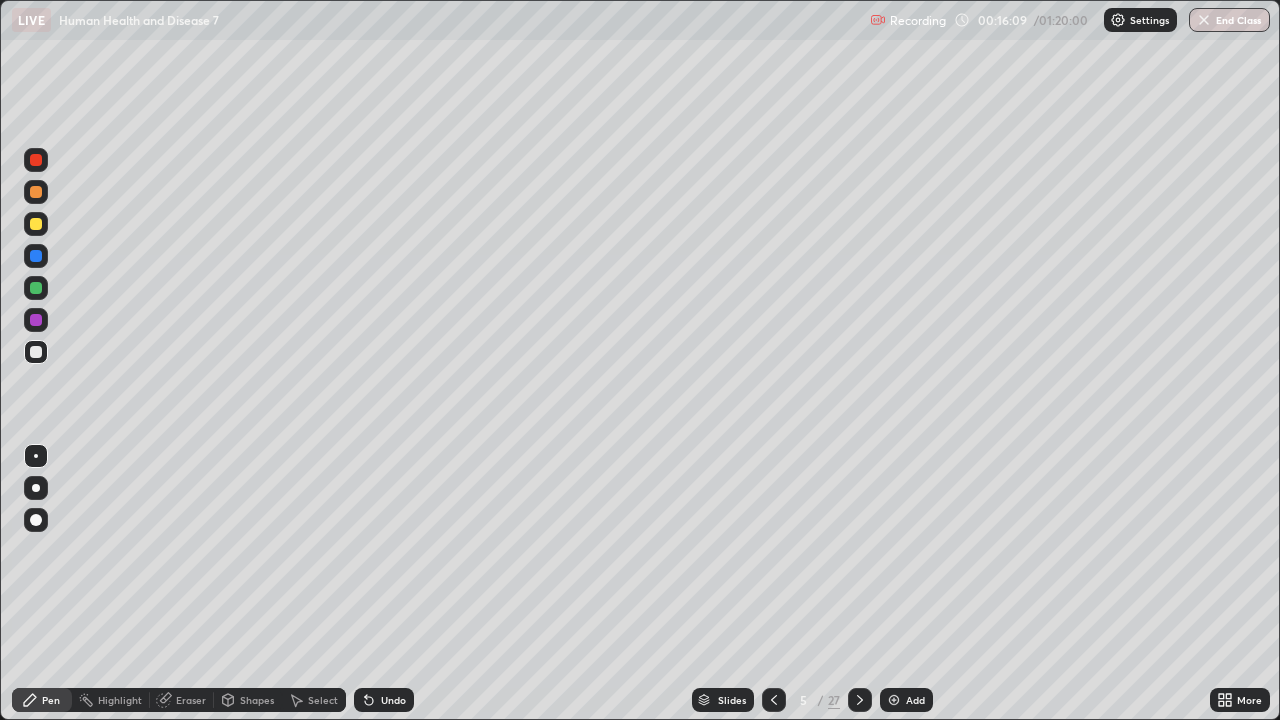 click on "Add" at bounding box center (915, 700) 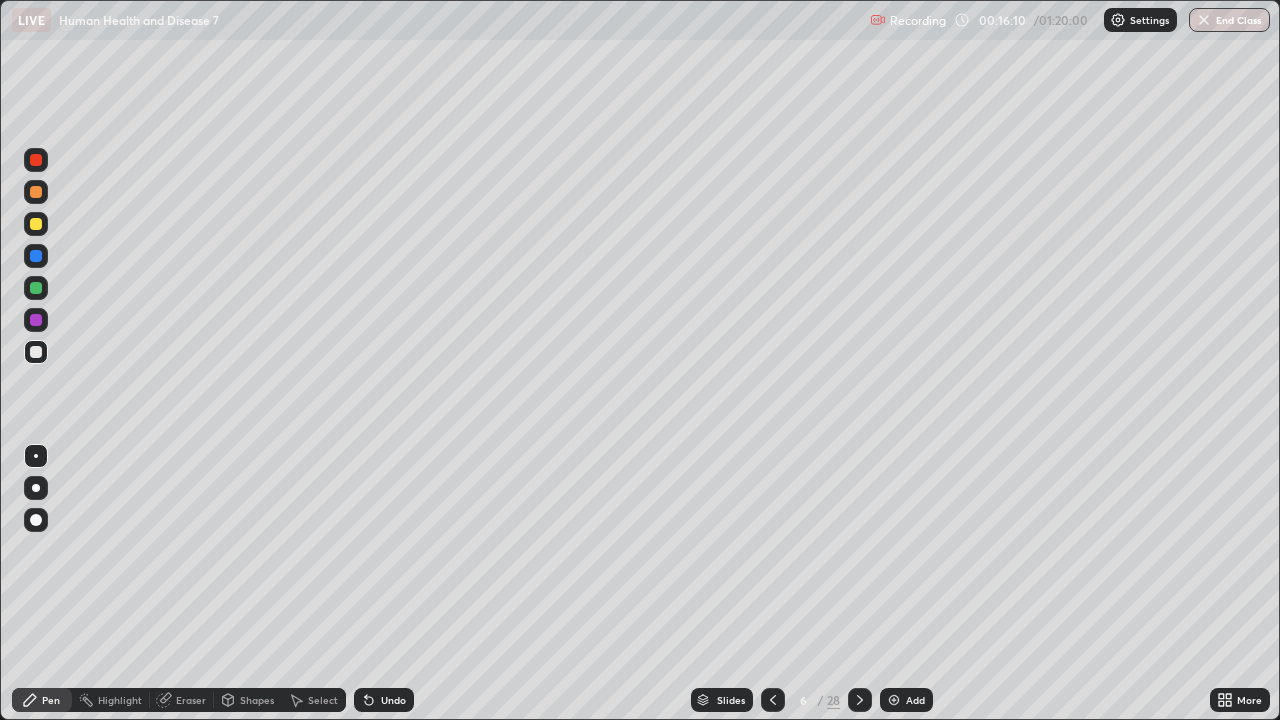 click on "Pen" at bounding box center (51, 700) 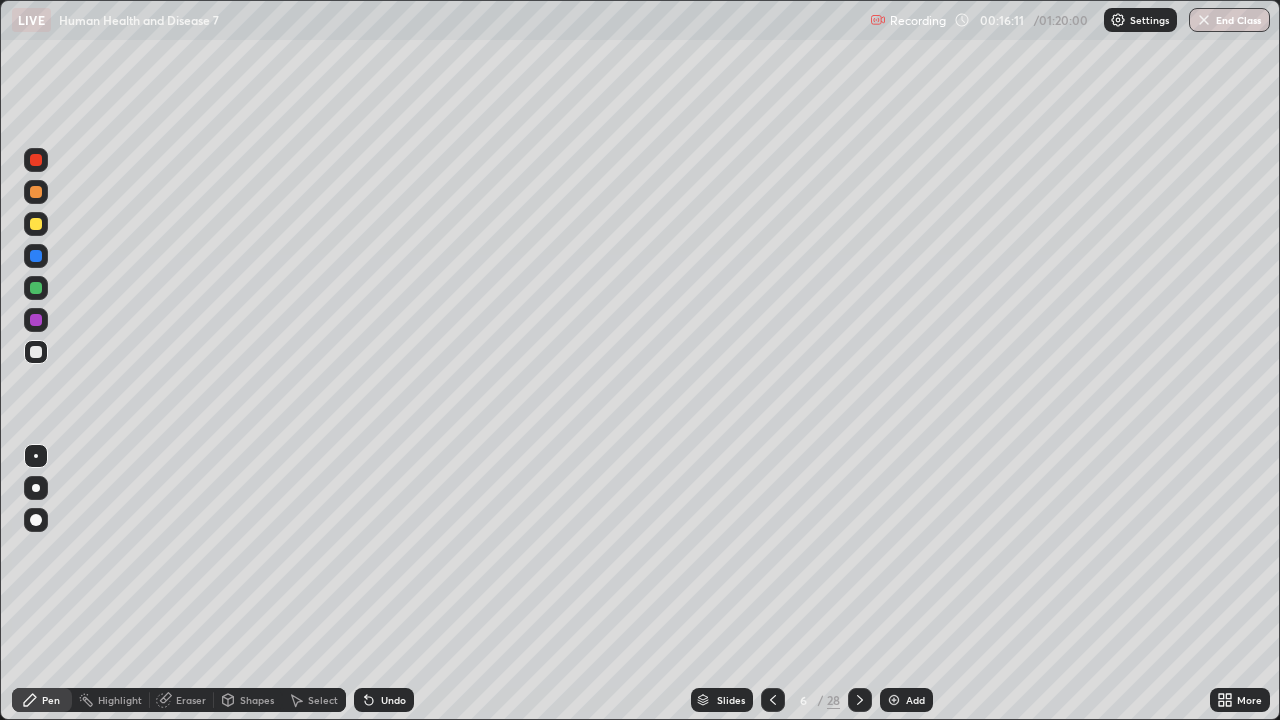 click at bounding box center (36, 352) 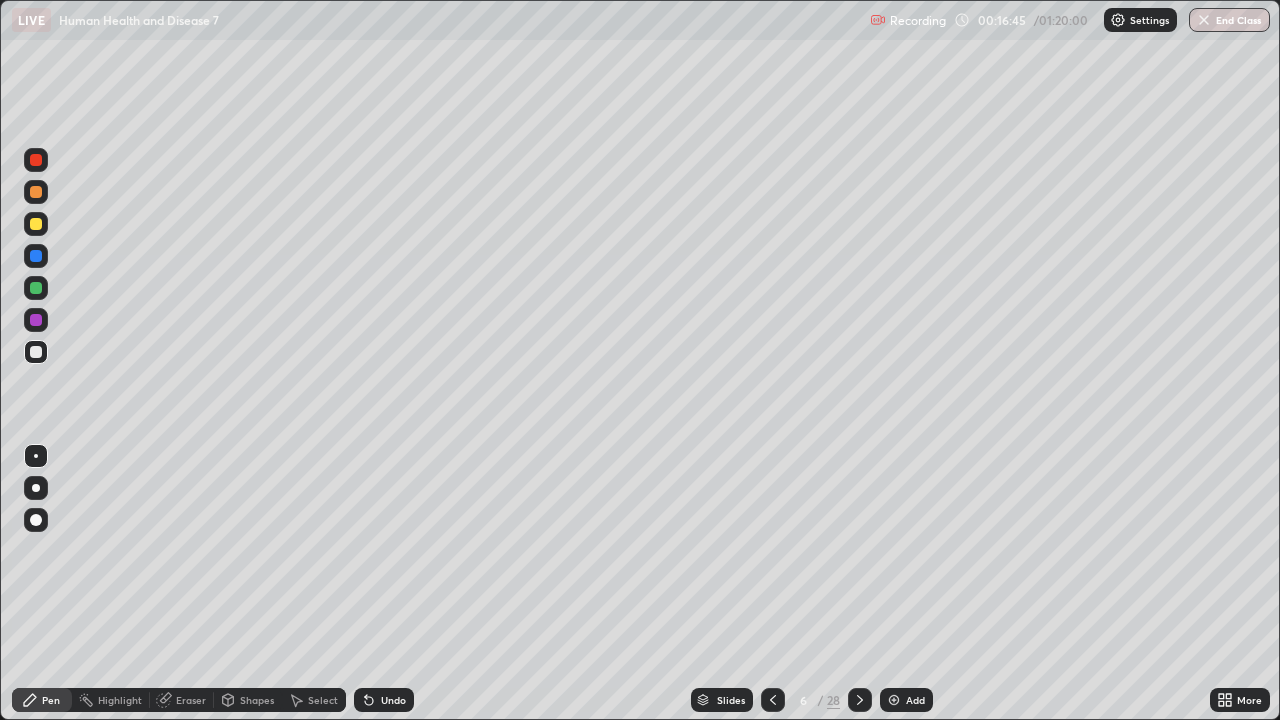 click 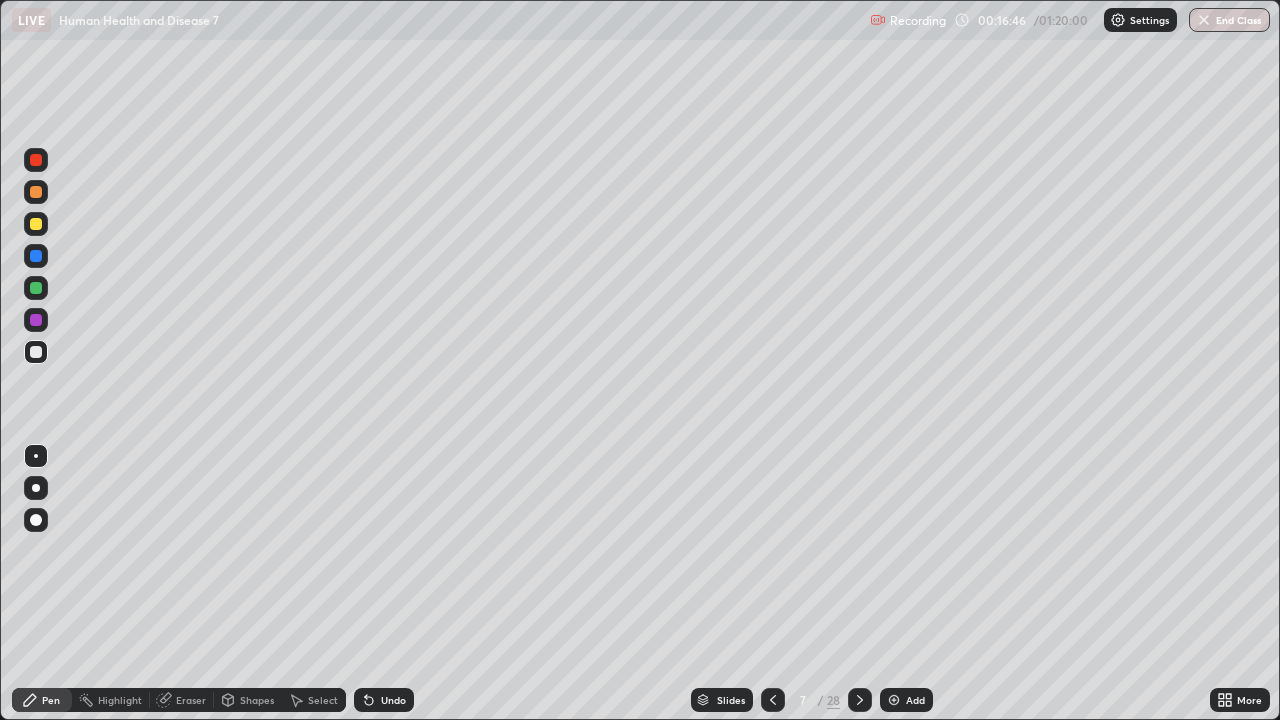 click 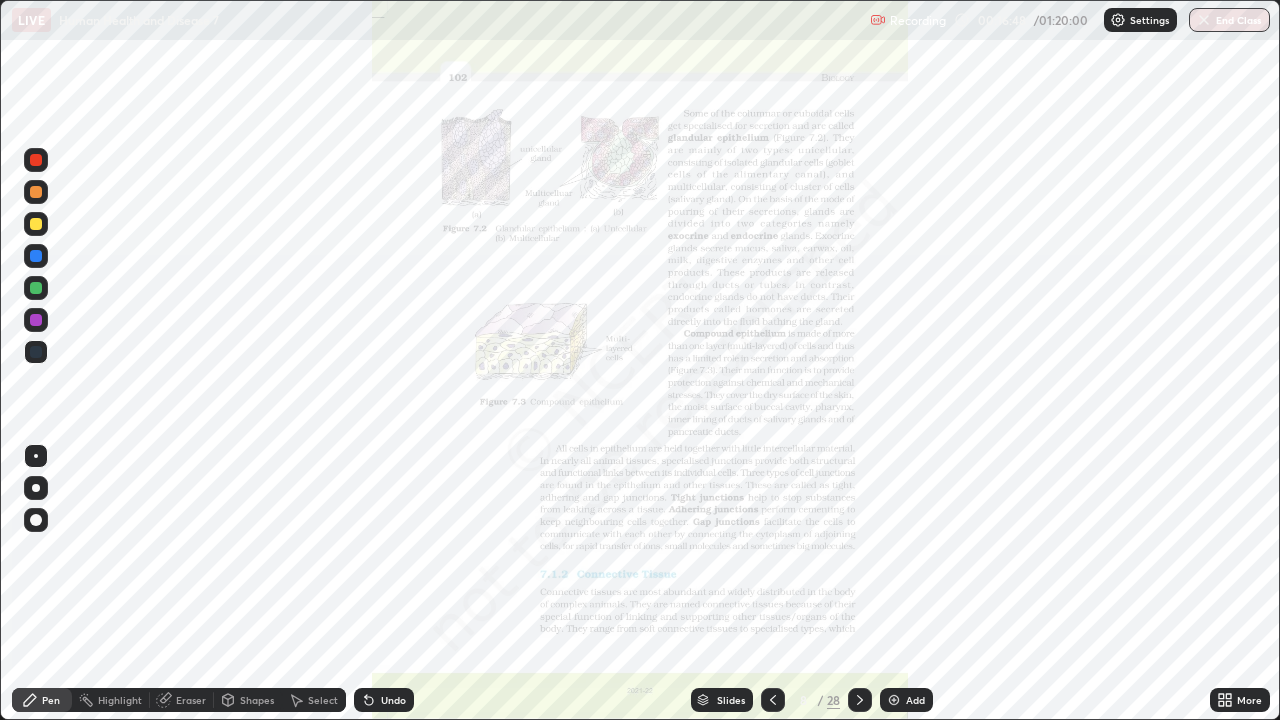 click 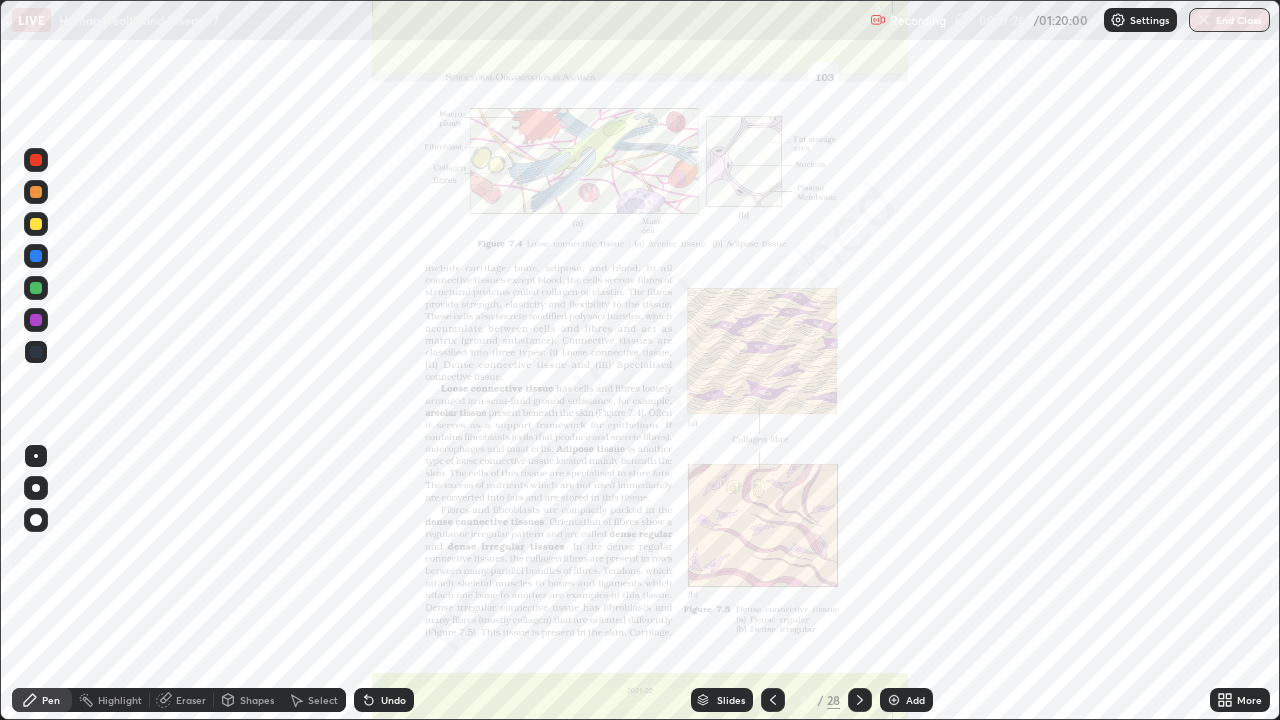 click on "Eraser" at bounding box center (191, 700) 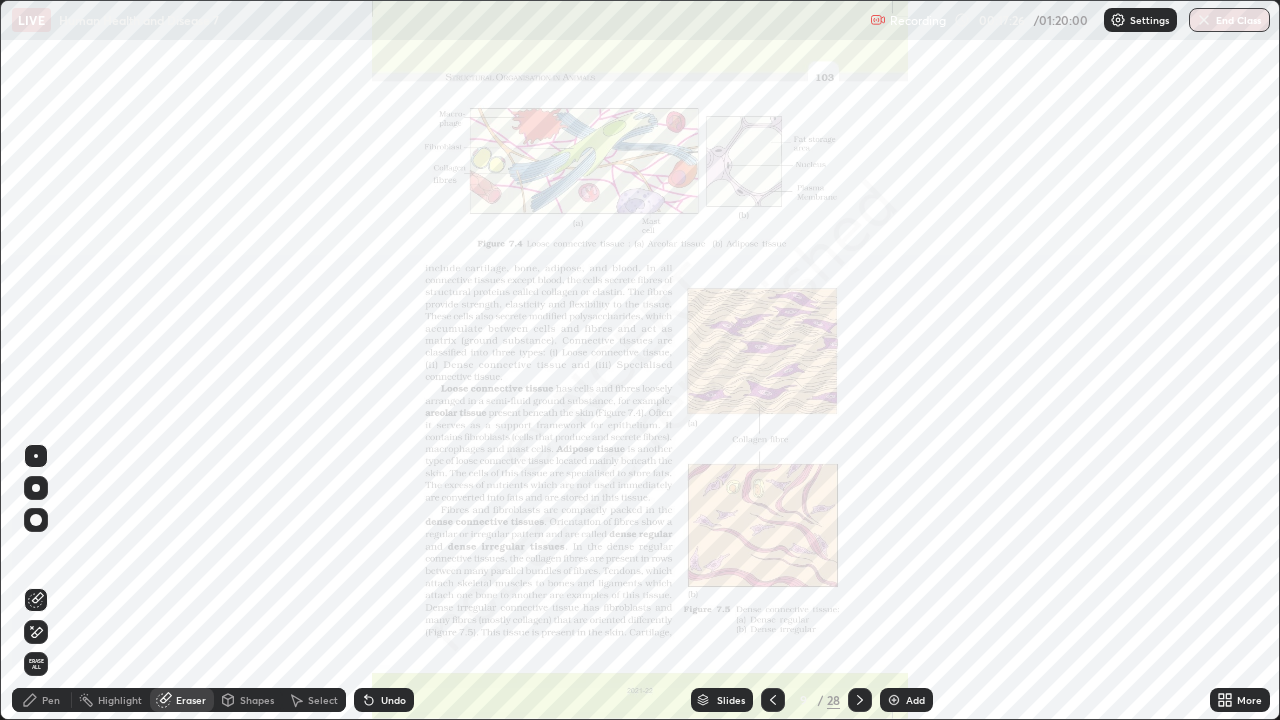 click on "Erase all" at bounding box center [36, 664] 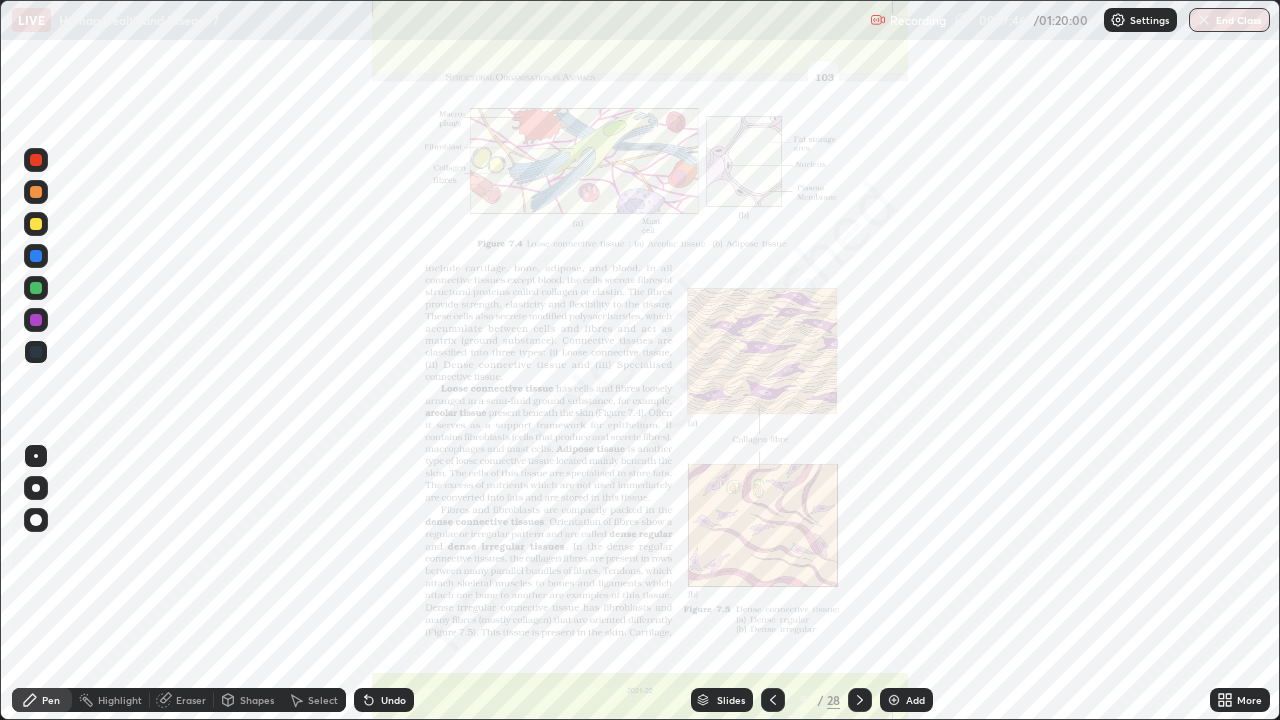click on "Eraser" at bounding box center (191, 700) 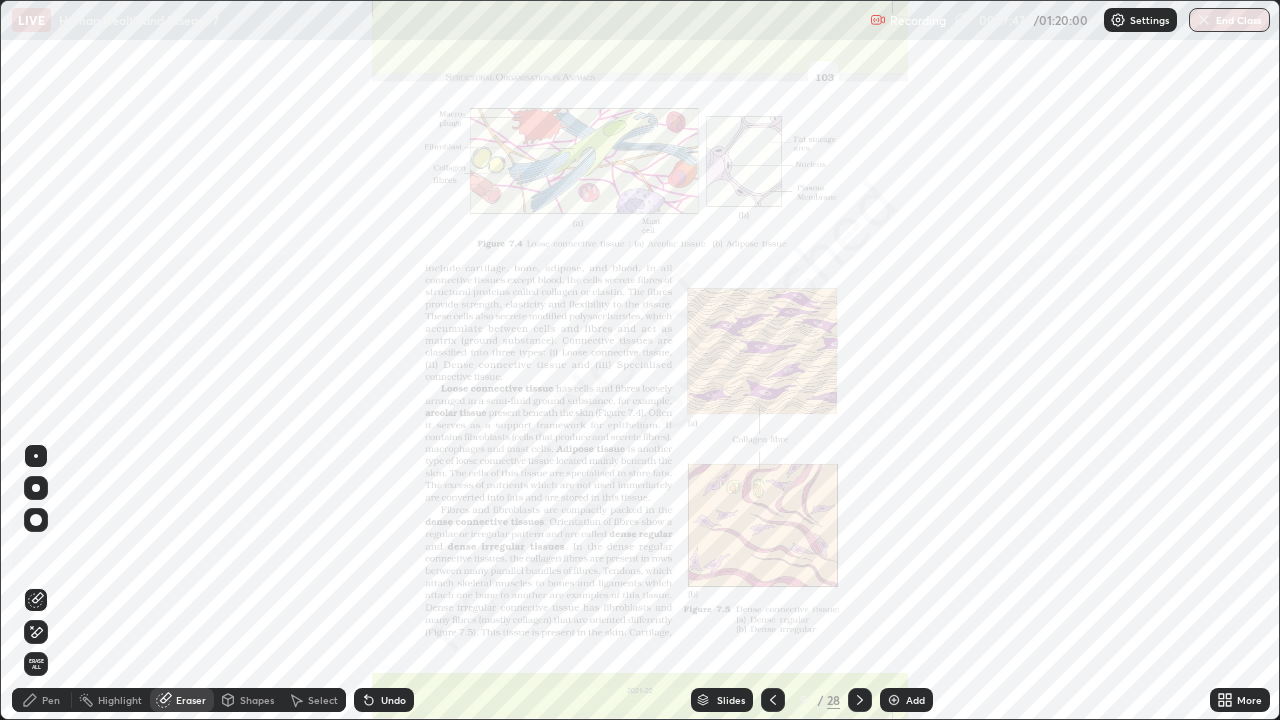 click on "Erase all" at bounding box center (36, 664) 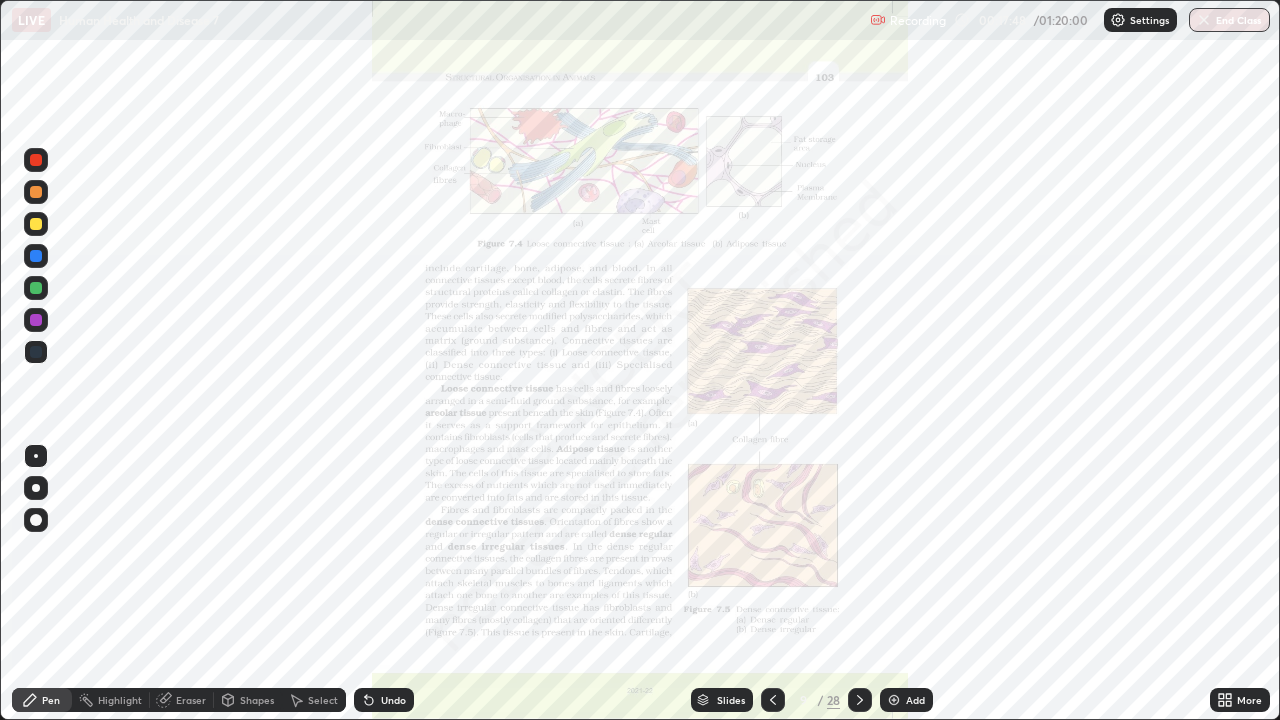 click 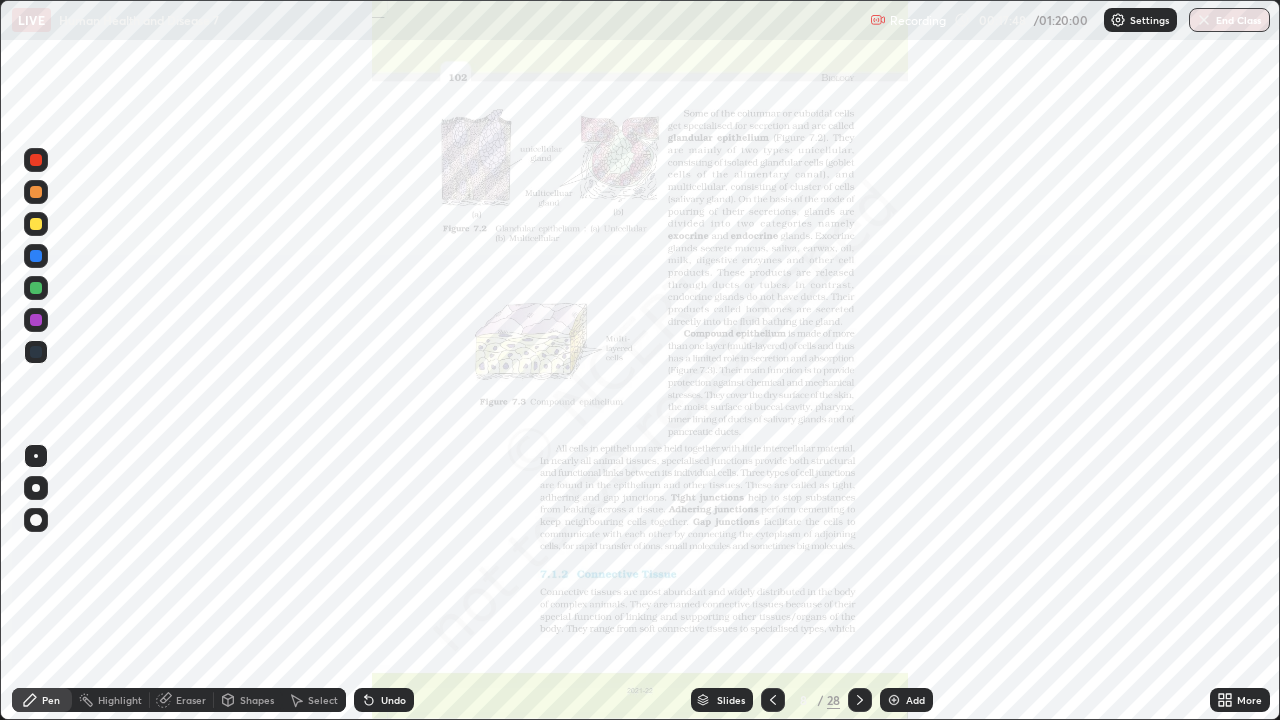 click 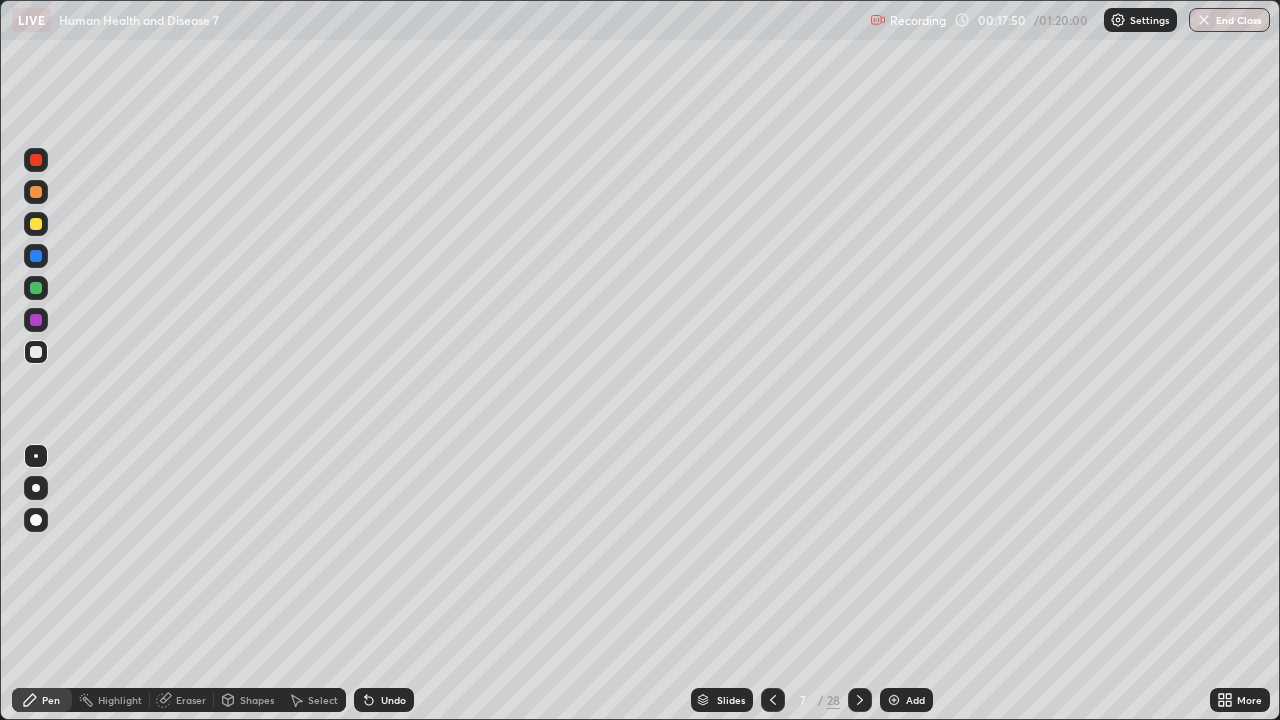 click 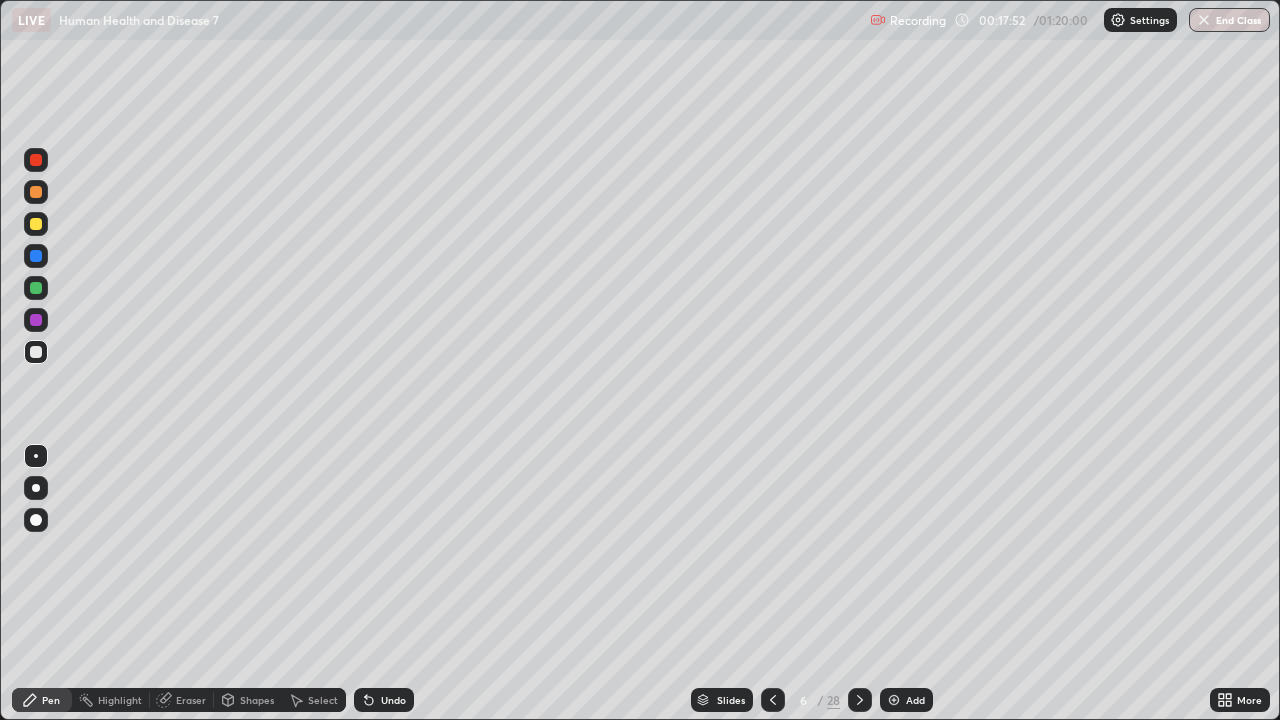 click at bounding box center (36, 224) 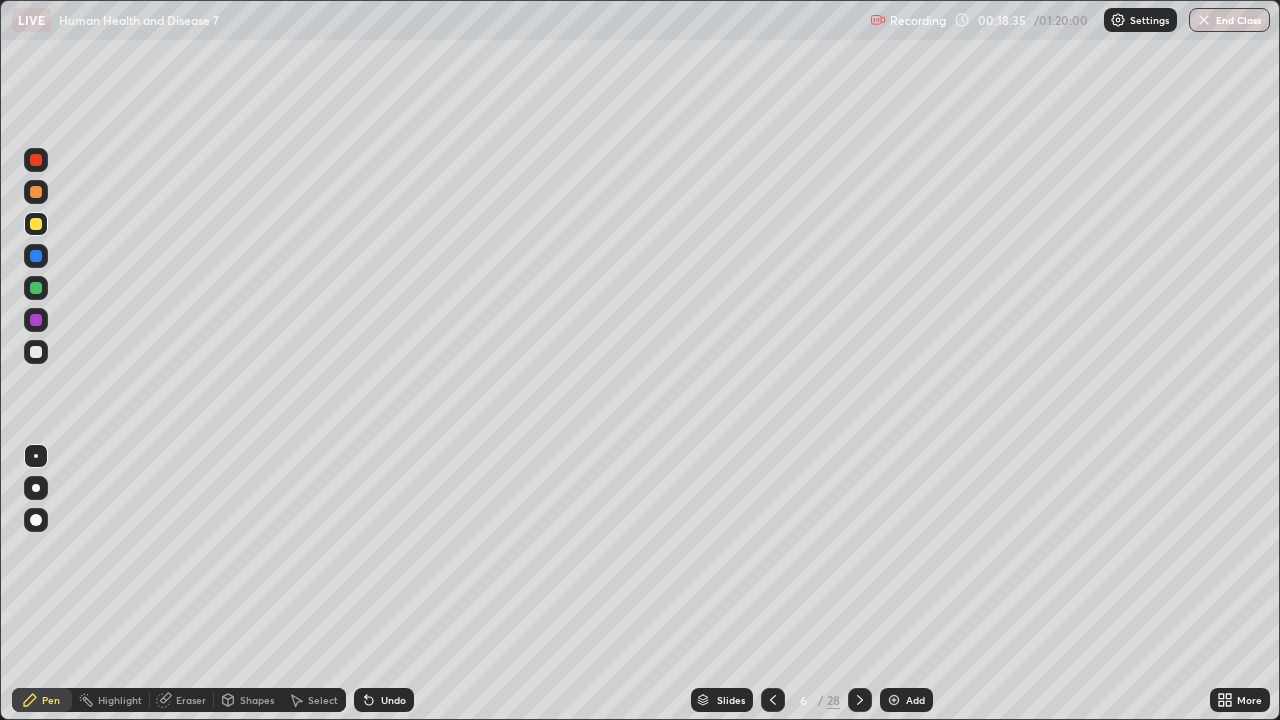 click at bounding box center [36, 192] 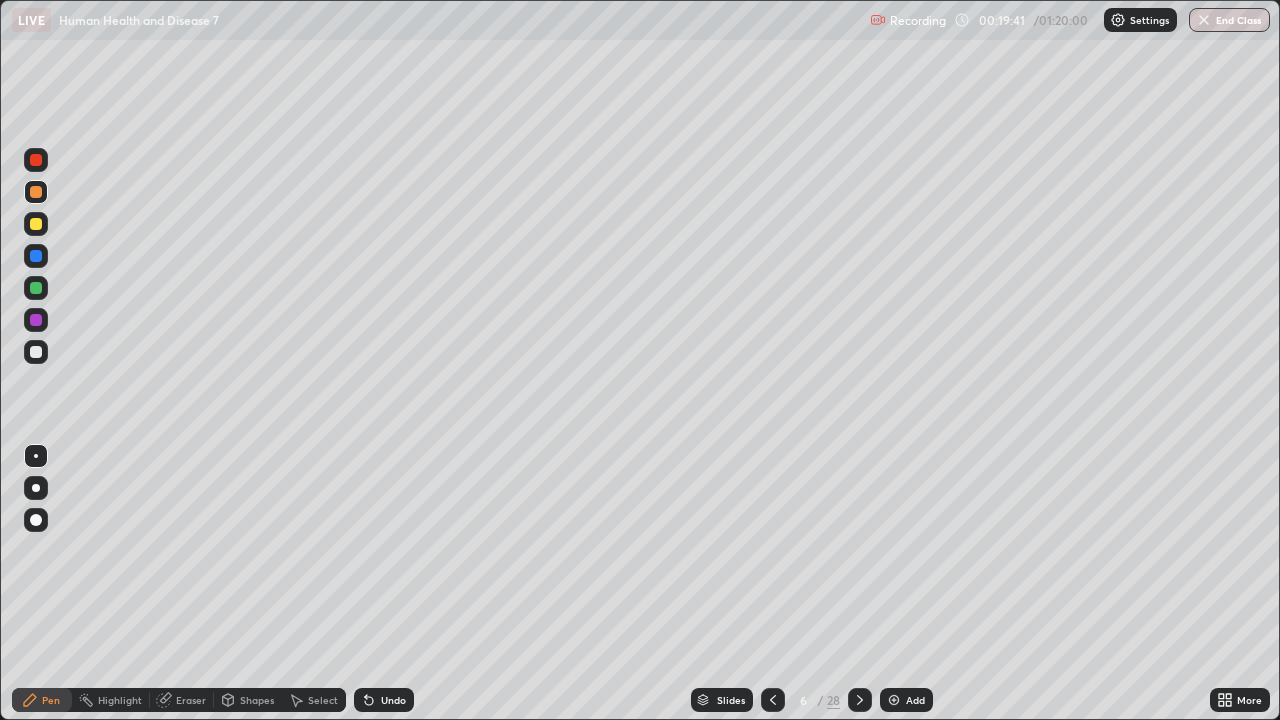 click 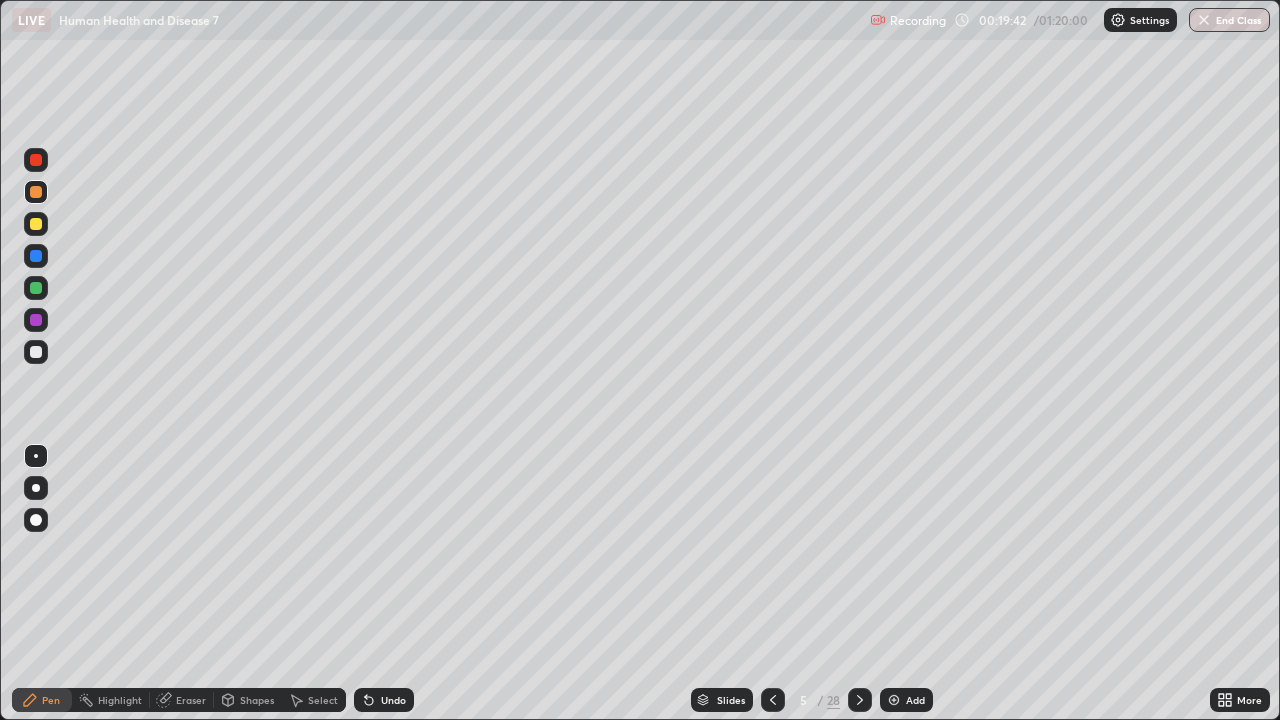 click 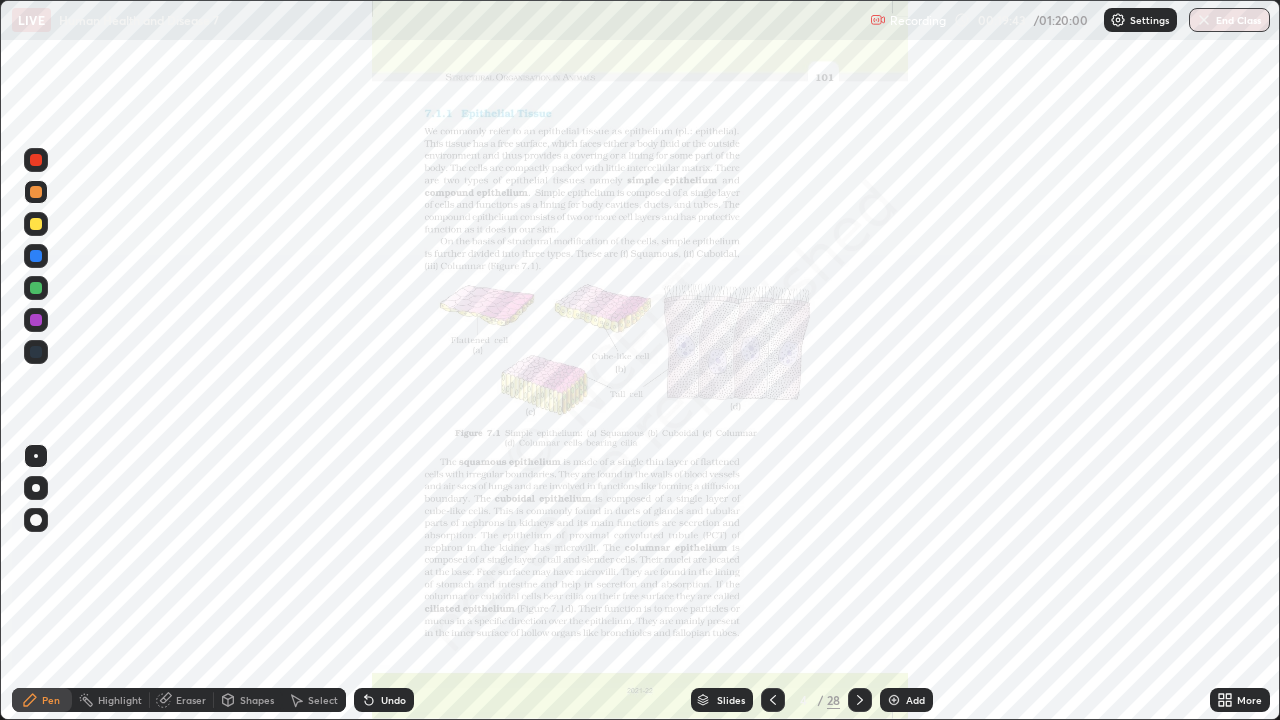 click 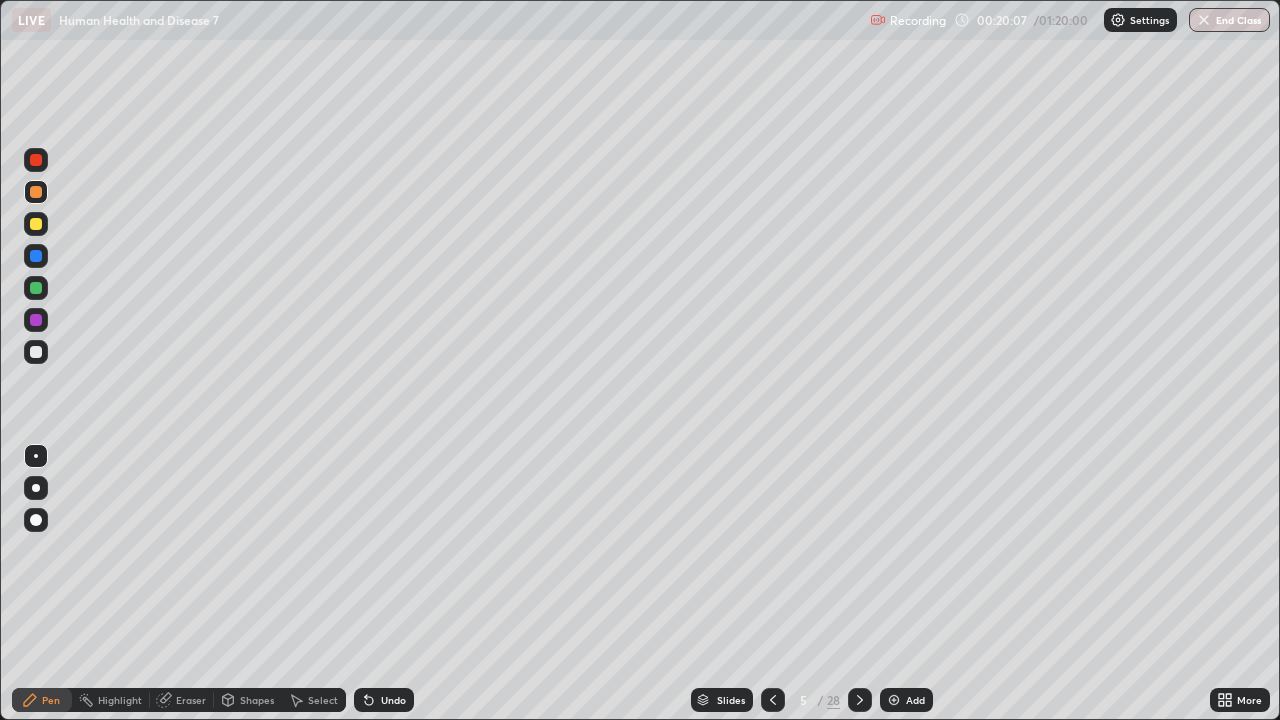 click 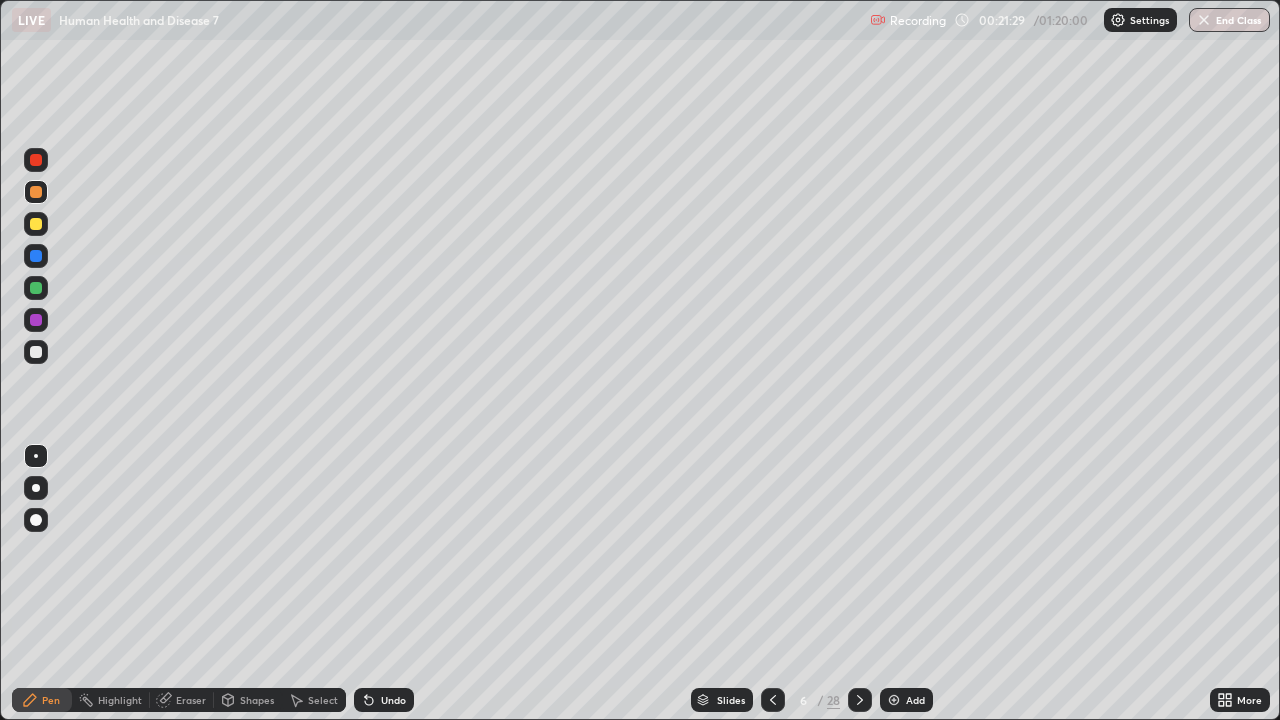 click 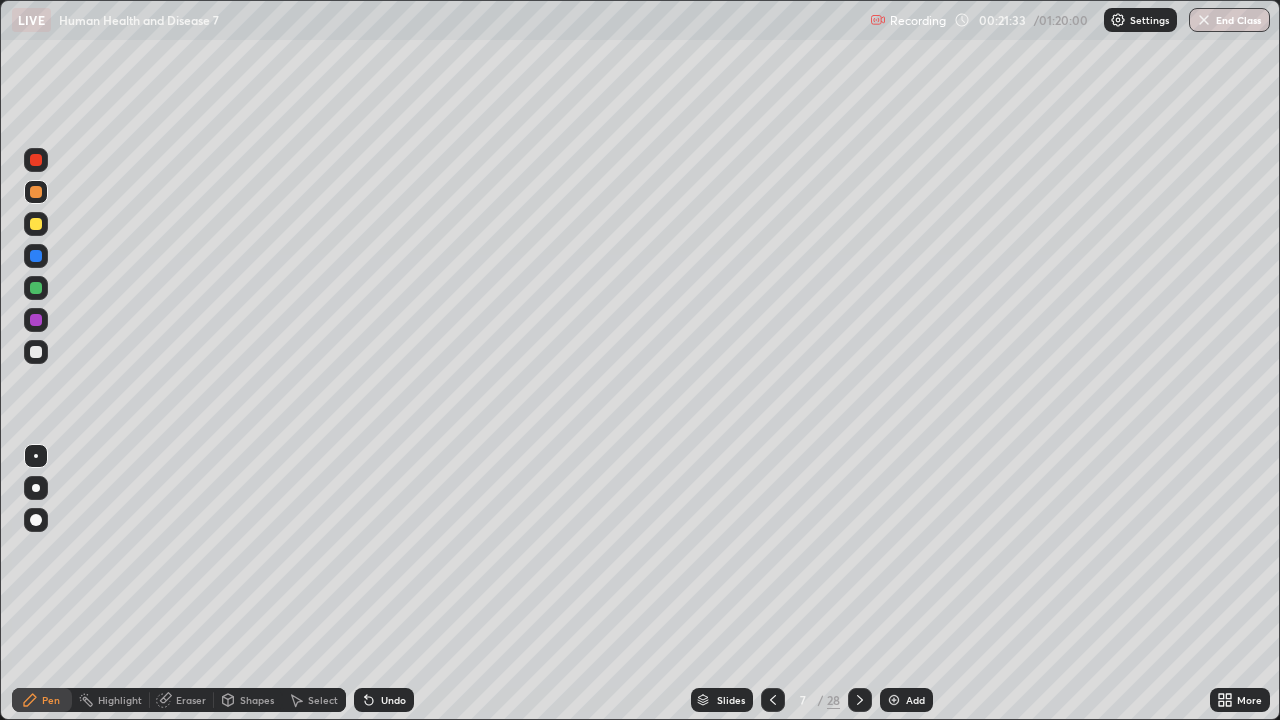 click on "Add" at bounding box center (915, 700) 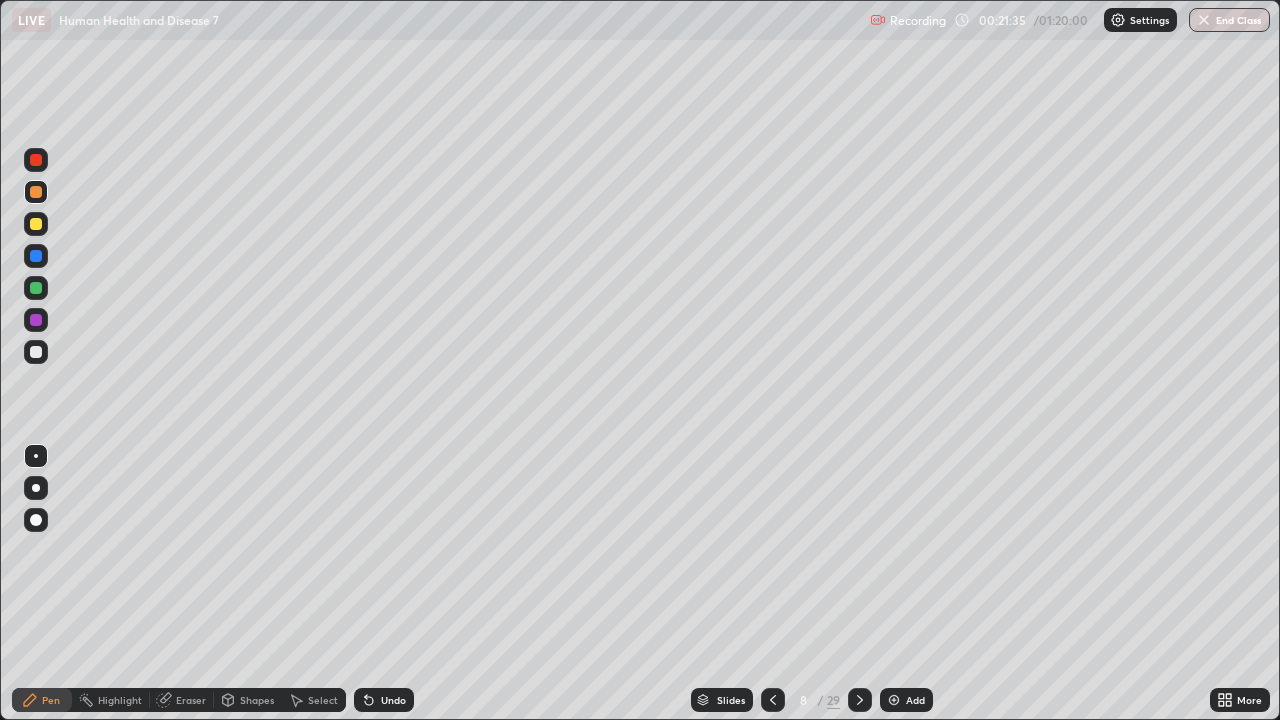 click 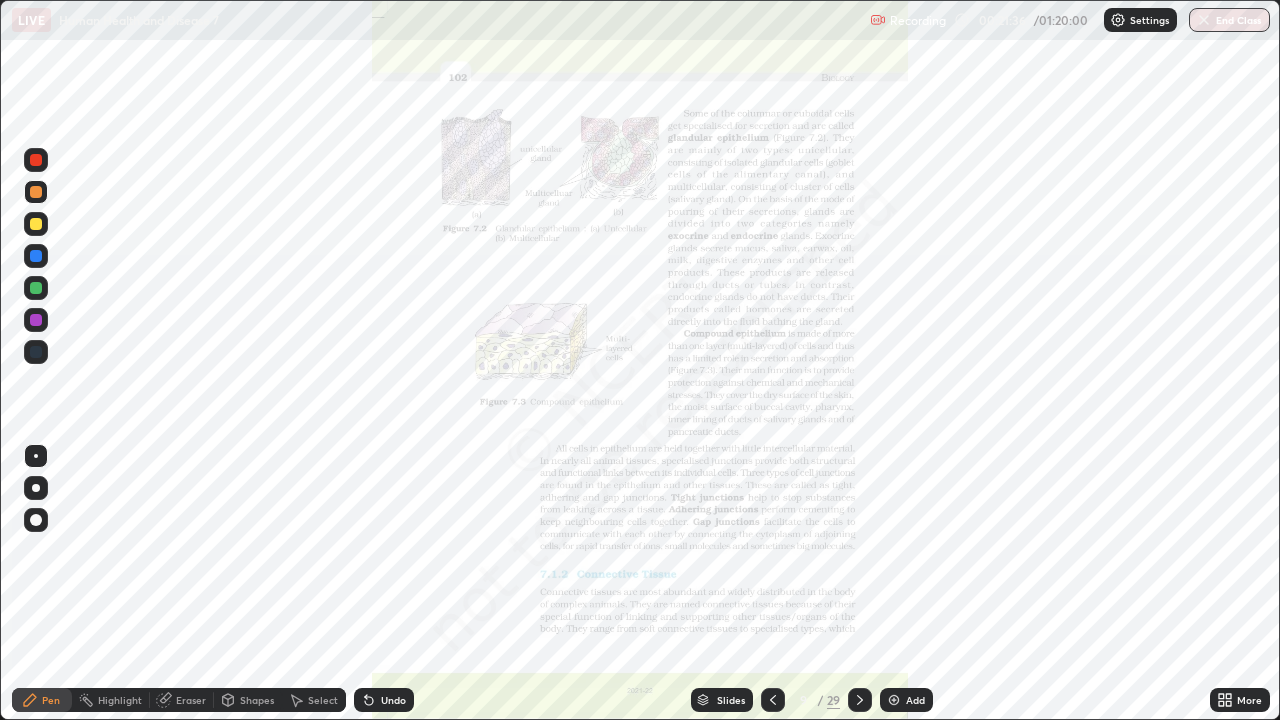click at bounding box center [860, 700] 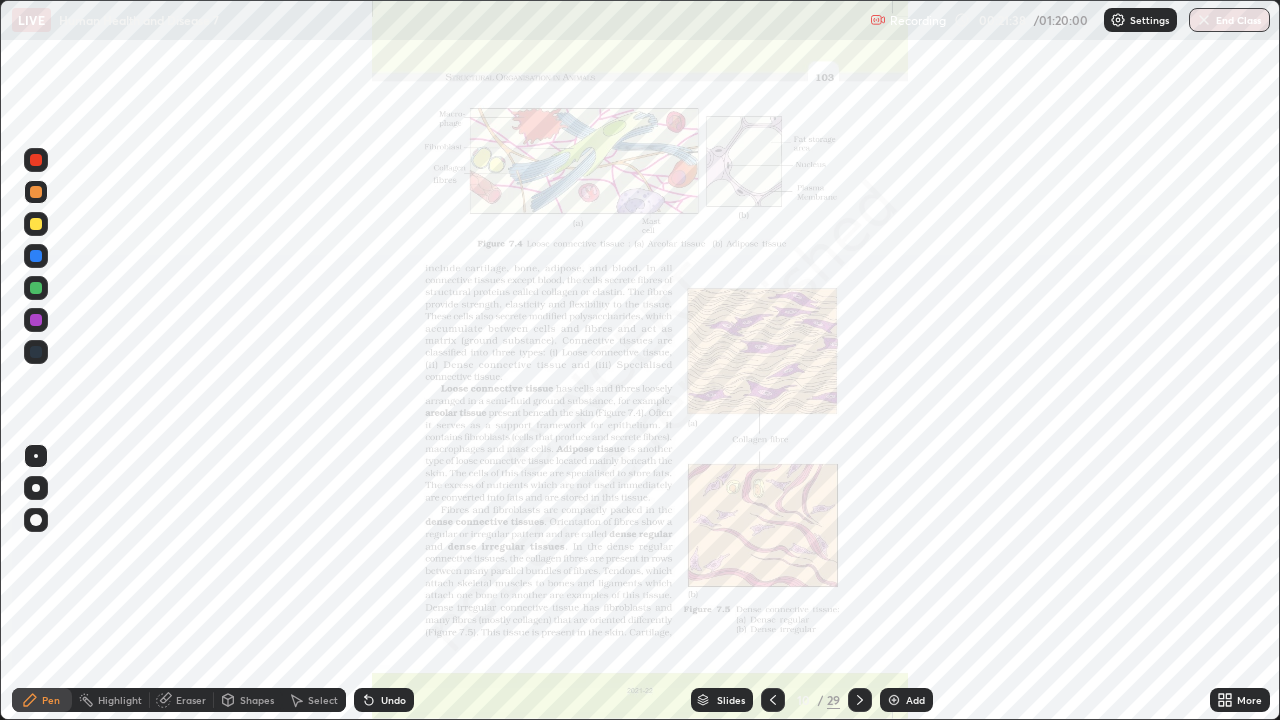 click 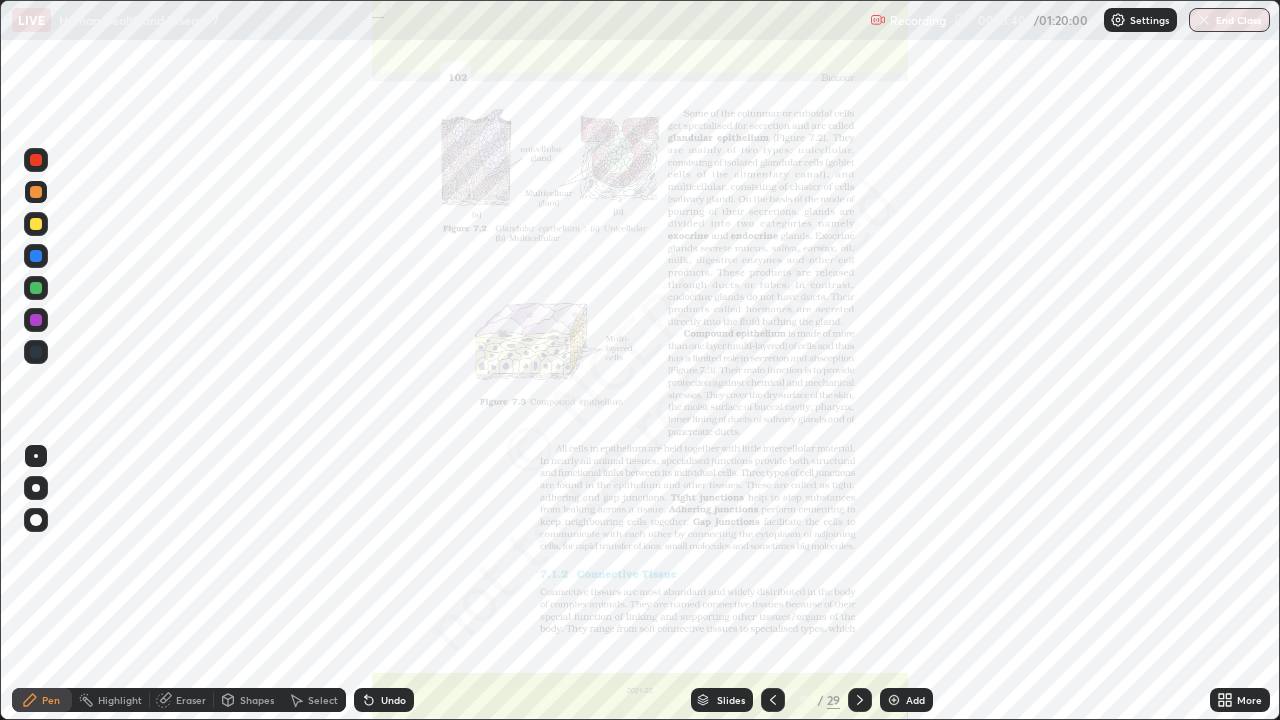 click 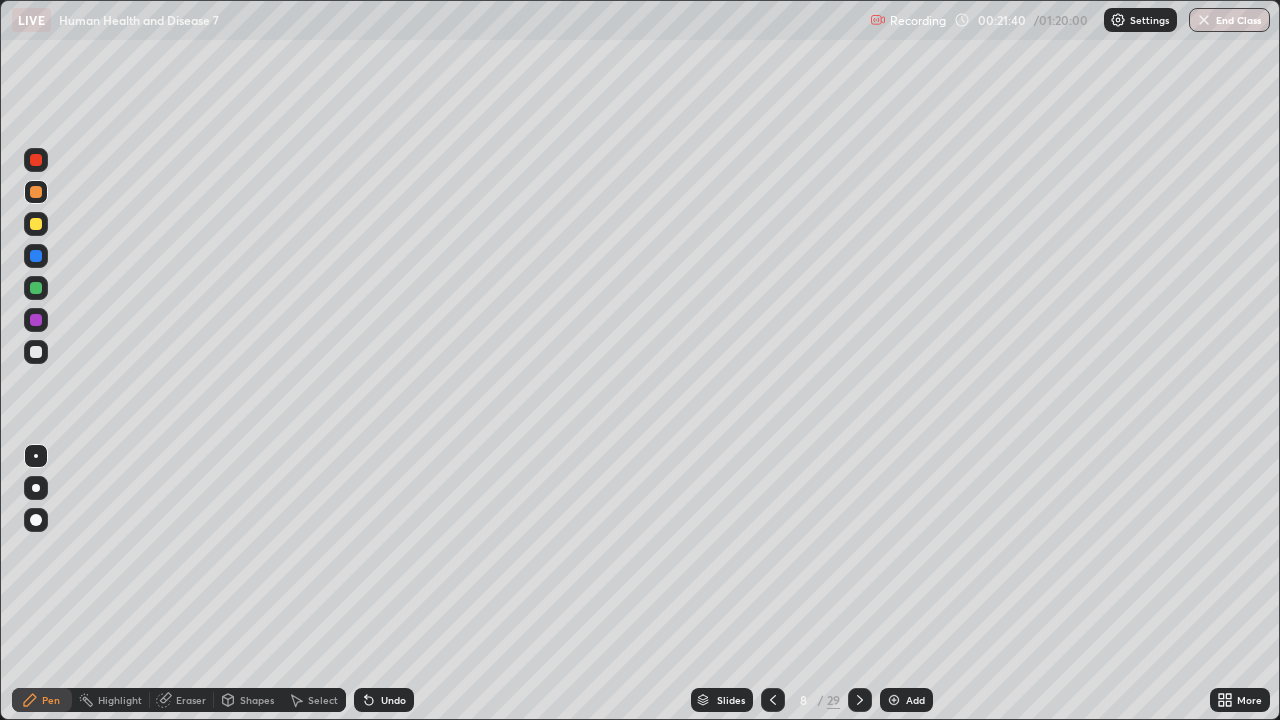 click 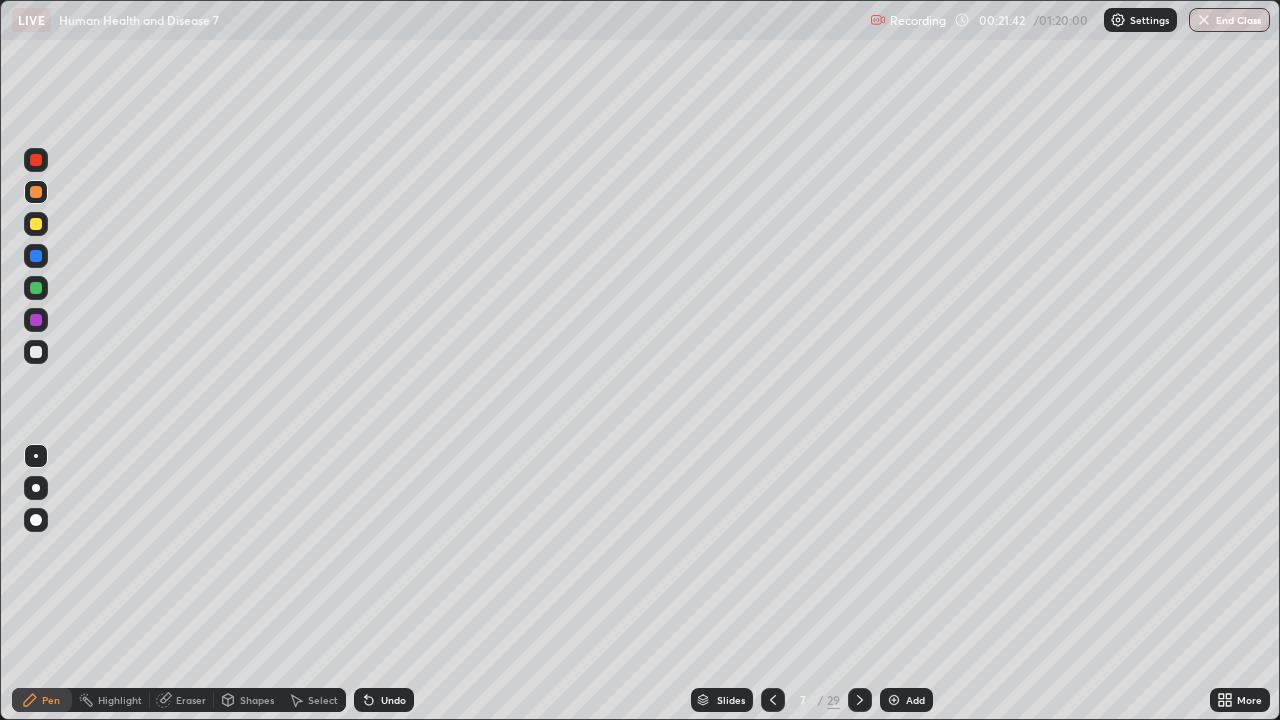 click 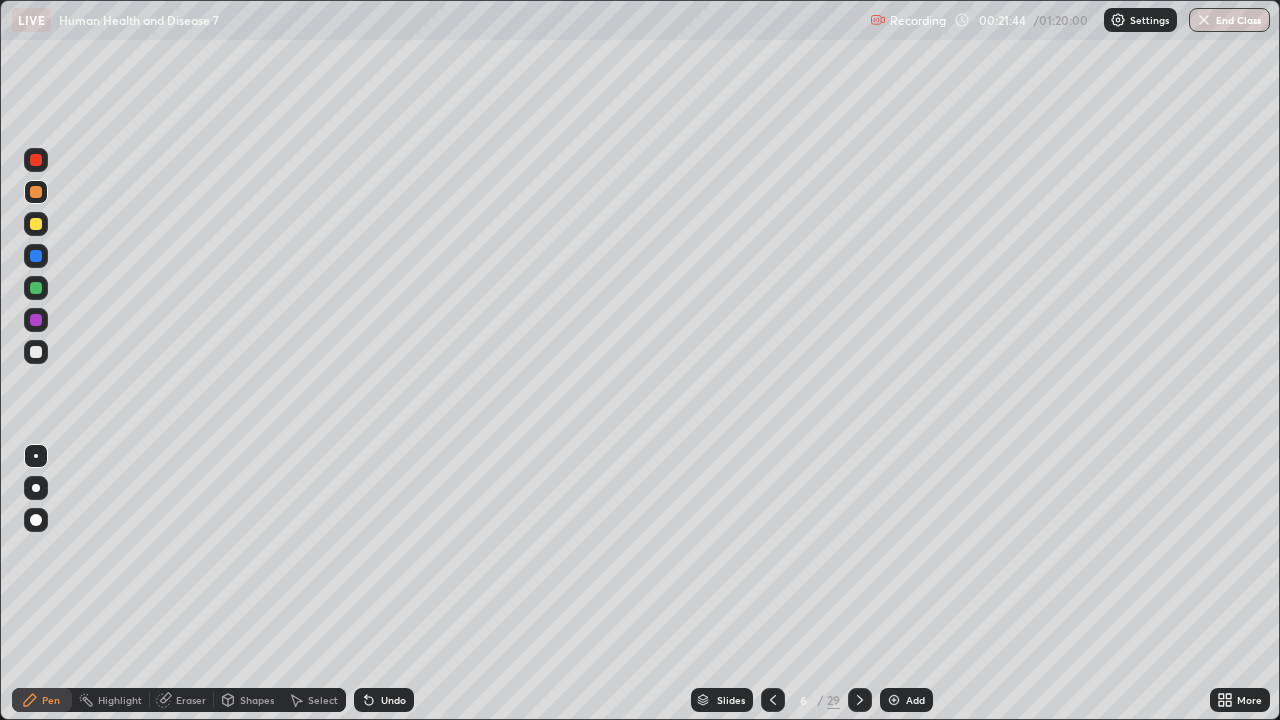 click 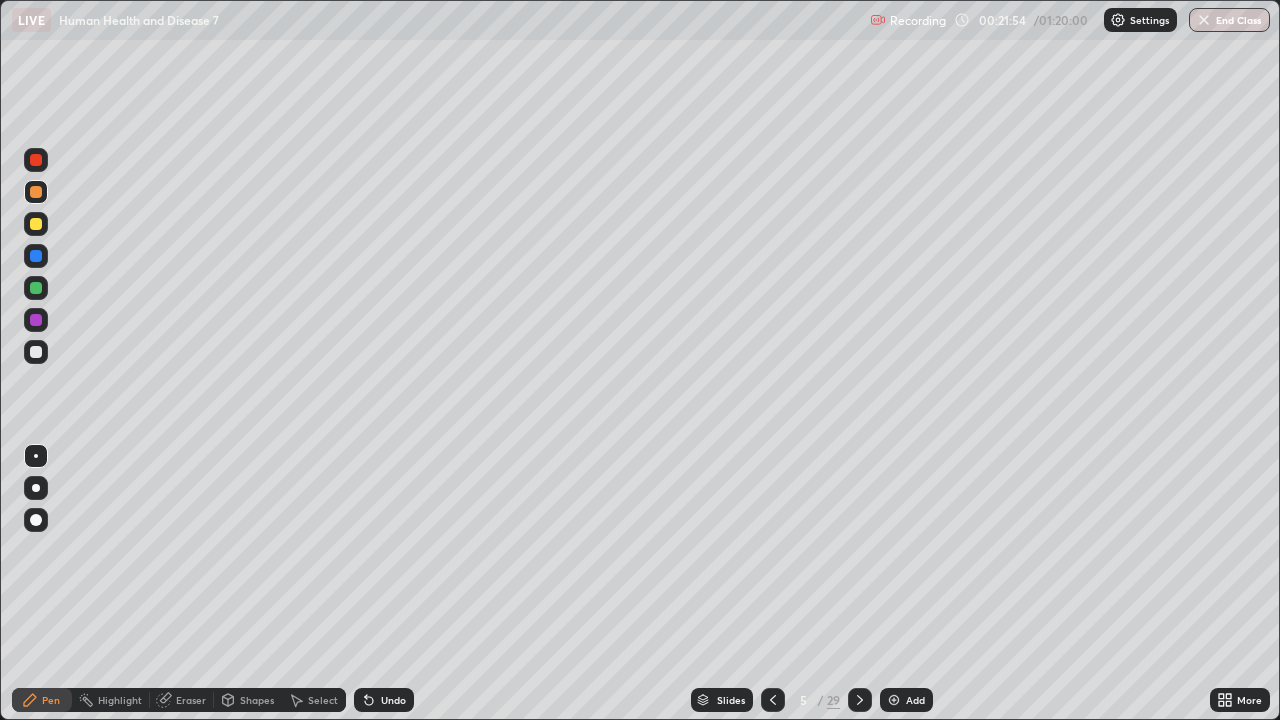 click 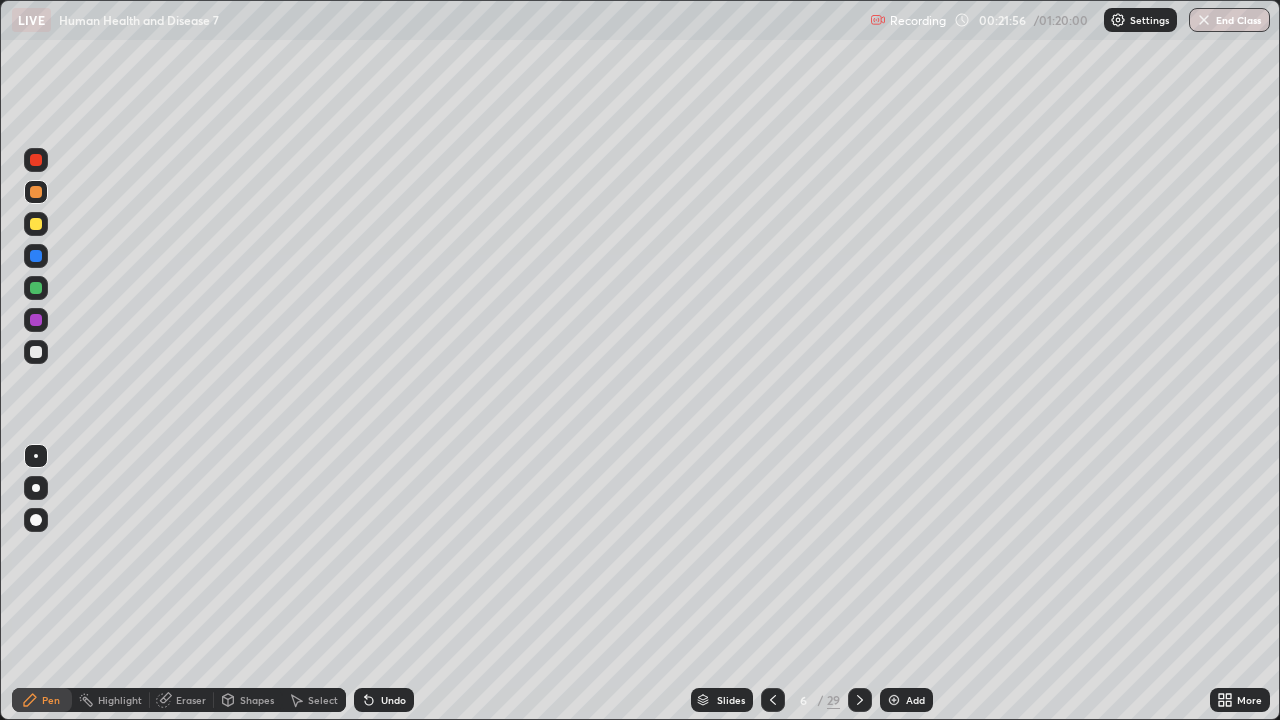 click 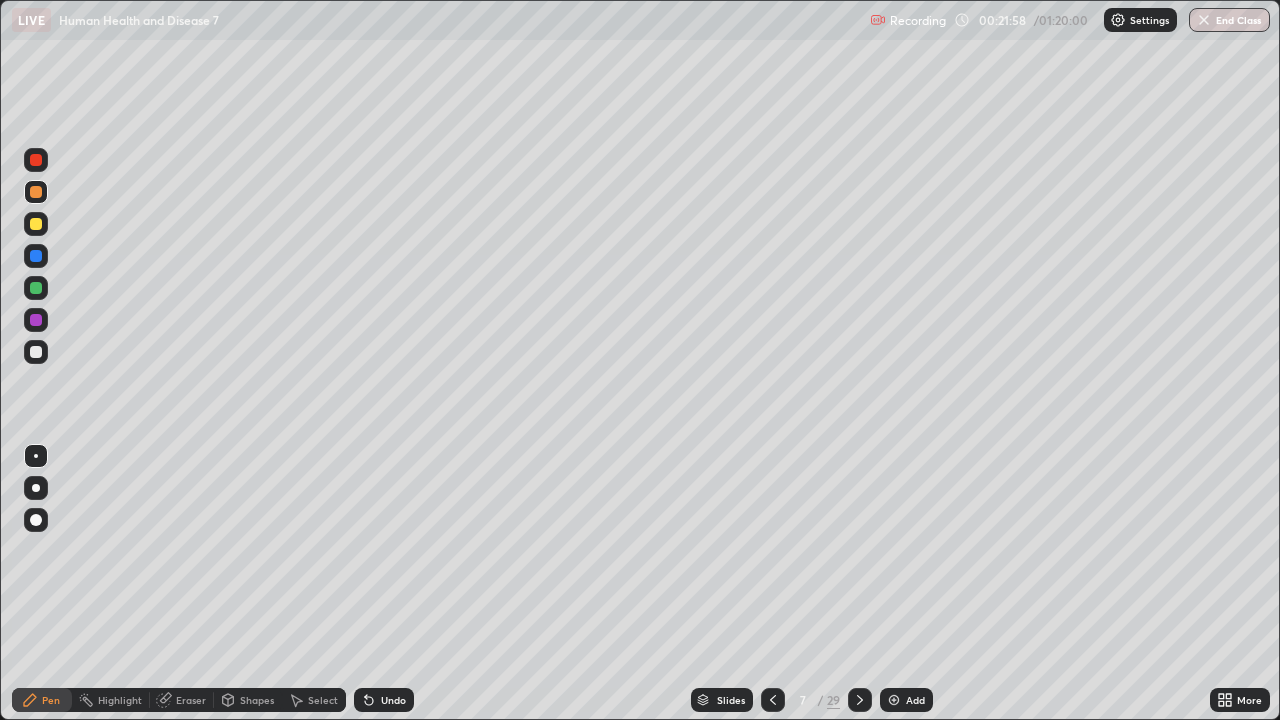 click at bounding box center [36, 224] 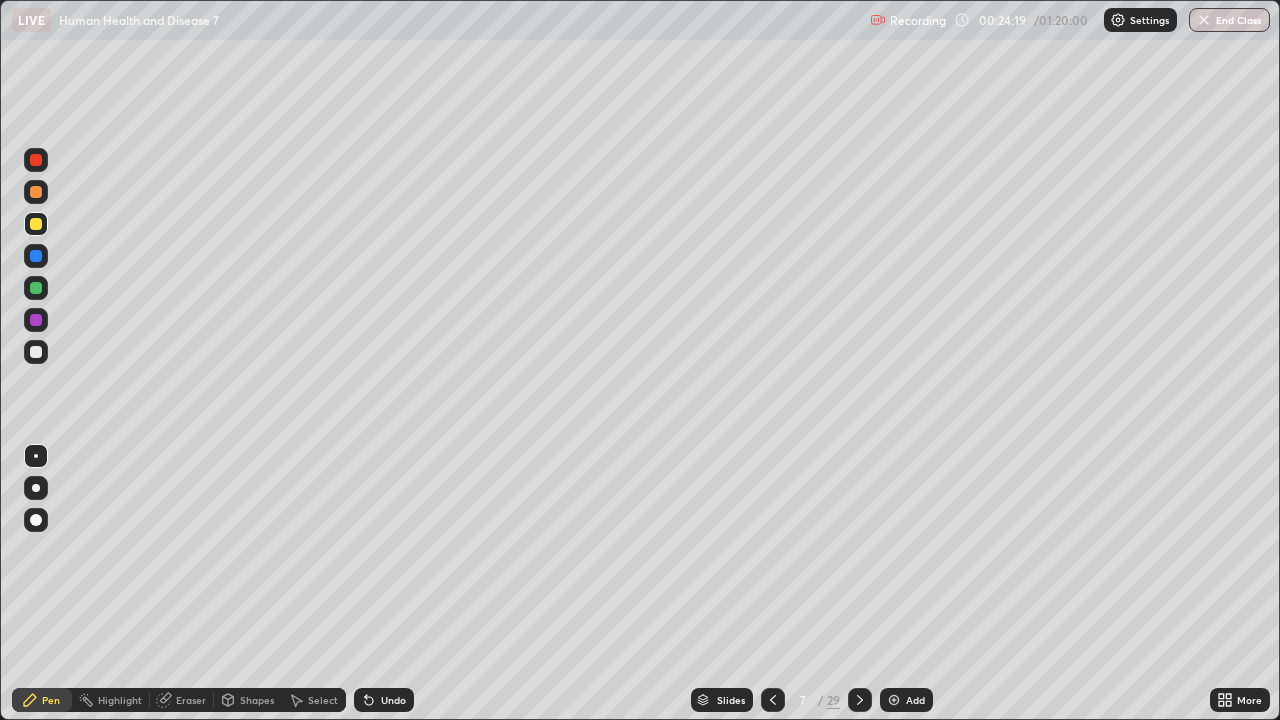 click 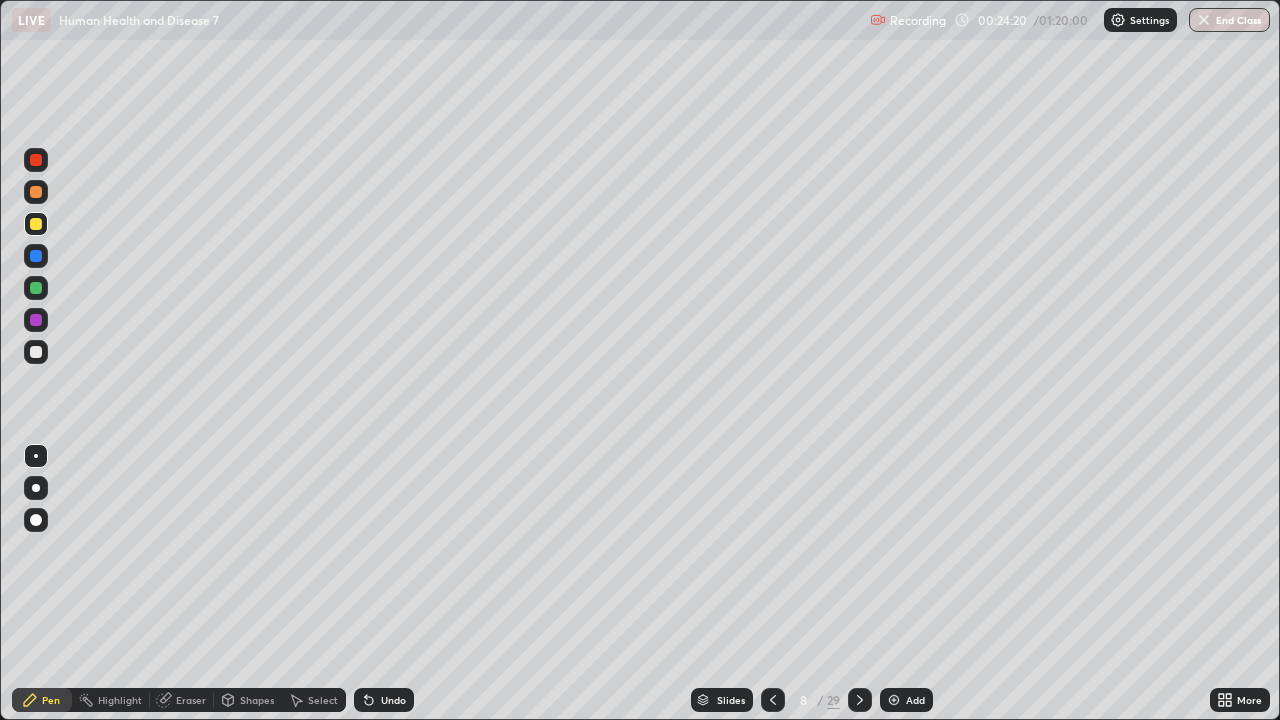 click 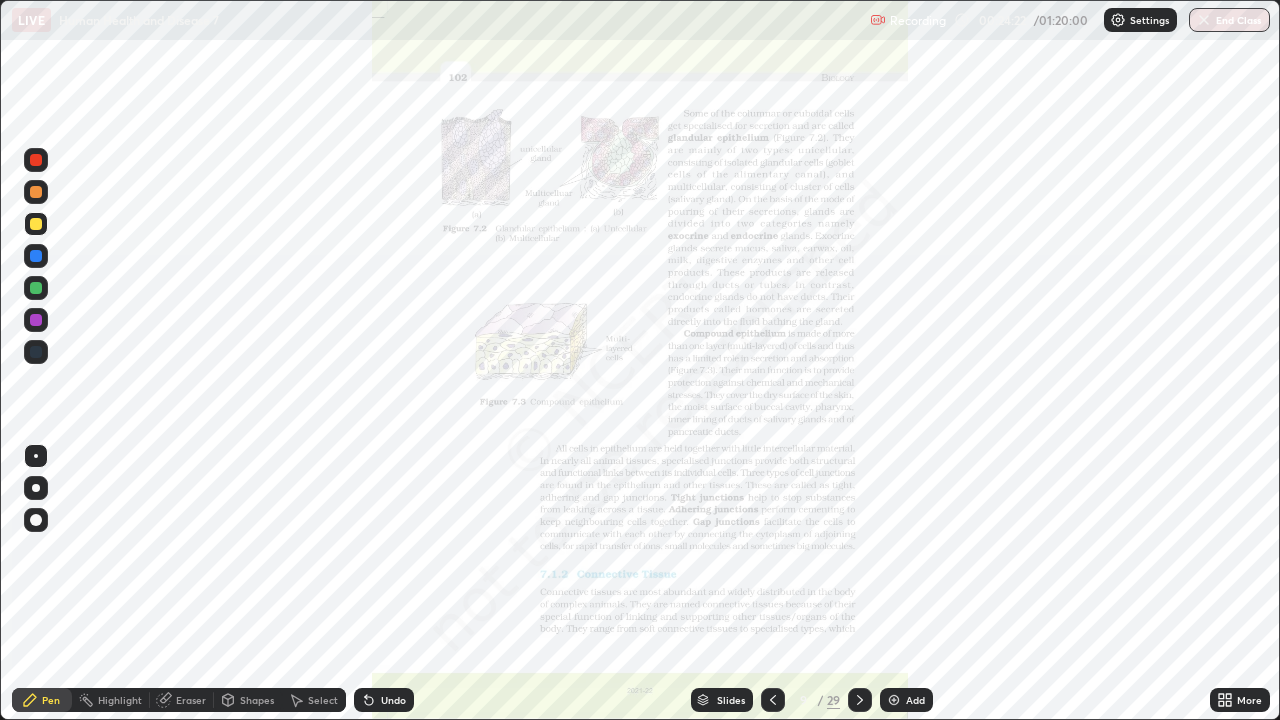 click 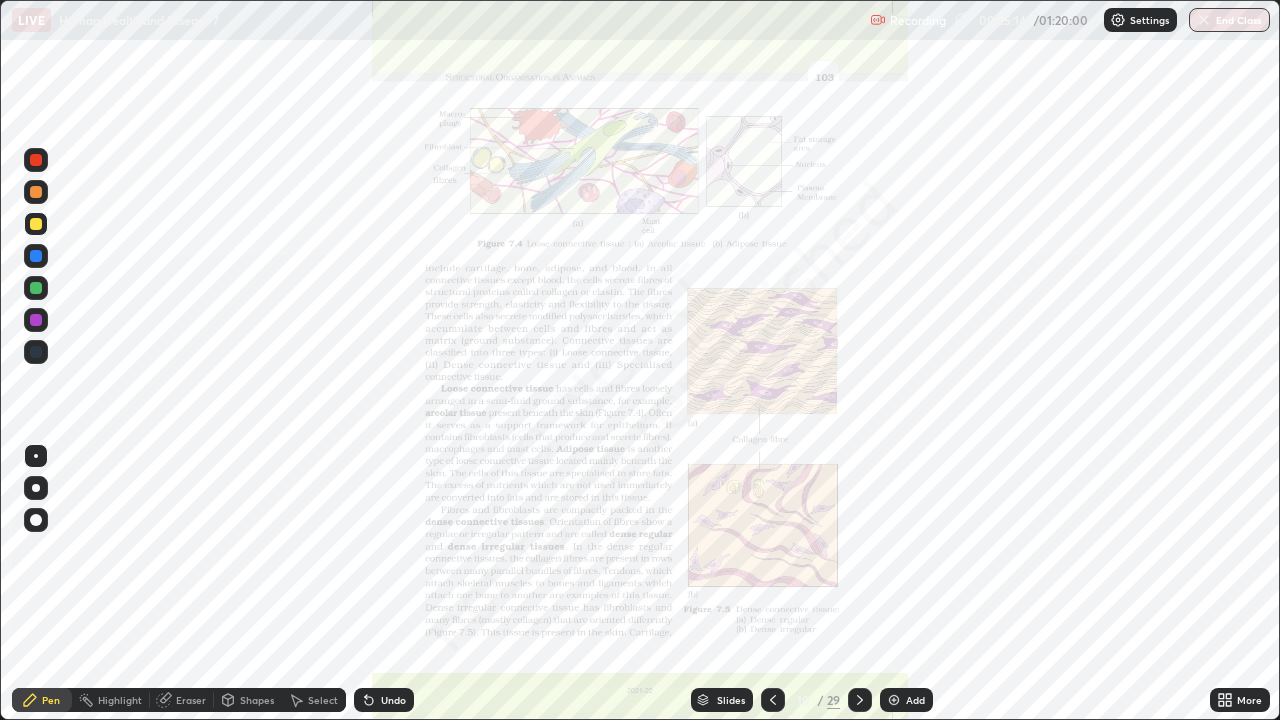 click at bounding box center (773, 700) 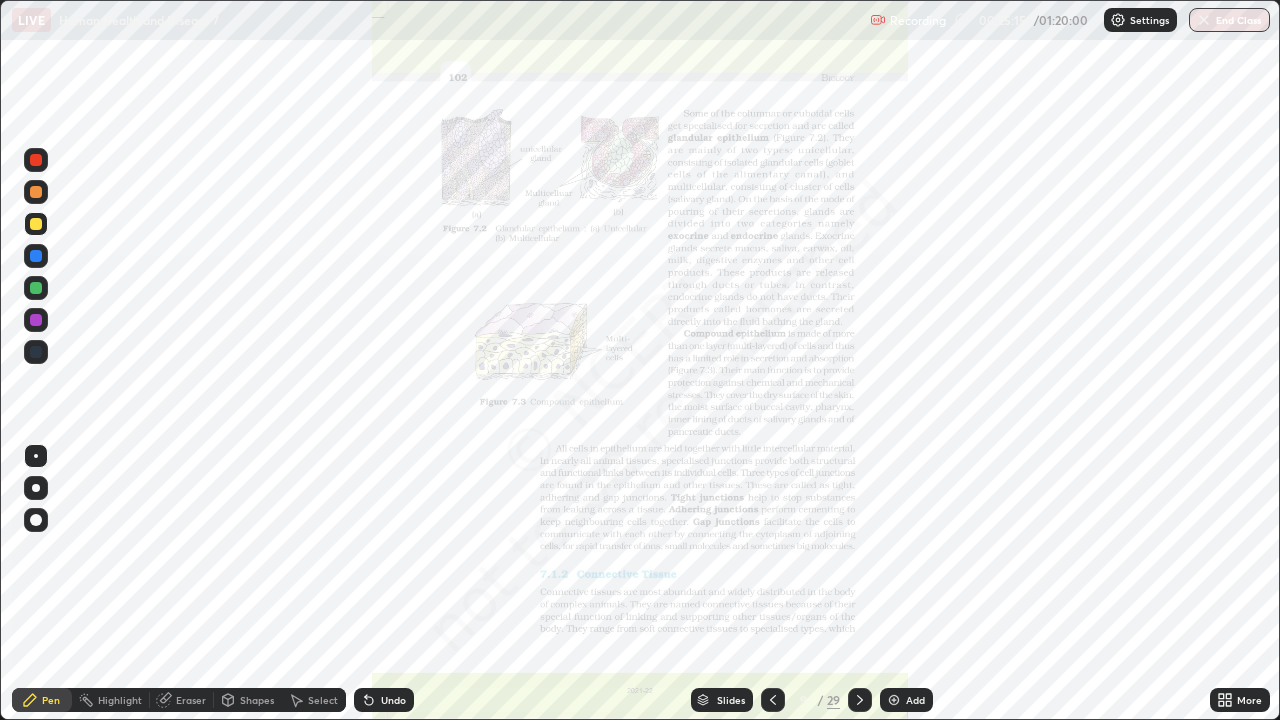 click 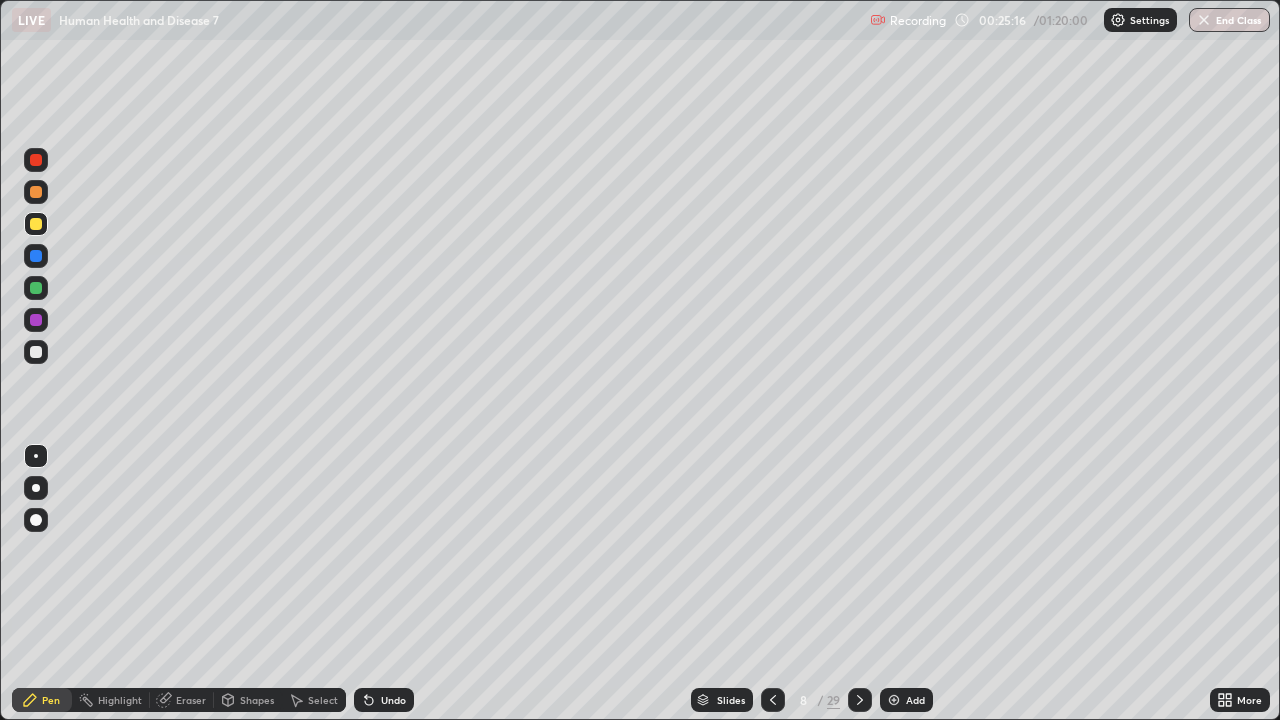 click at bounding box center [773, 700] 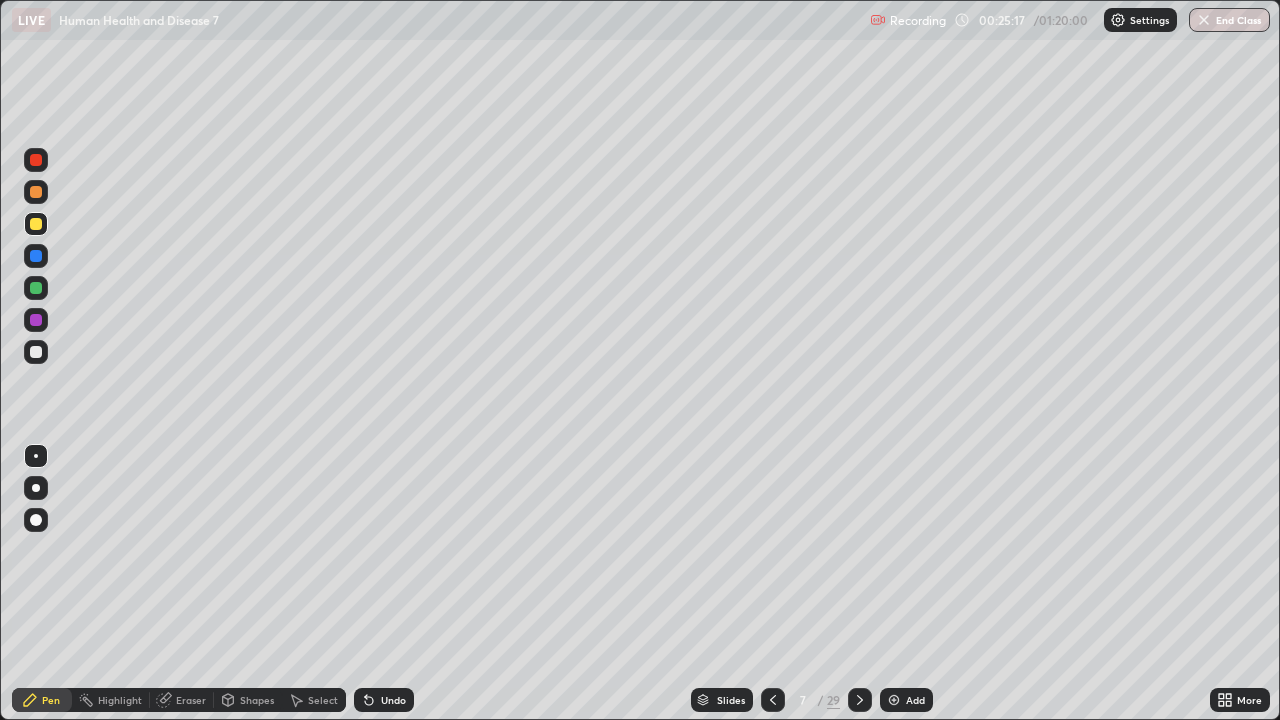 click 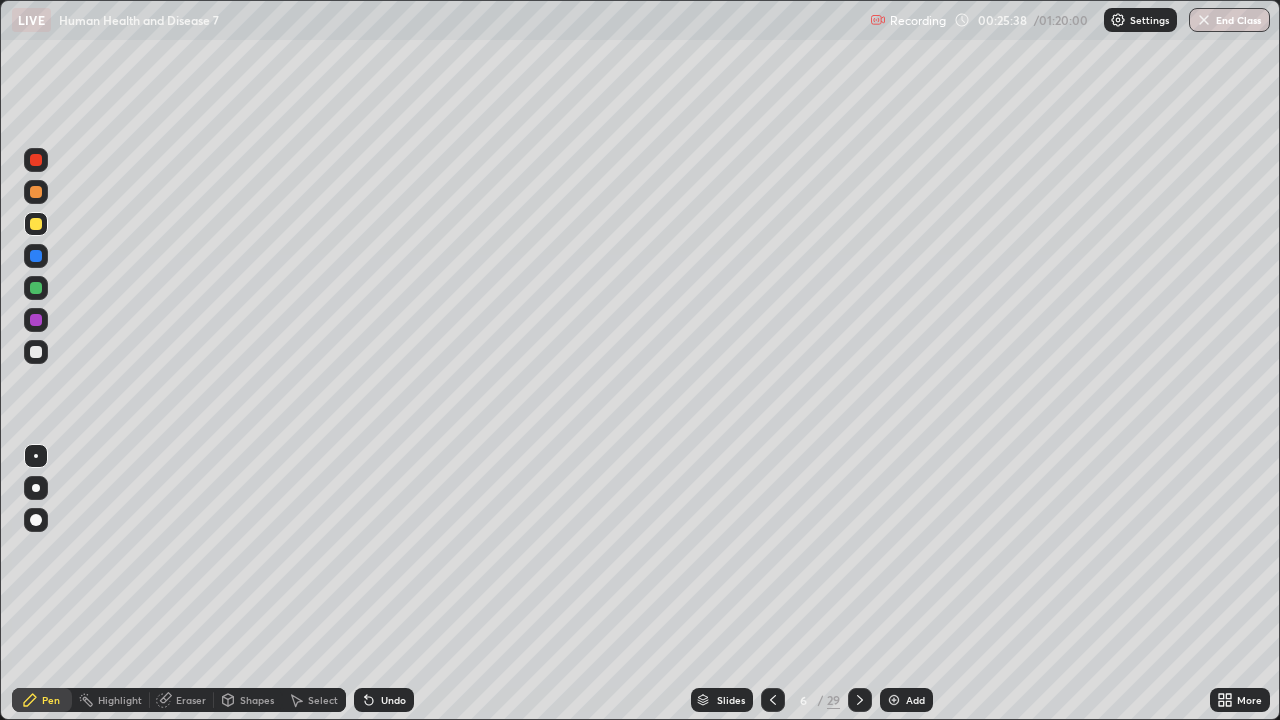 click 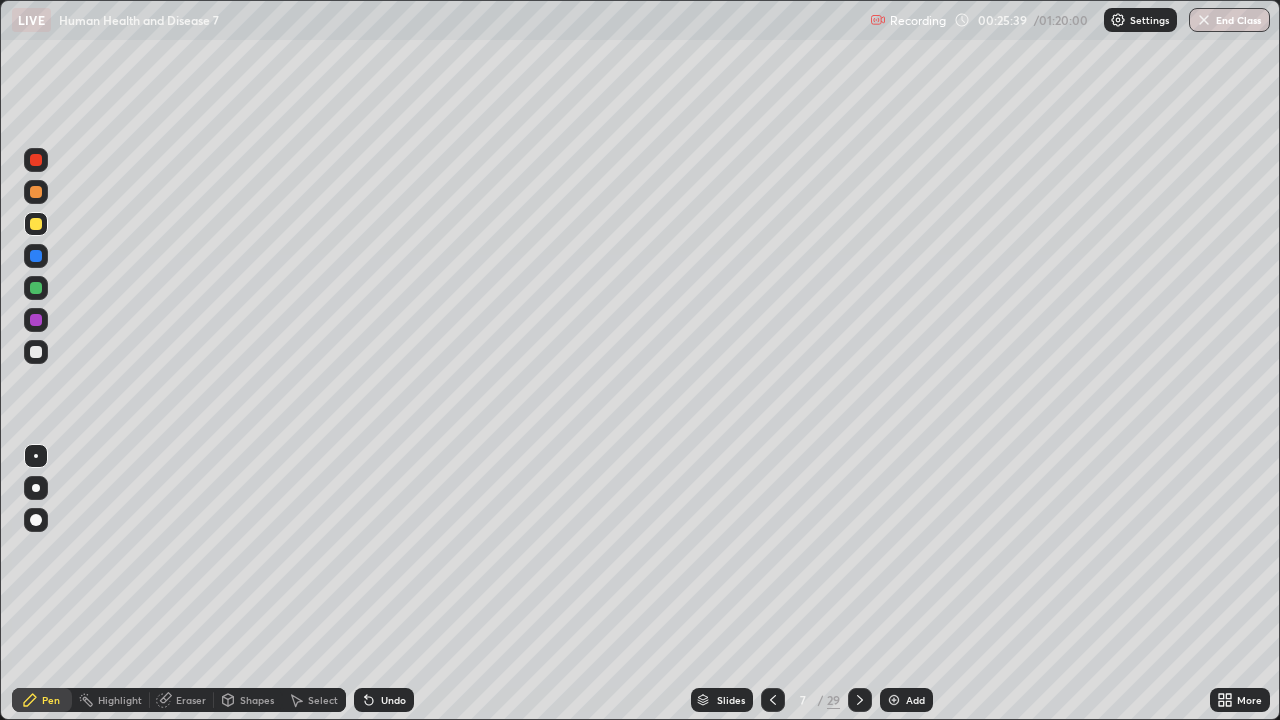 click 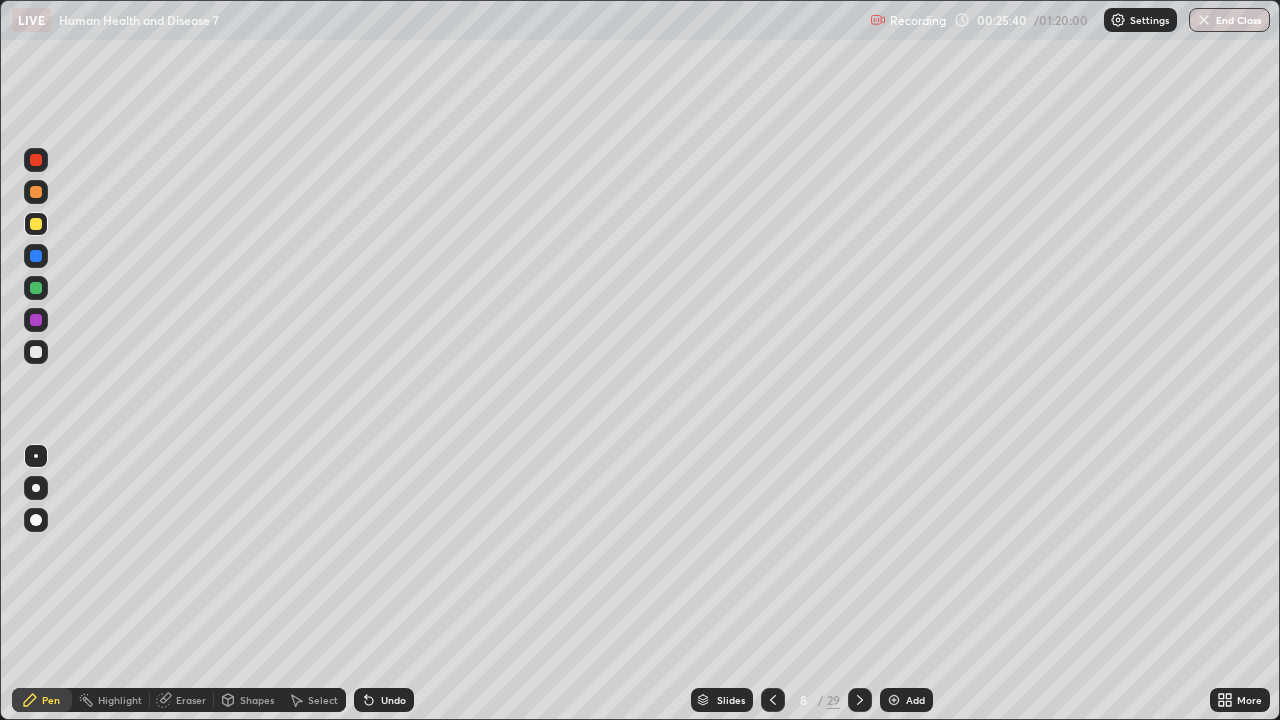 click 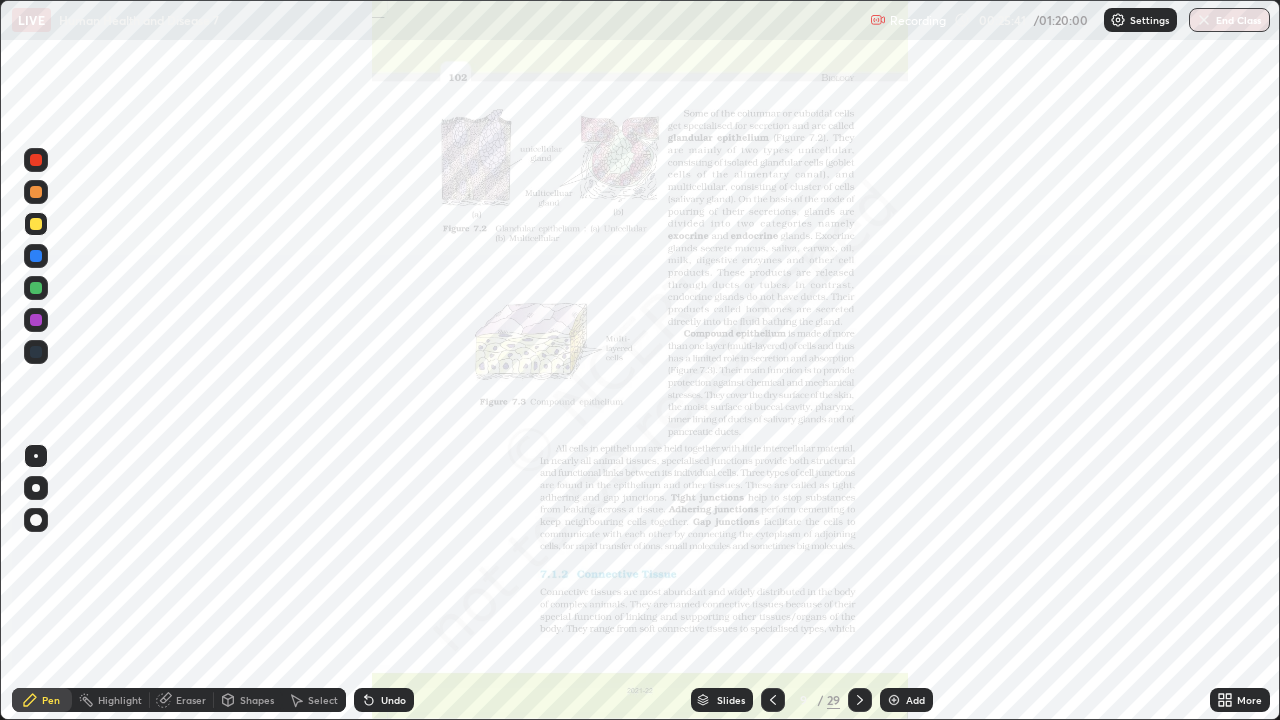 click 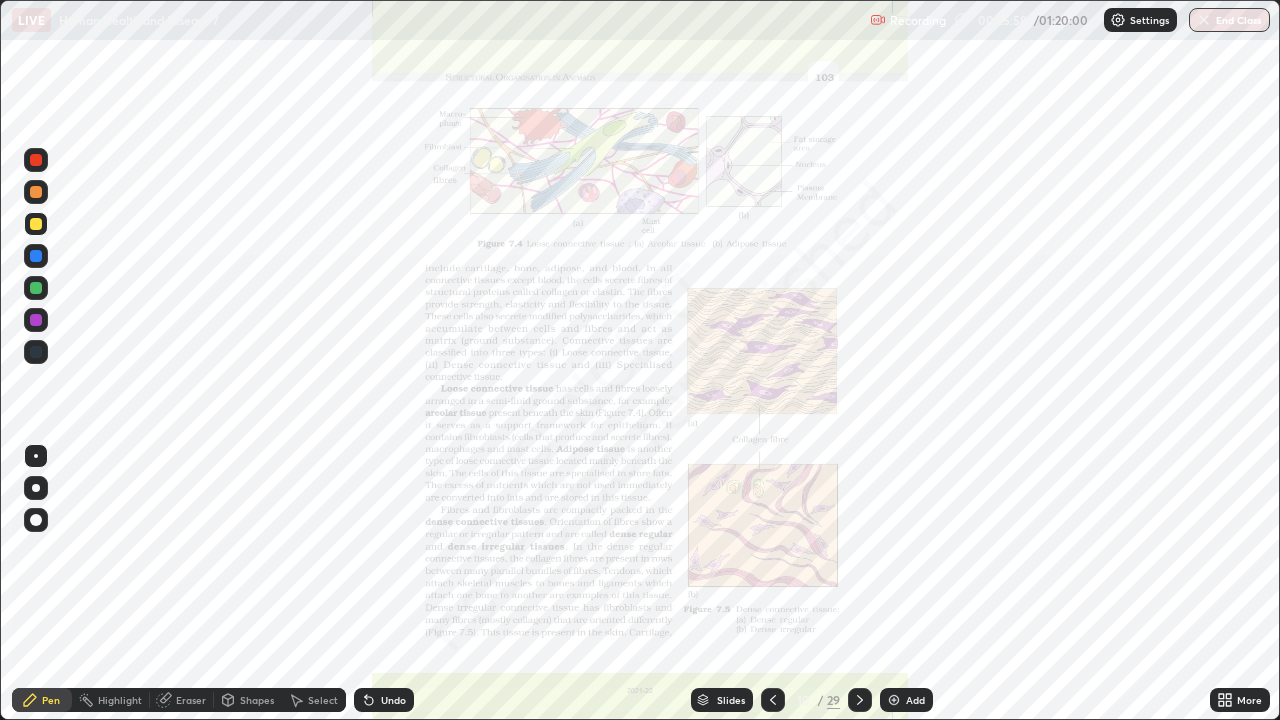 click 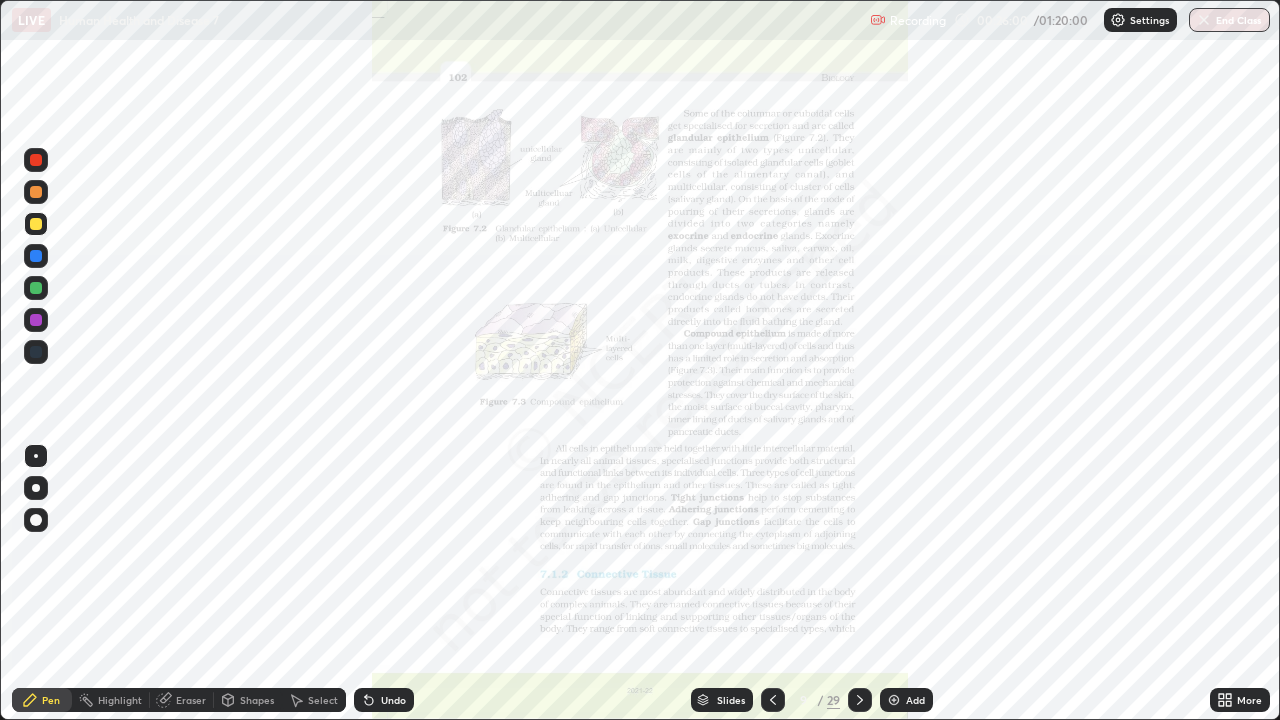 click 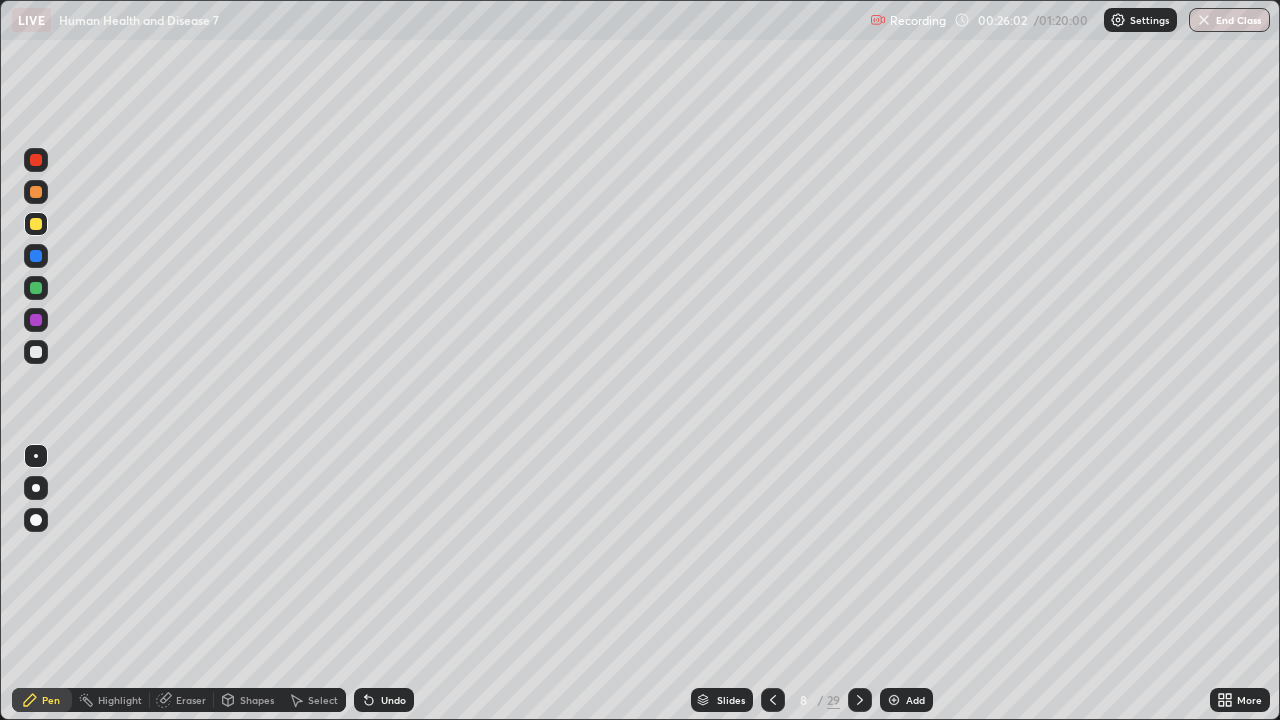 click on "Pen" at bounding box center [51, 700] 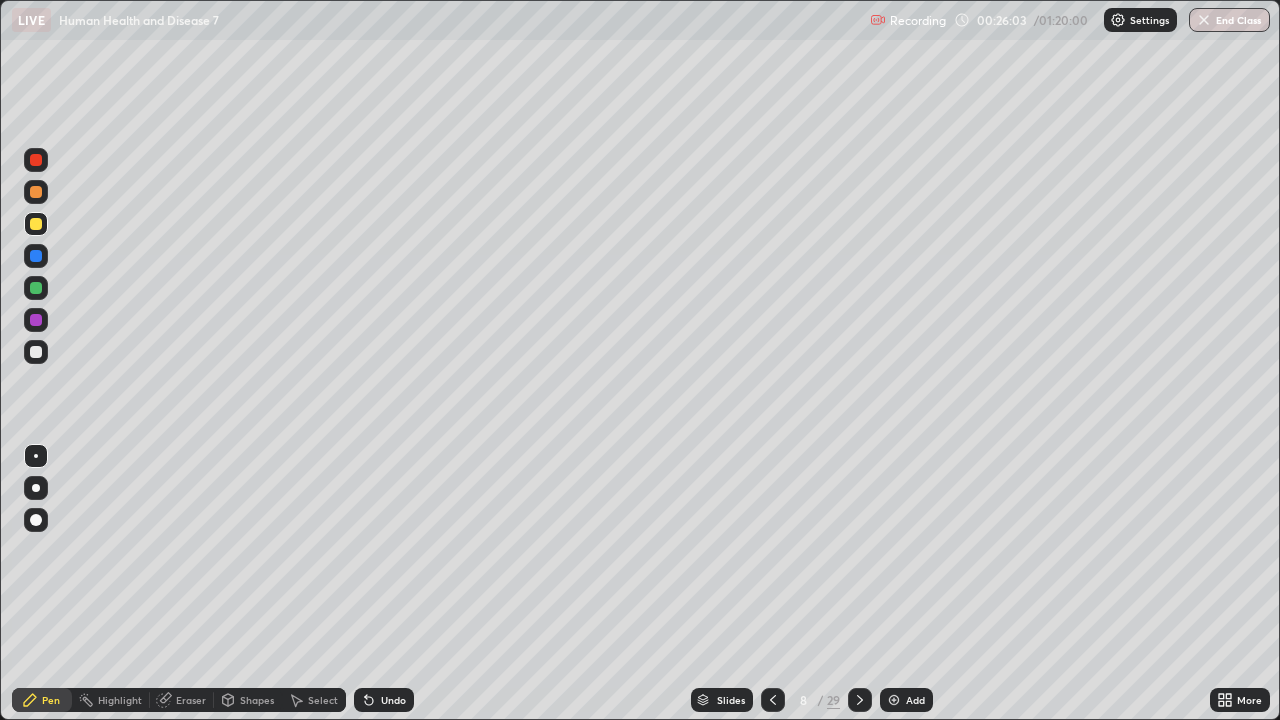 click at bounding box center (36, 192) 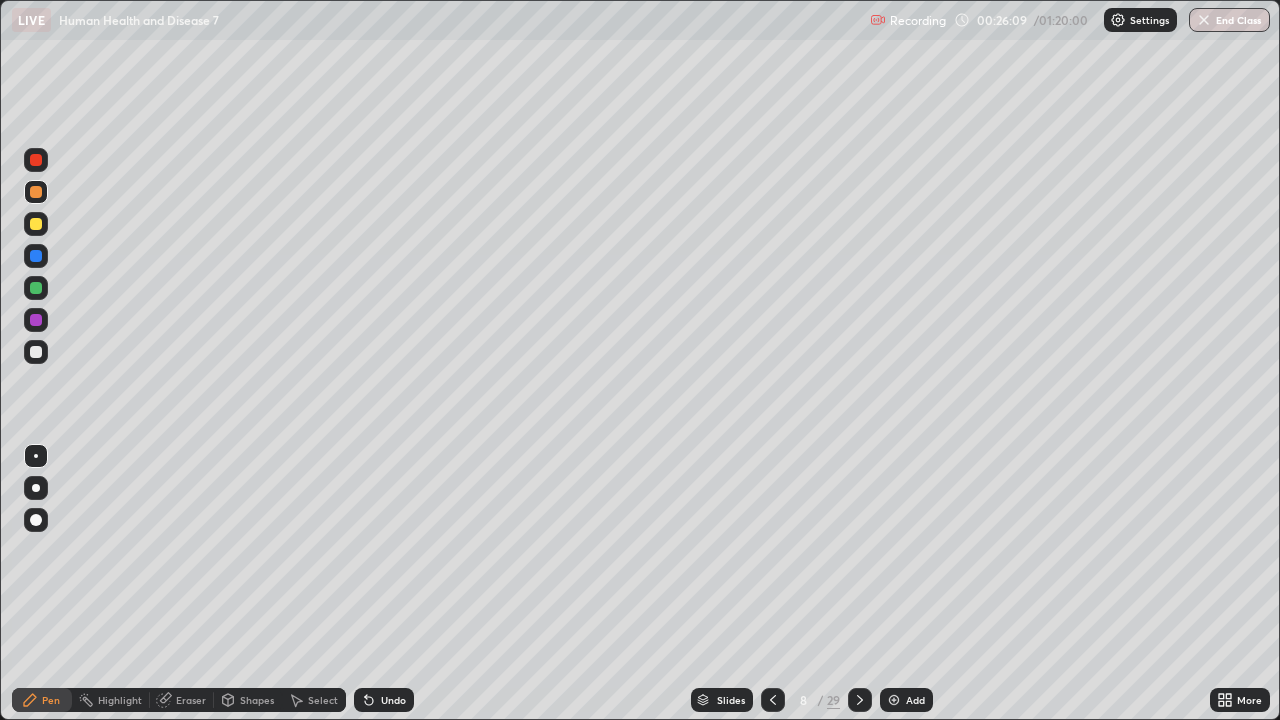 click at bounding box center [36, 192] 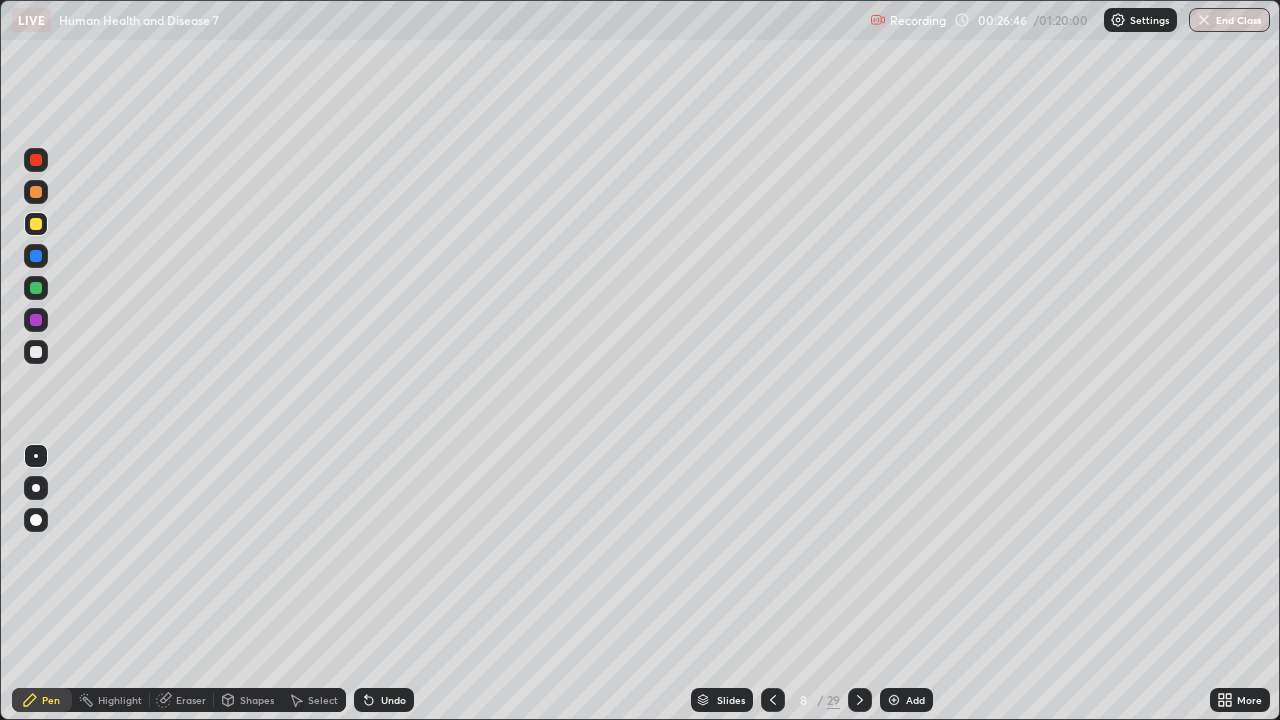 click at bounding box center [36, 352] 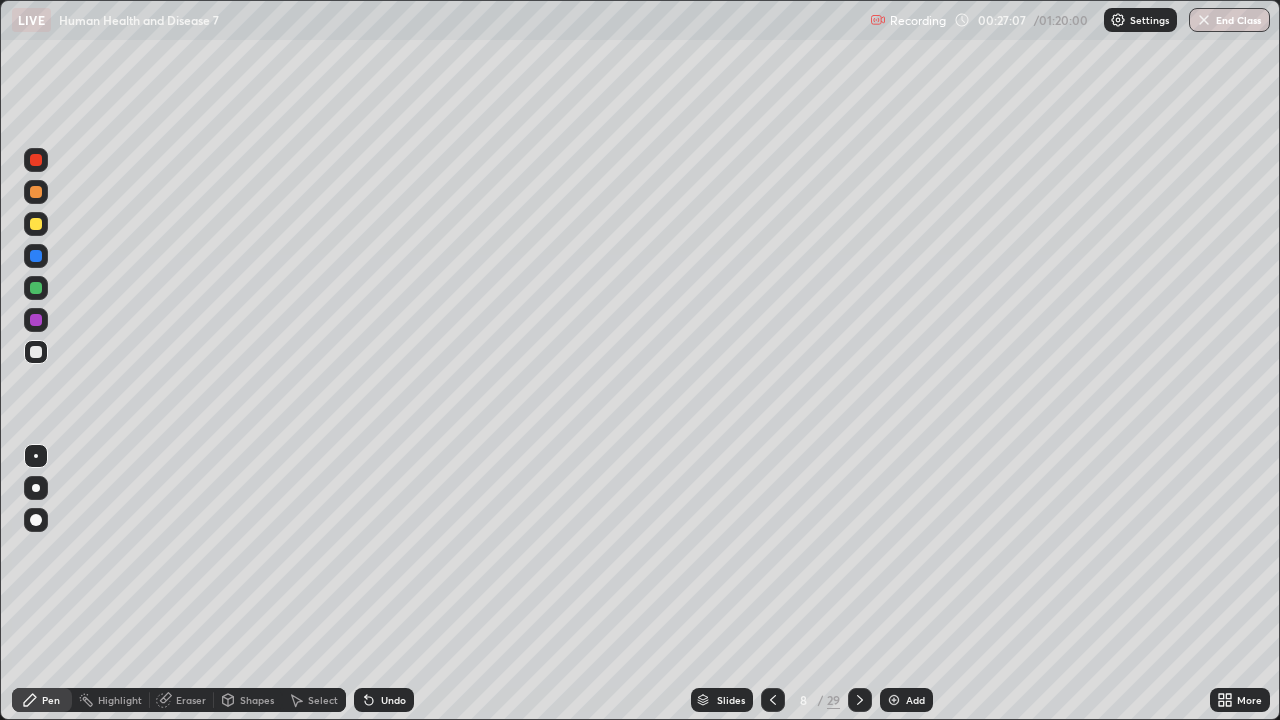 click at bounding box center (36, 288) 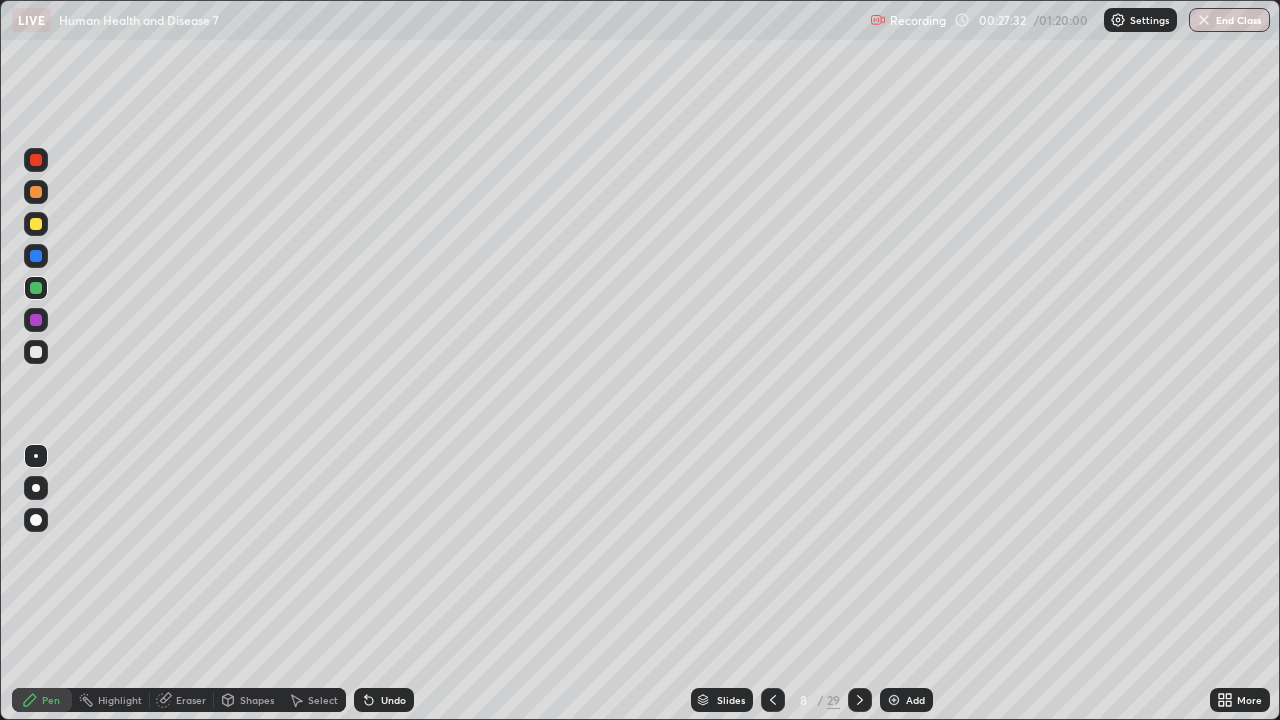 click at bounding box center (36, 224) 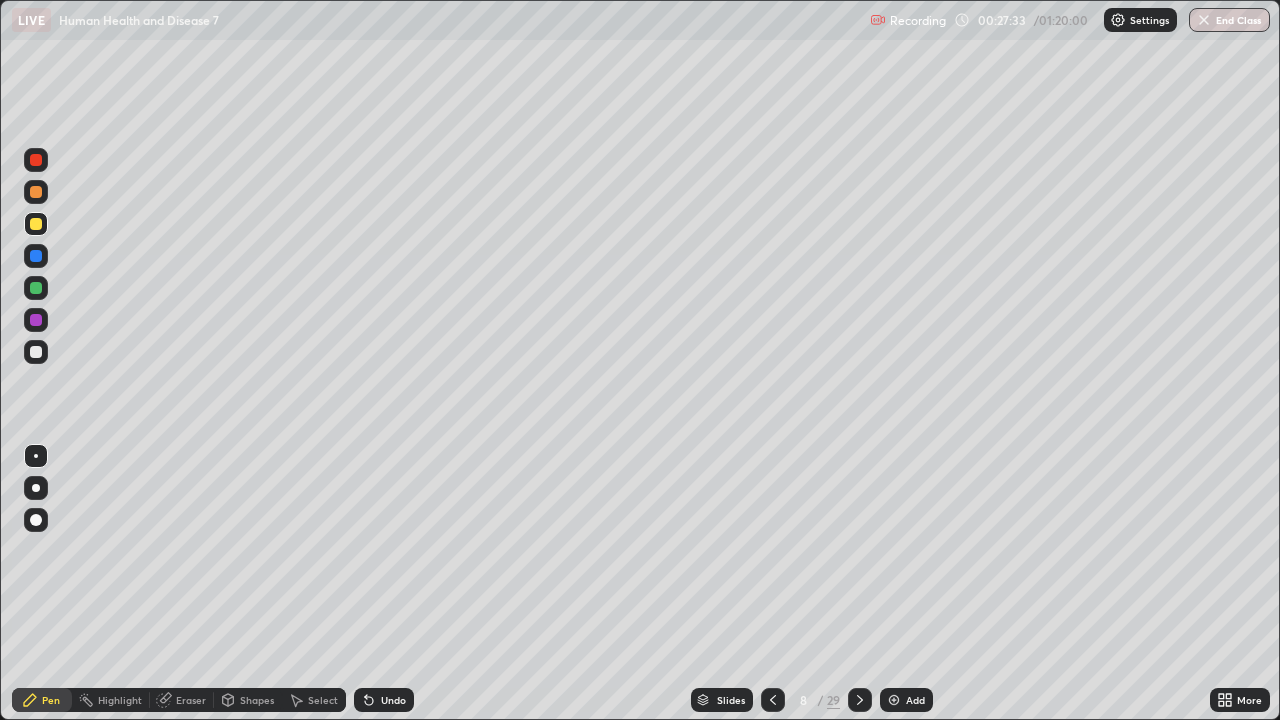 click at bounding box center [36, 192] 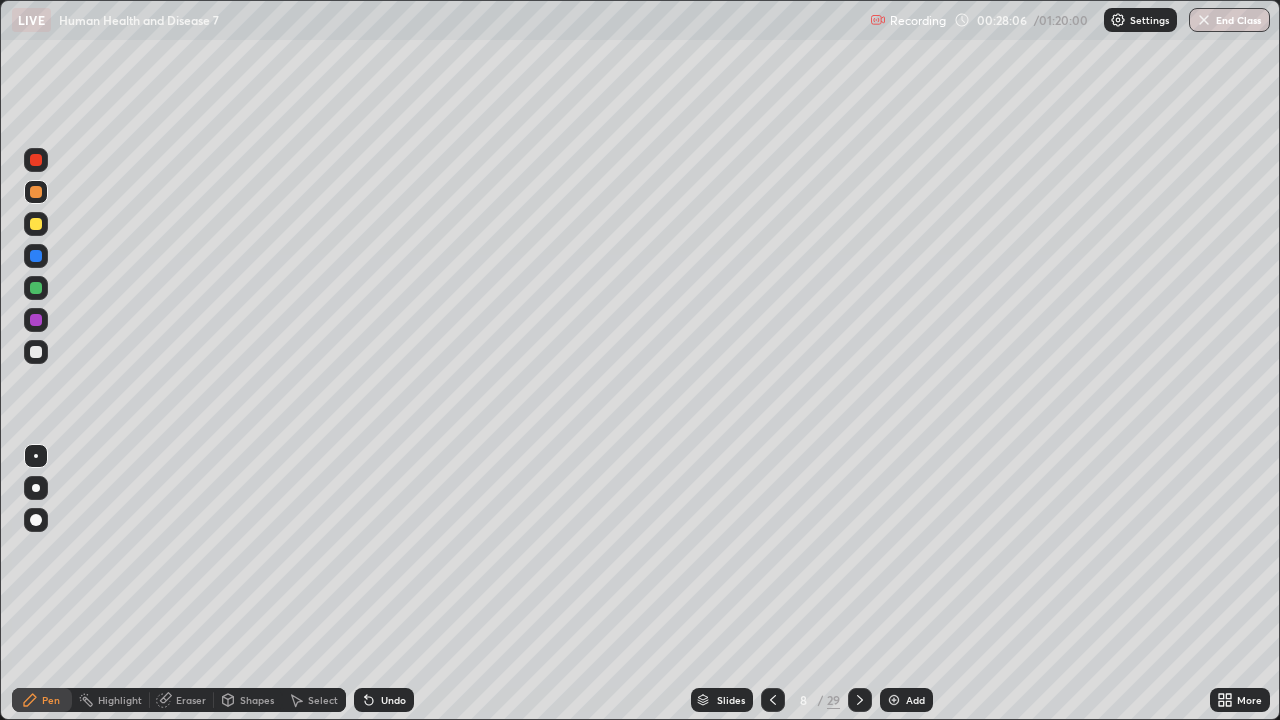 click on "Eraser" at bounding box center [191, 700] 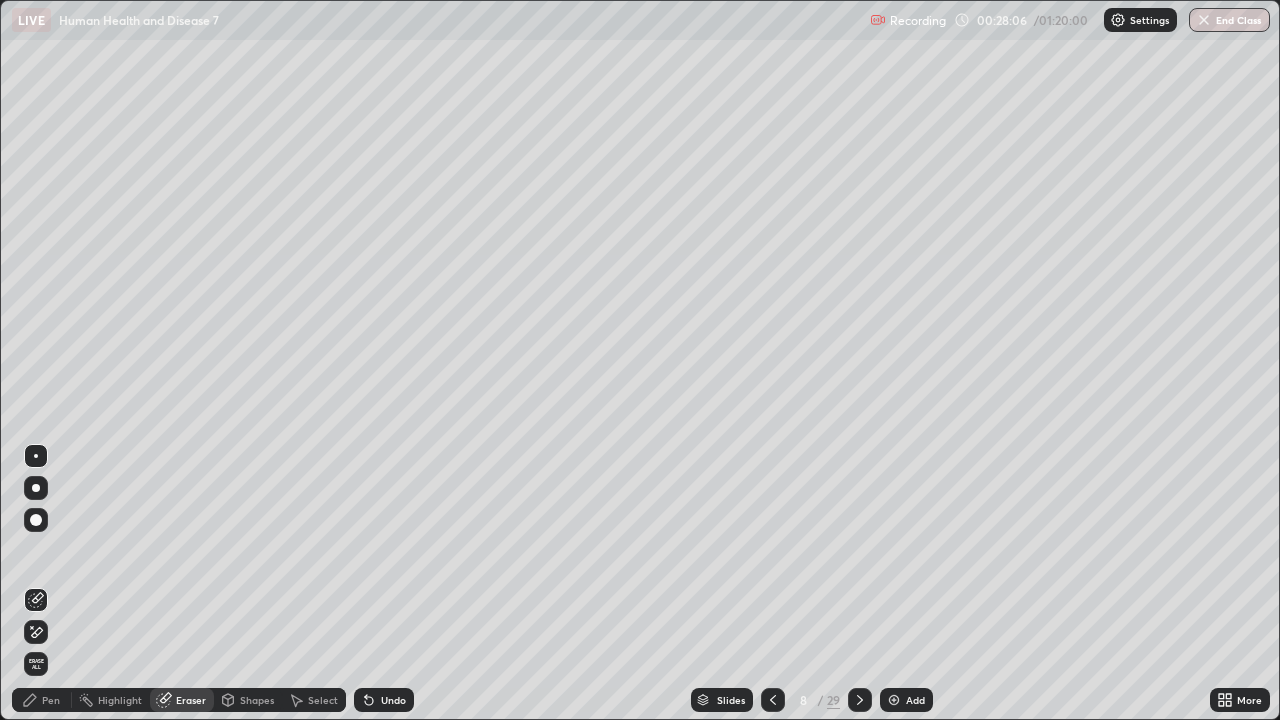 click on "Eraser" at bounding box center (191, 700) 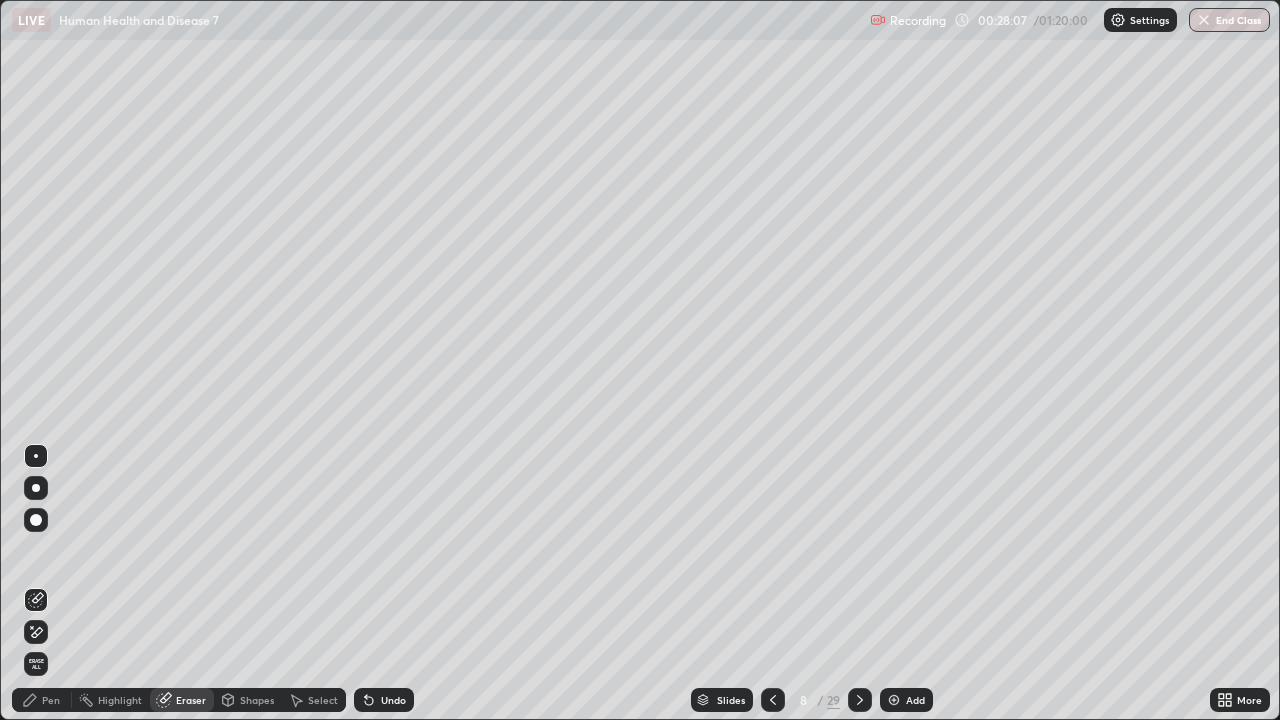click on "Eraser" at bounding box center [182, 700] 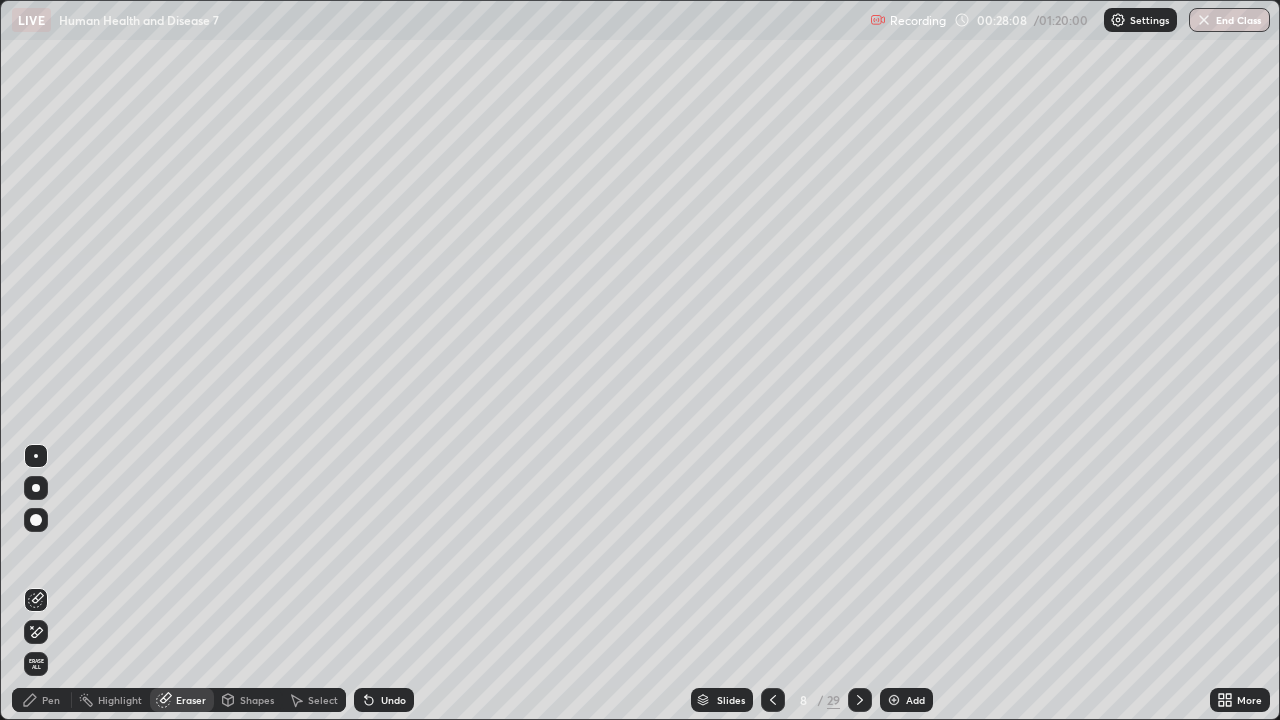 click on "Pen" at bounding box center (51, 700) 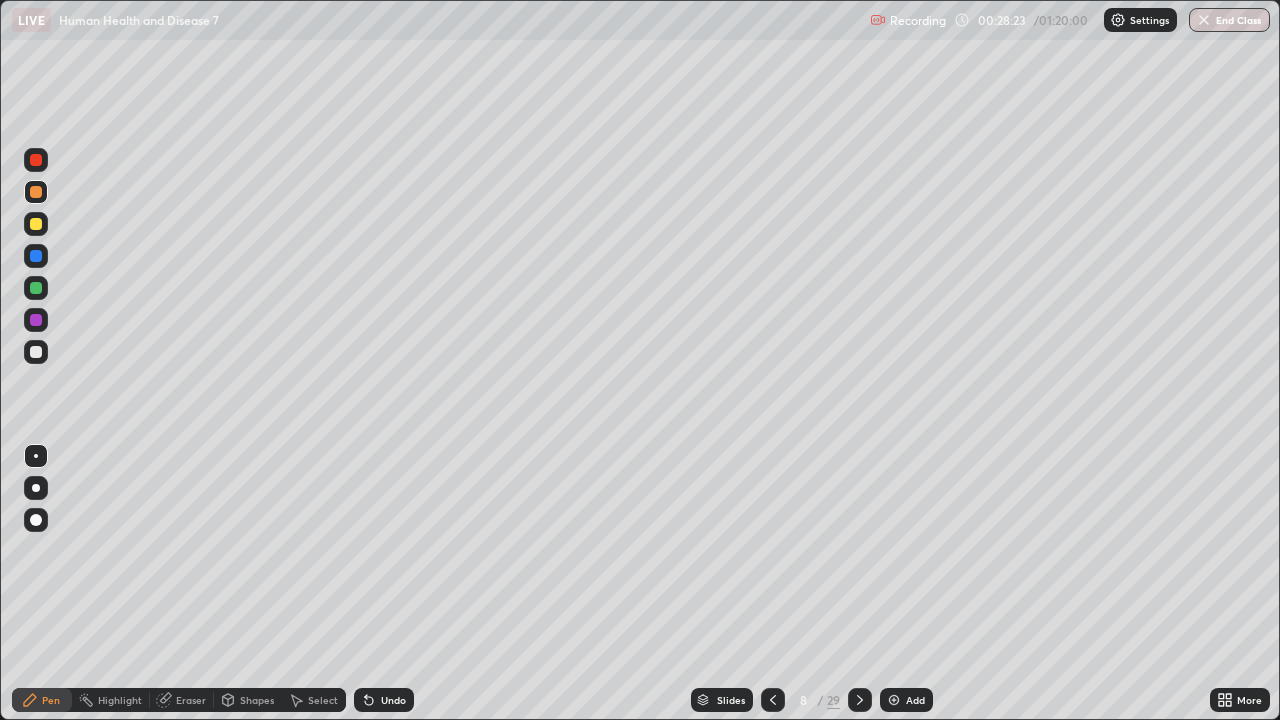 click 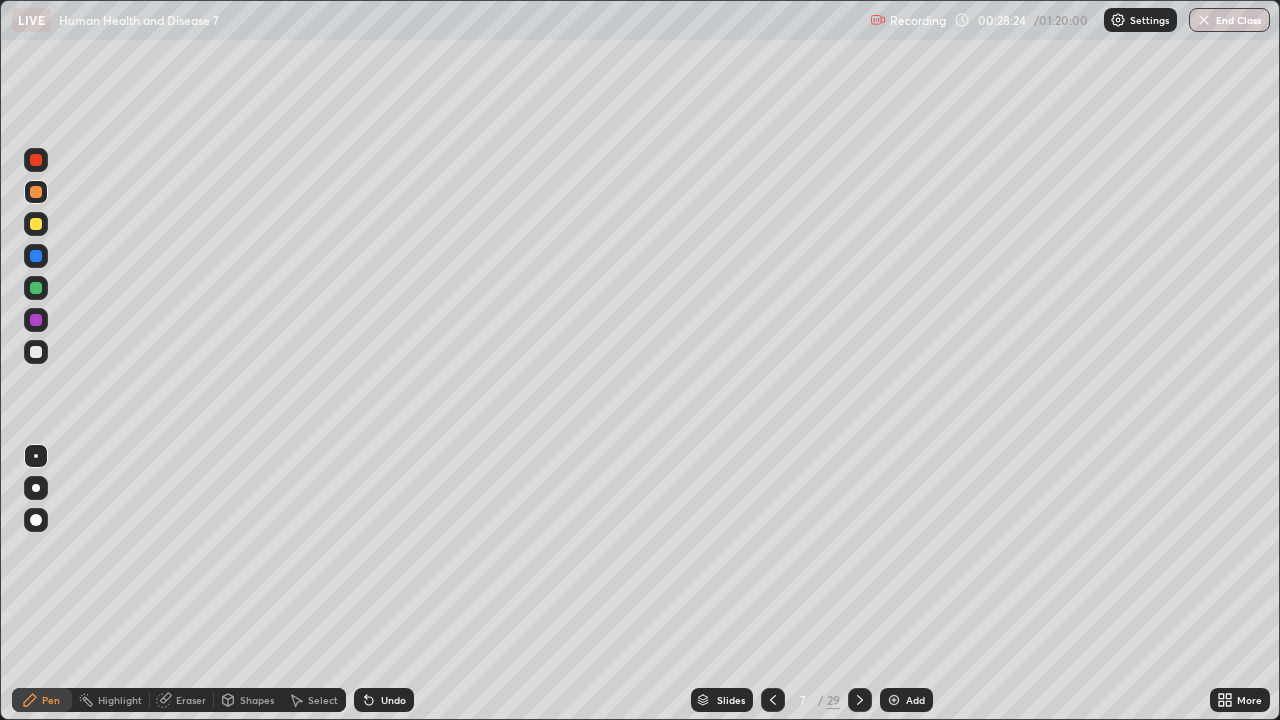 click on "Add" at bounding box center (915, 700) 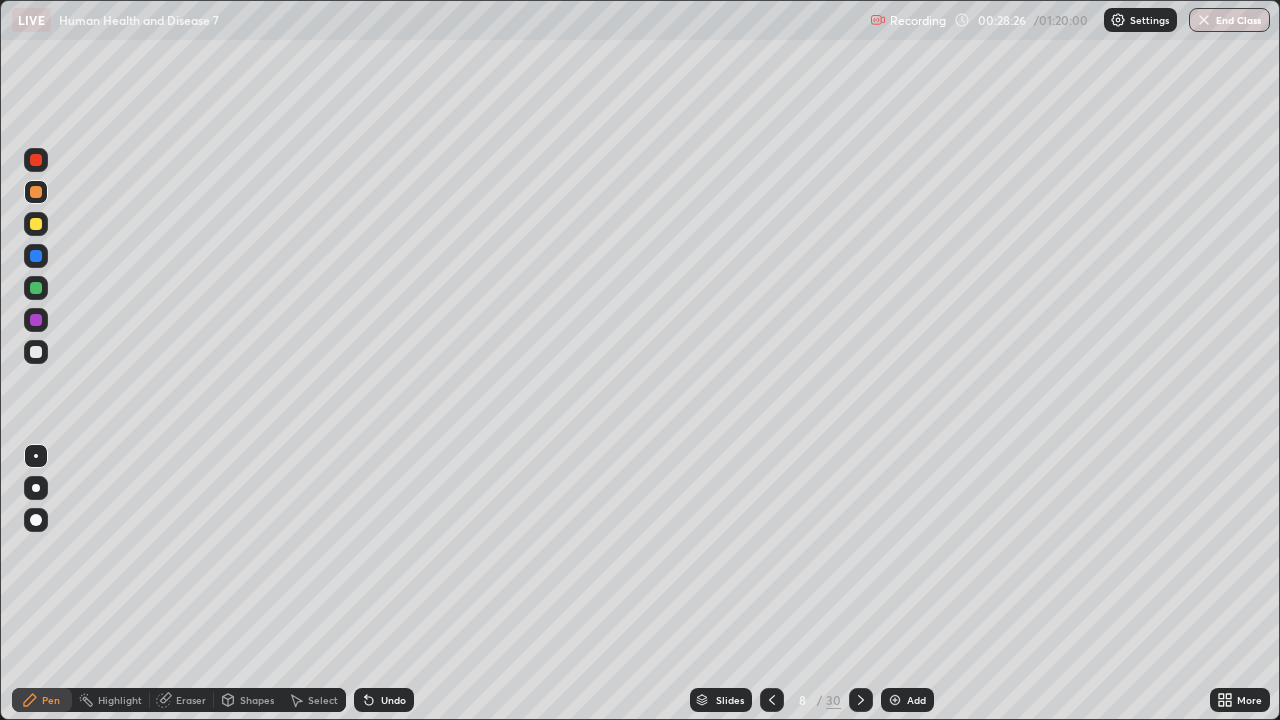 click at bounding box center [36, 288] 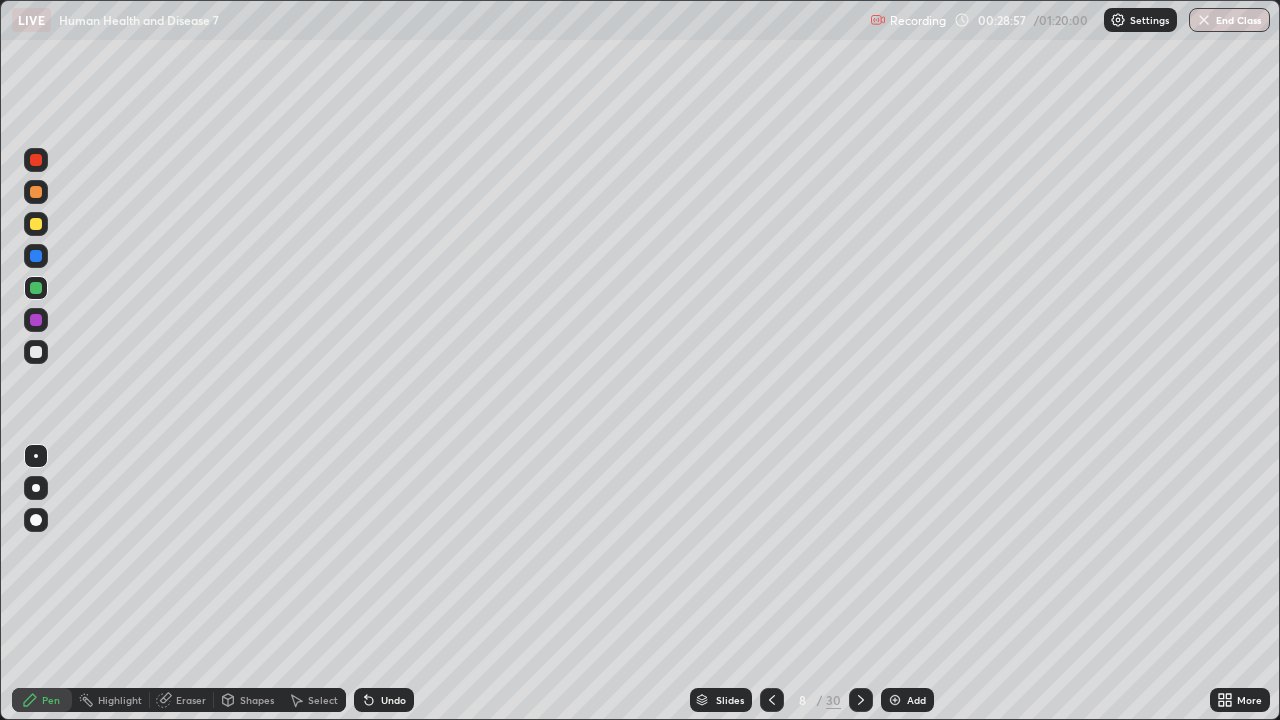 click at bounding box center [36, 320] 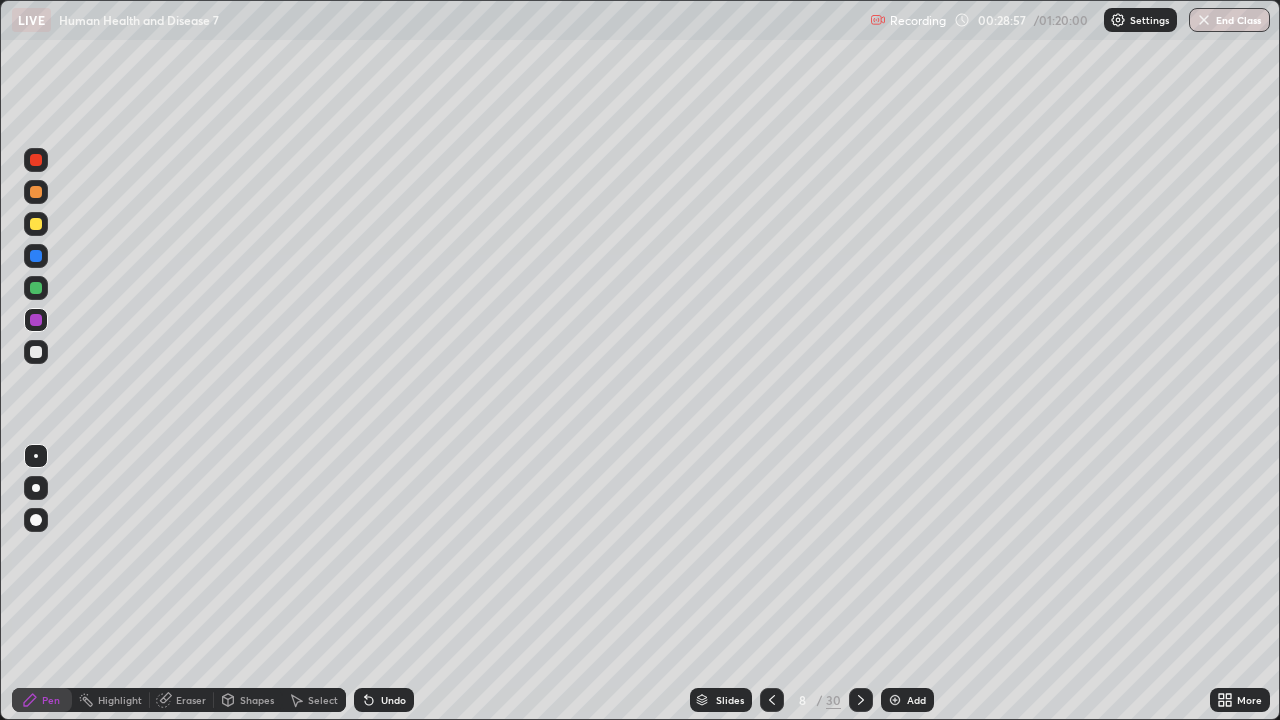 click at bounding box center (36, 320) 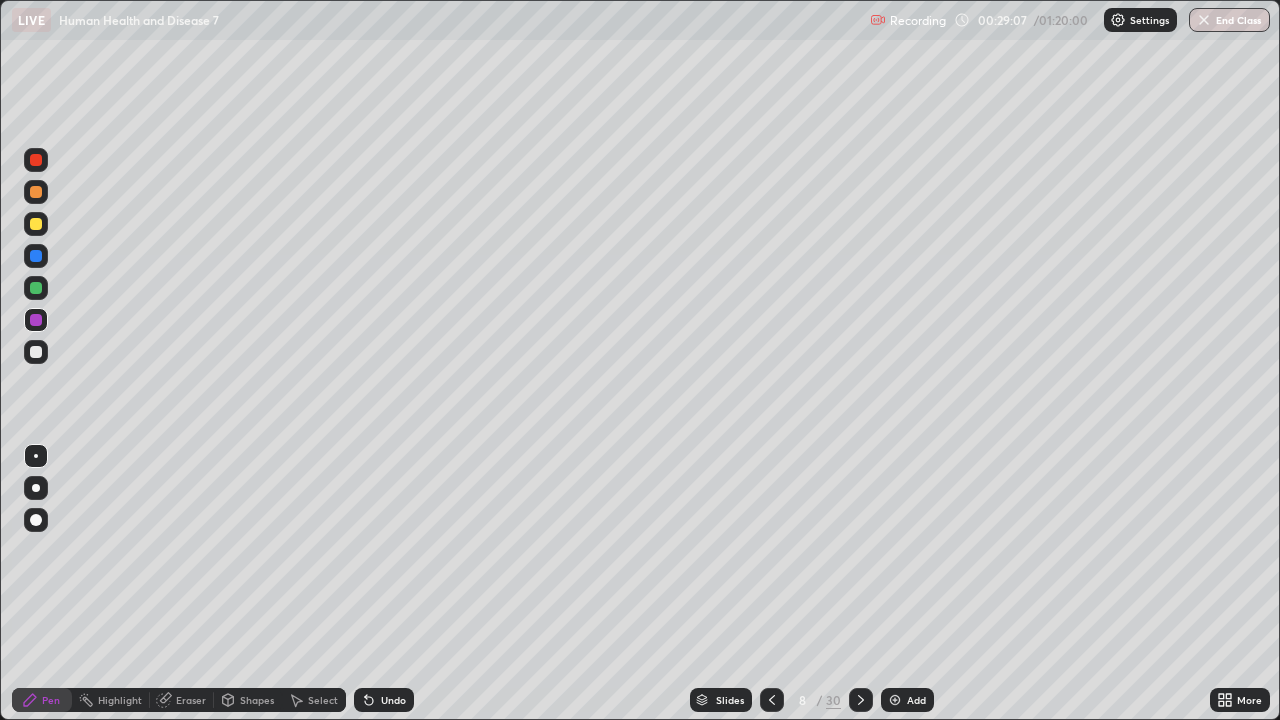 click at bounding box center (36, 352) 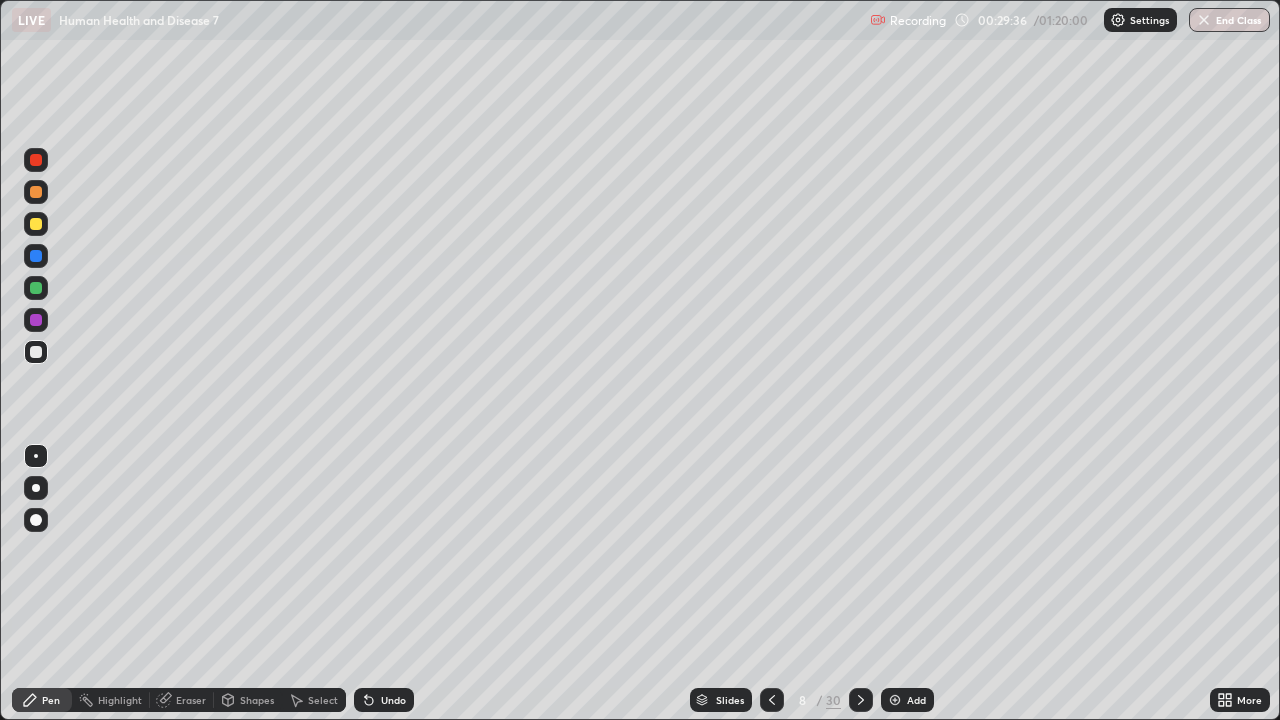 click at bounding box center [36, 288] 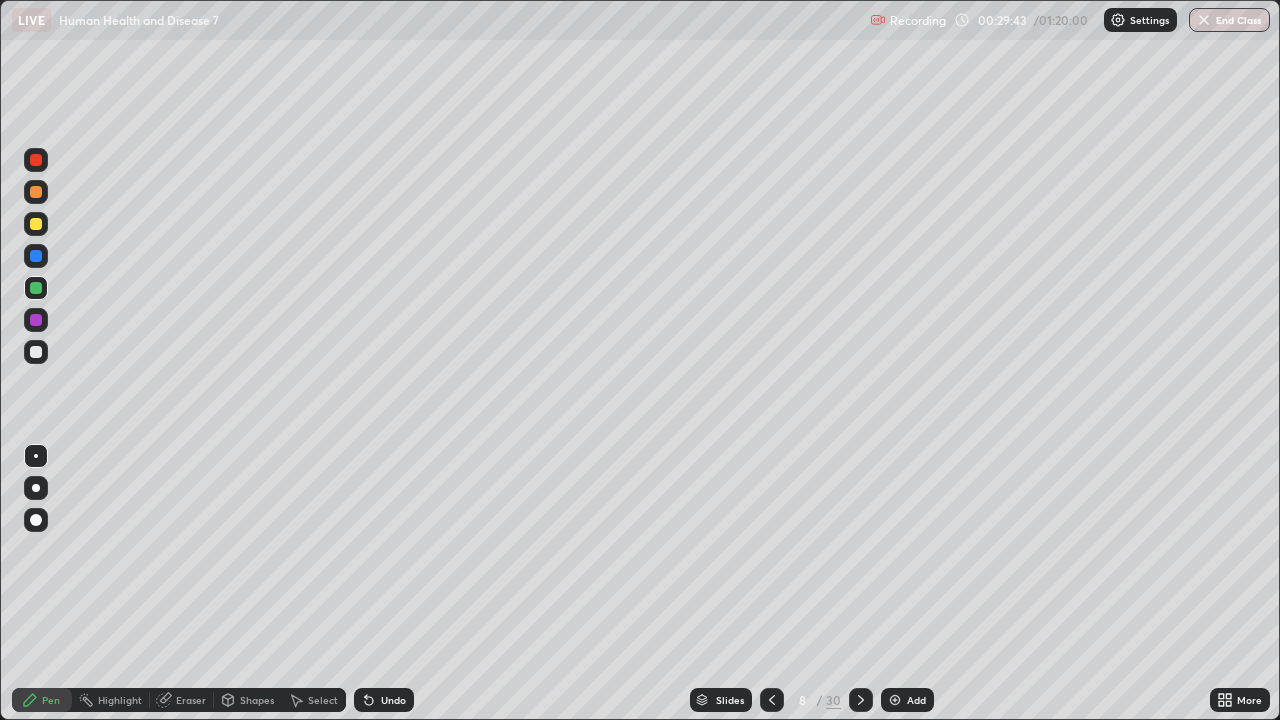 click at bounding box center [36, 320] 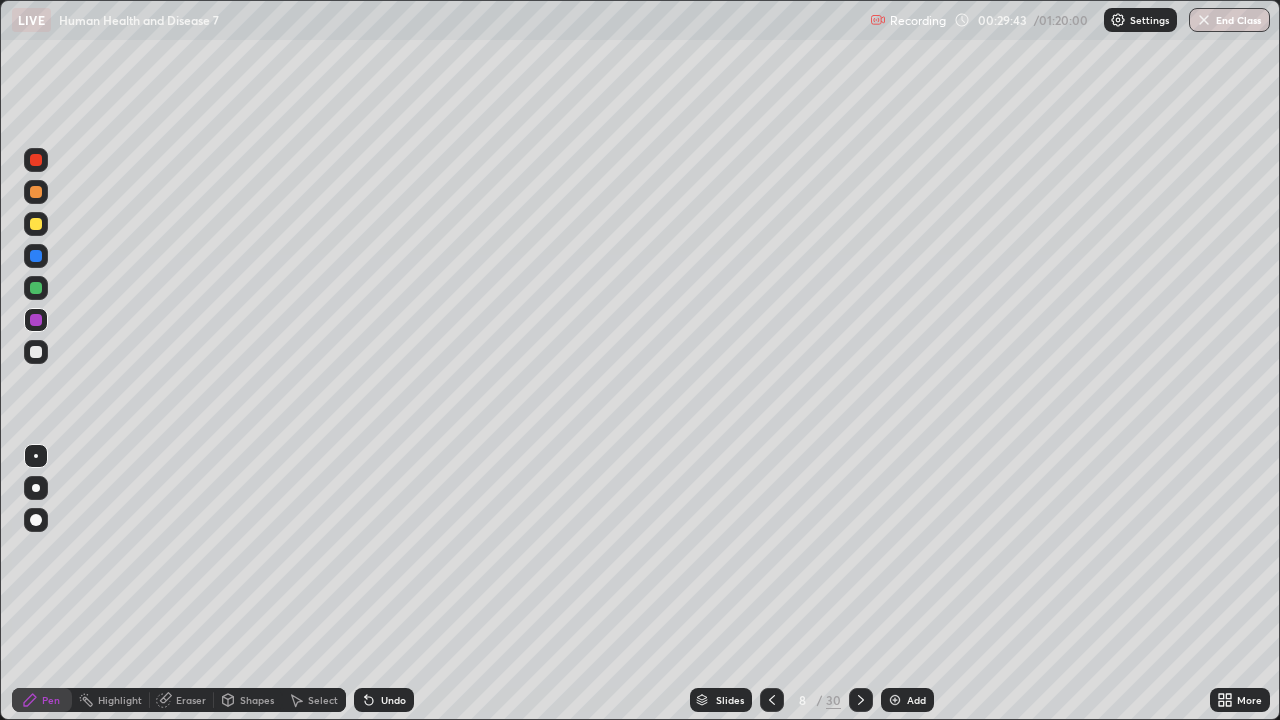 click at bounding box center [36, 320] 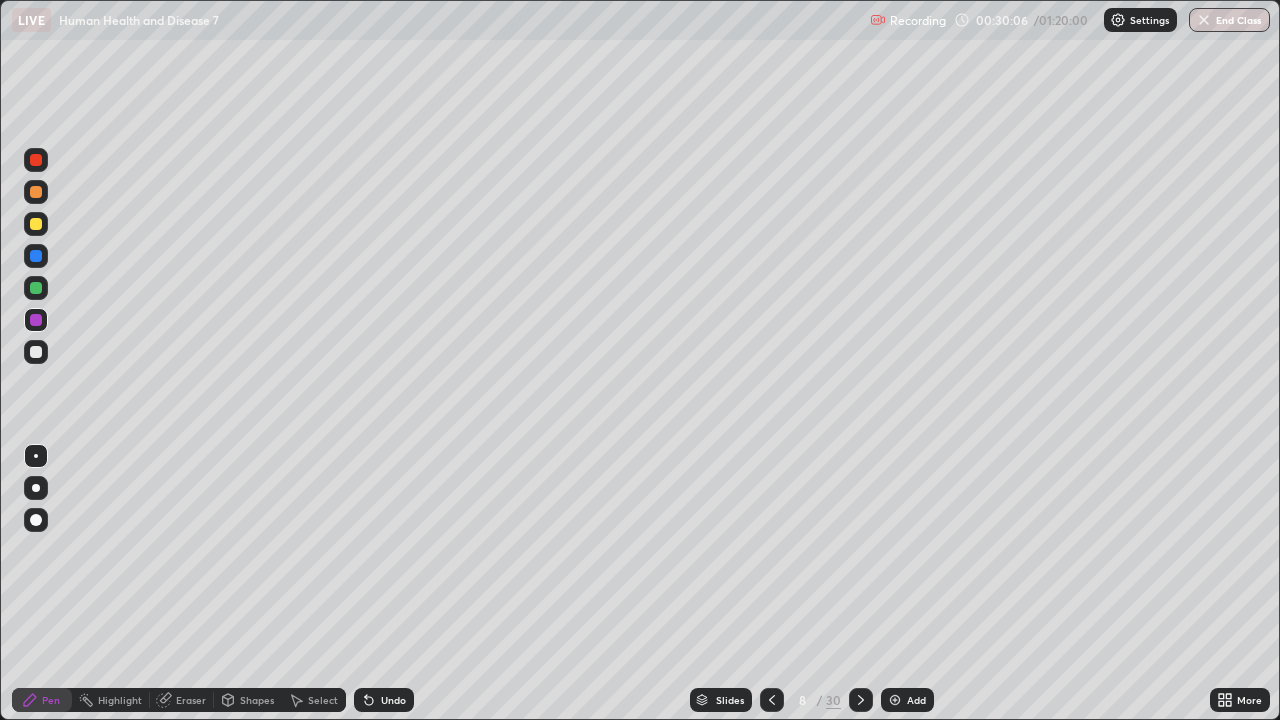 click at bounding box center [36, 352] 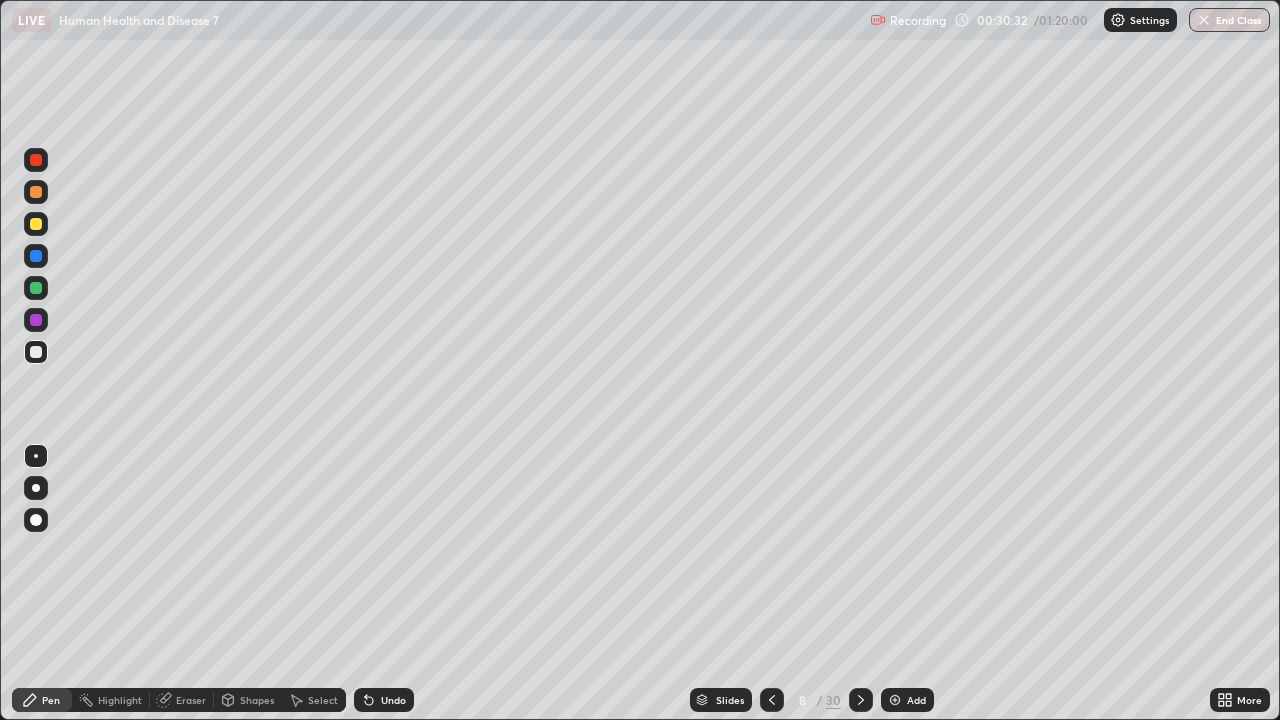 click at bounding box center (36, 352) 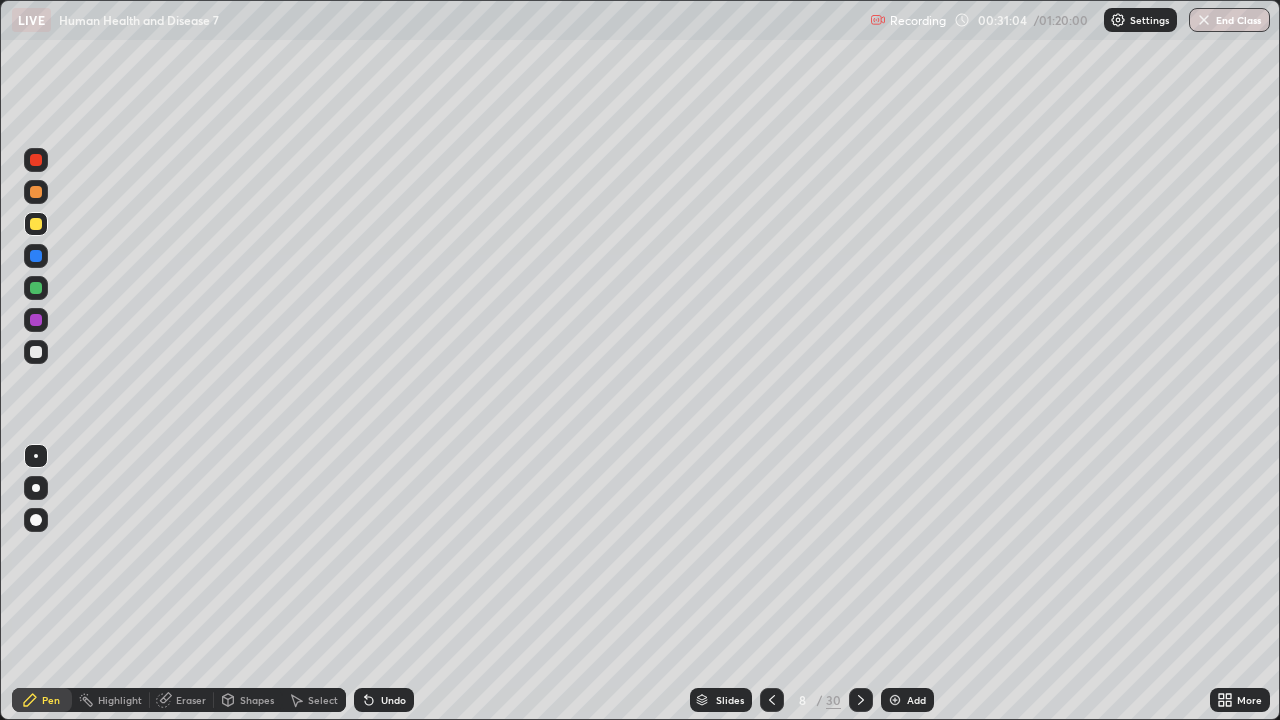 click on "Eraser" at bounding box center [191, 700] 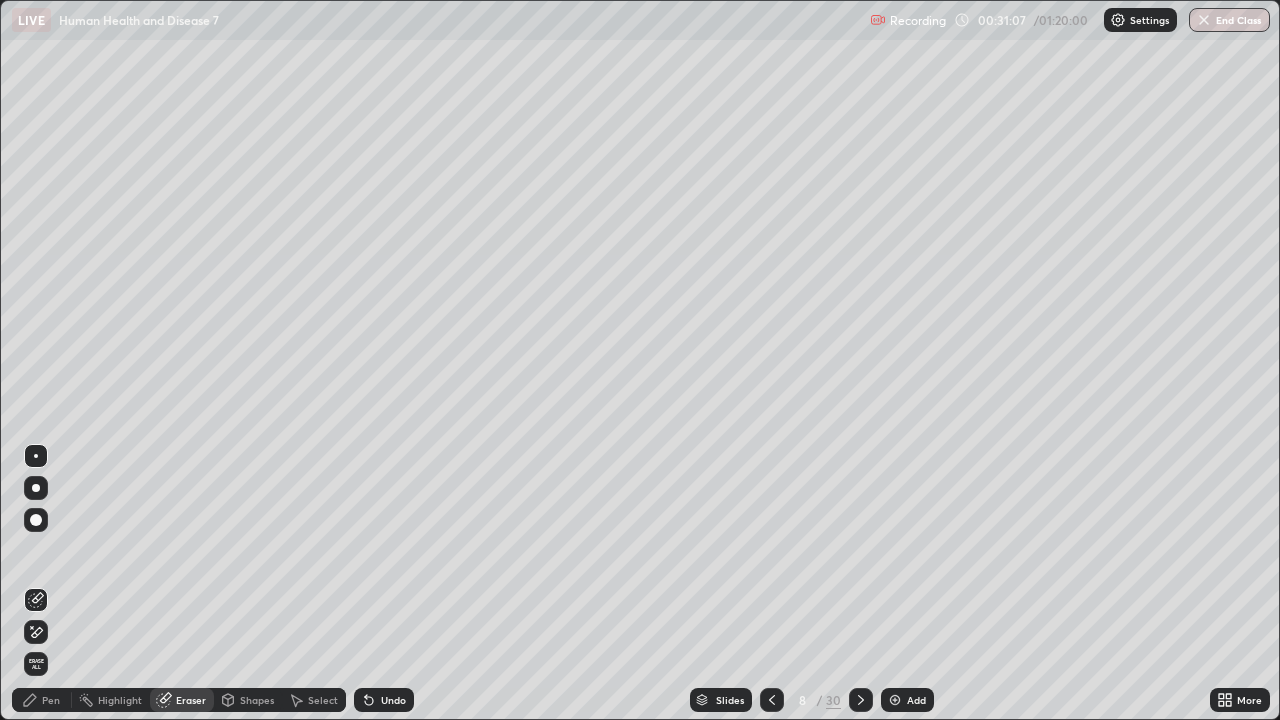 click on "Pen" at bounding box center [42, 700] 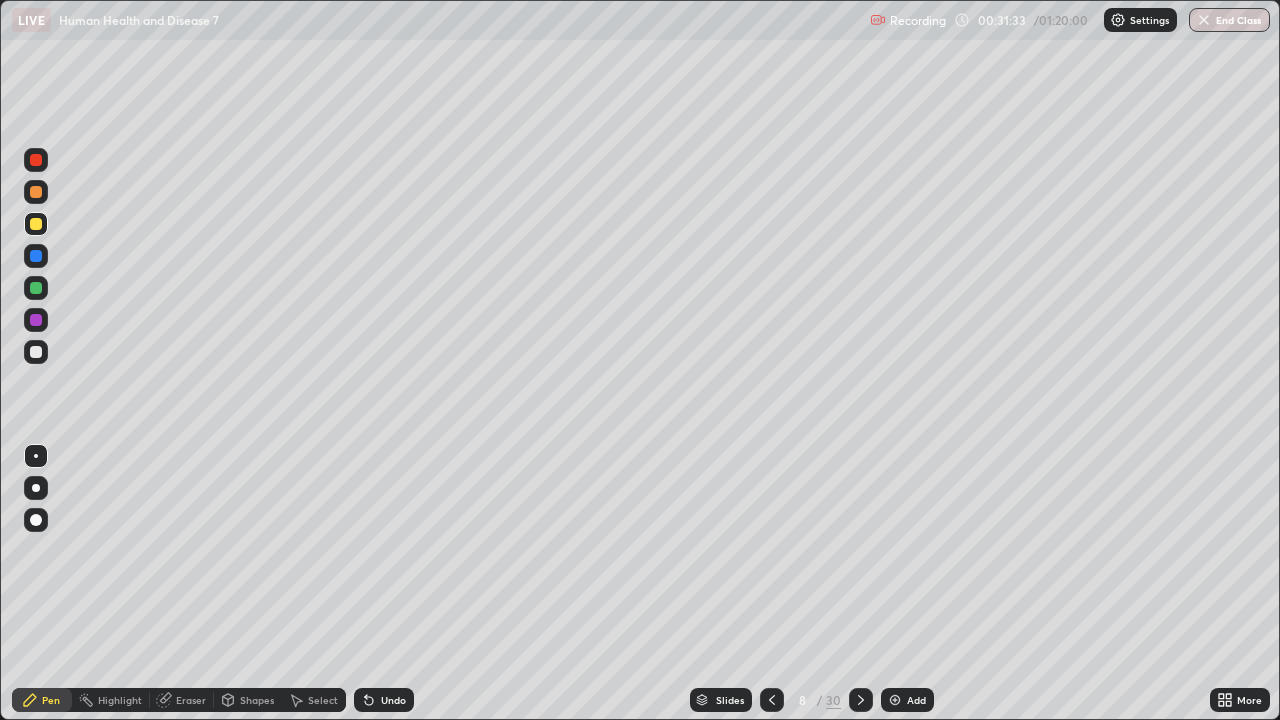 click at bounding box center (36, 352) 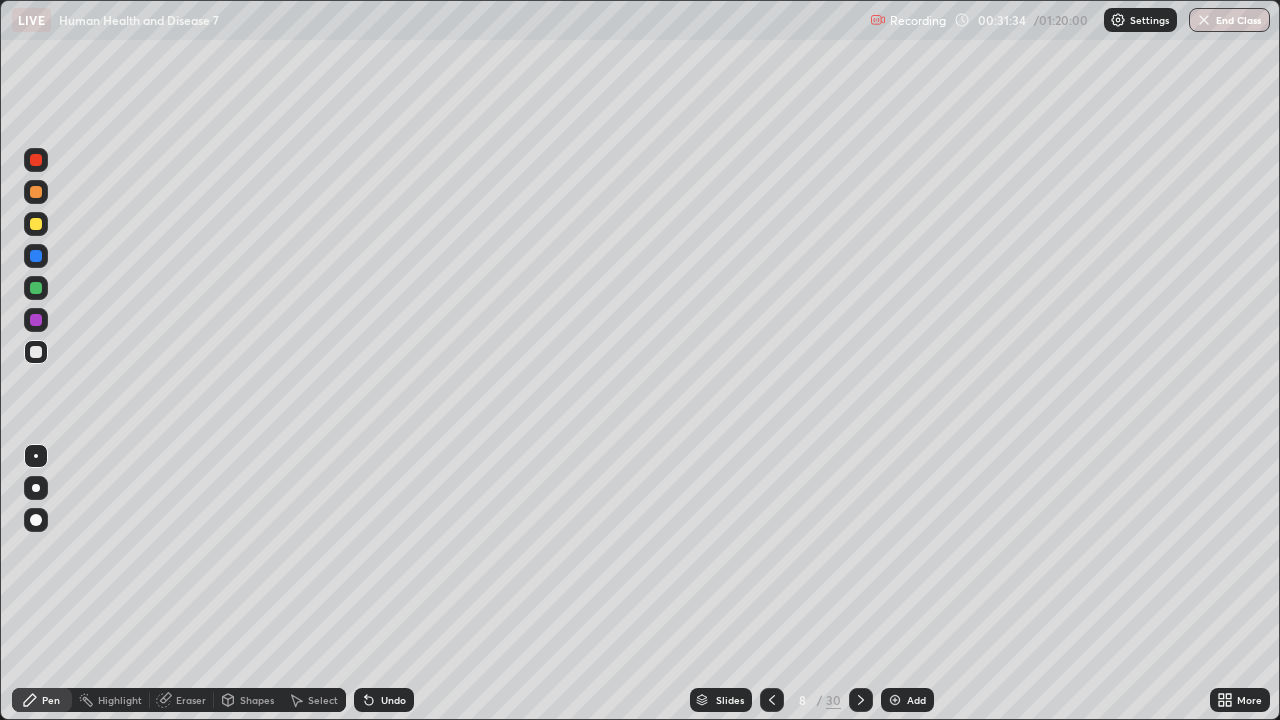 click at bounding box center (36, 288) 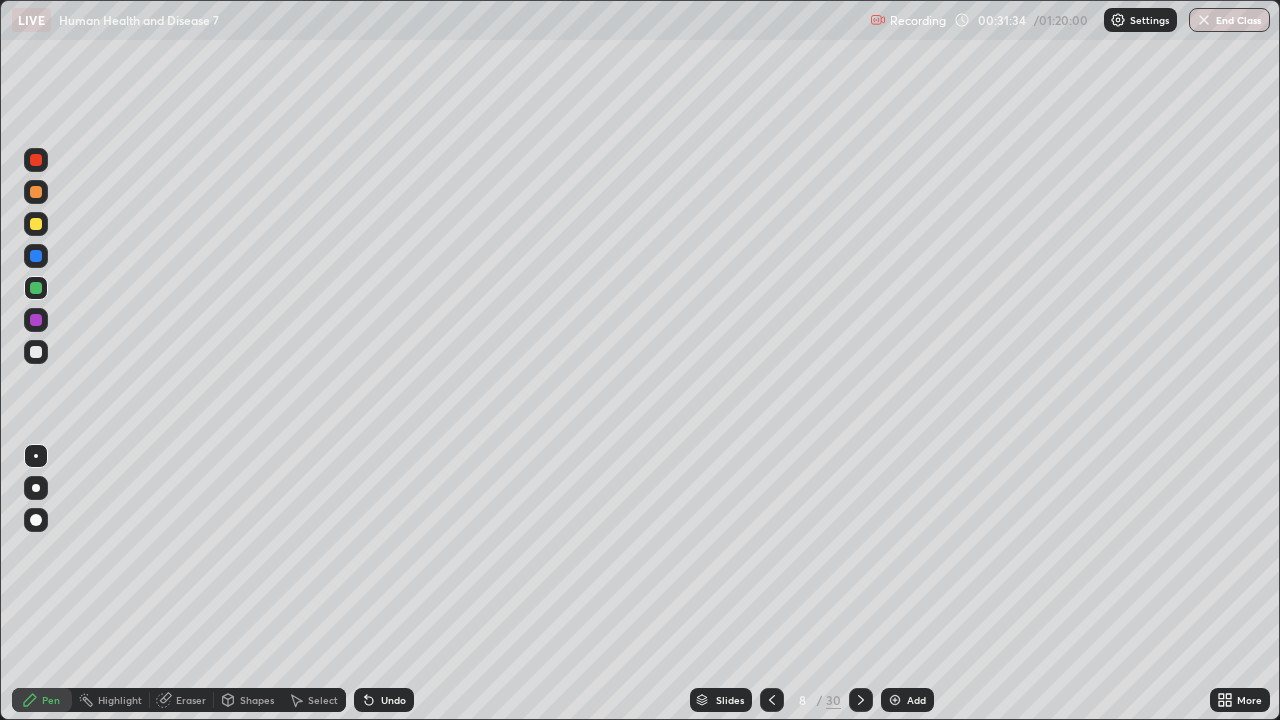 click at bounding box center [36, 288] 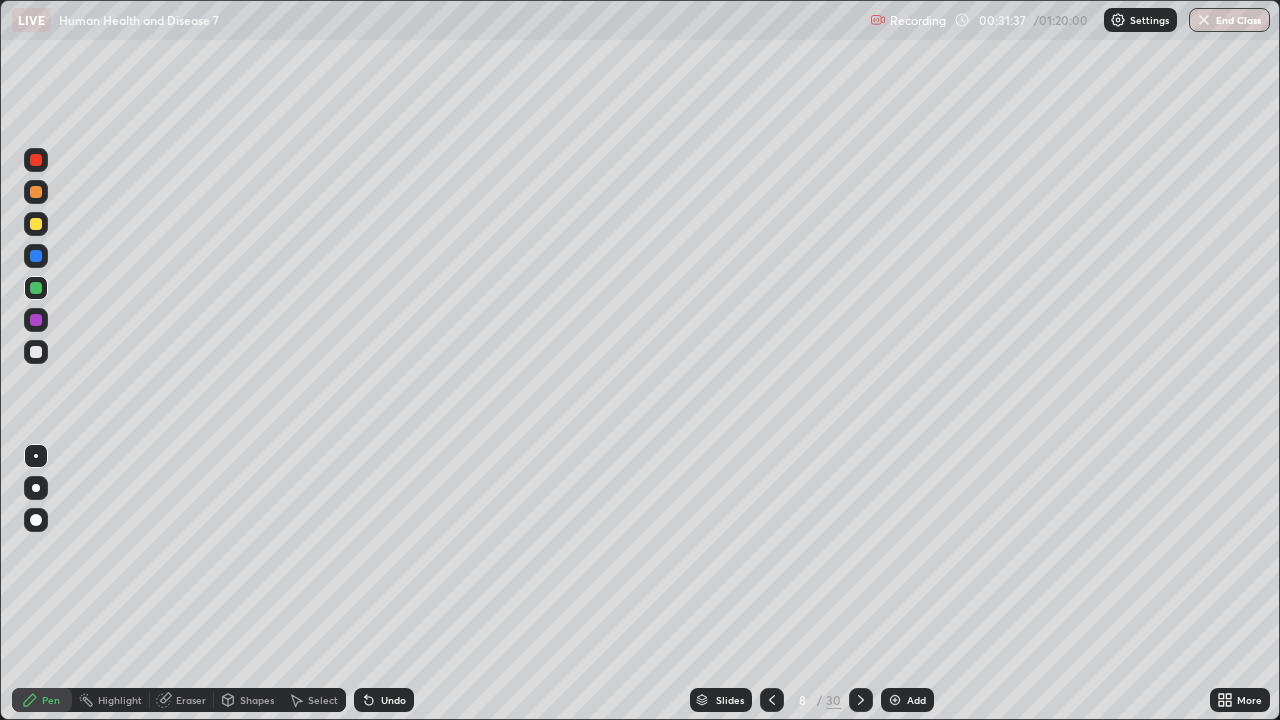 click at bounding box center [36, 224] 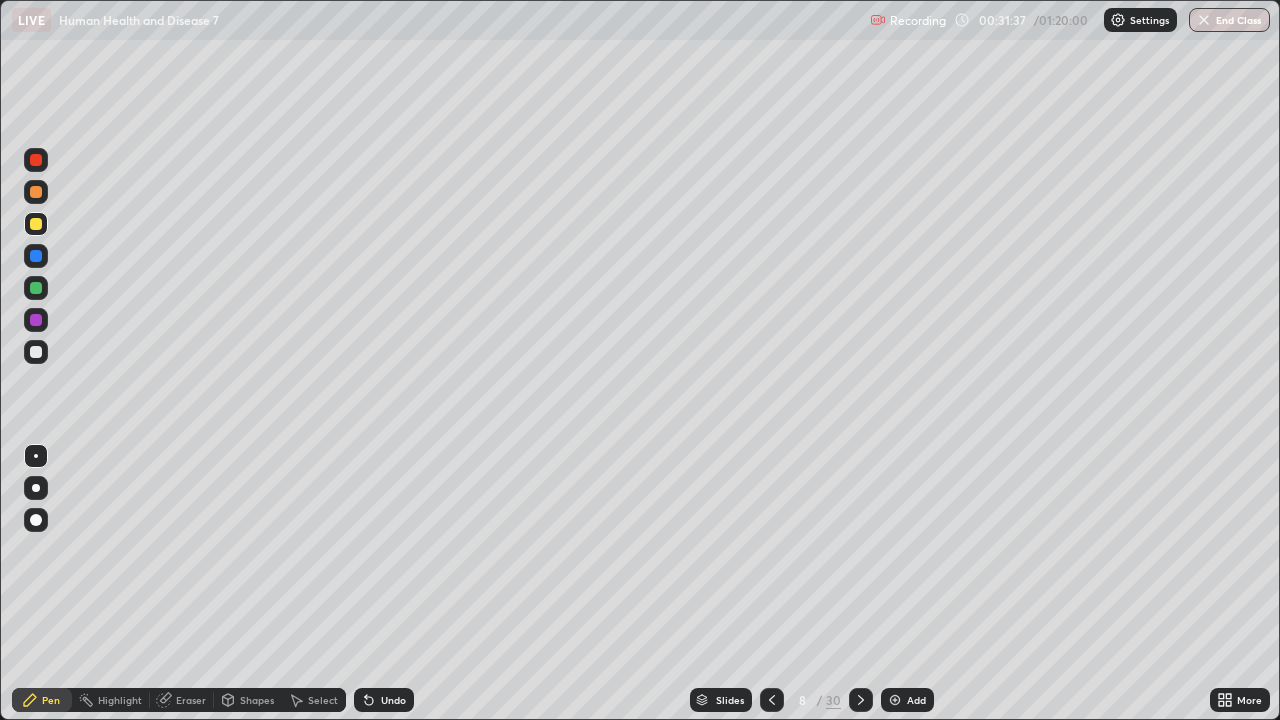 click at bounding box center [36, 224] 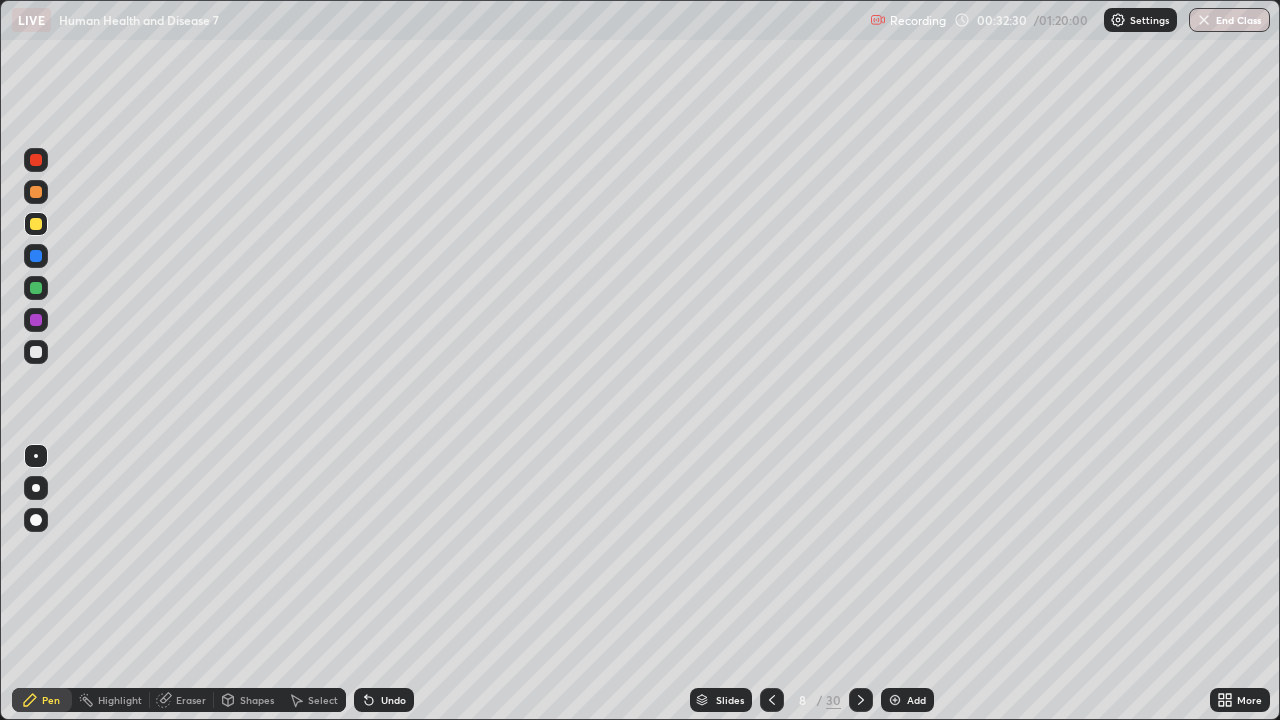 click at bounding box center (36, 352) 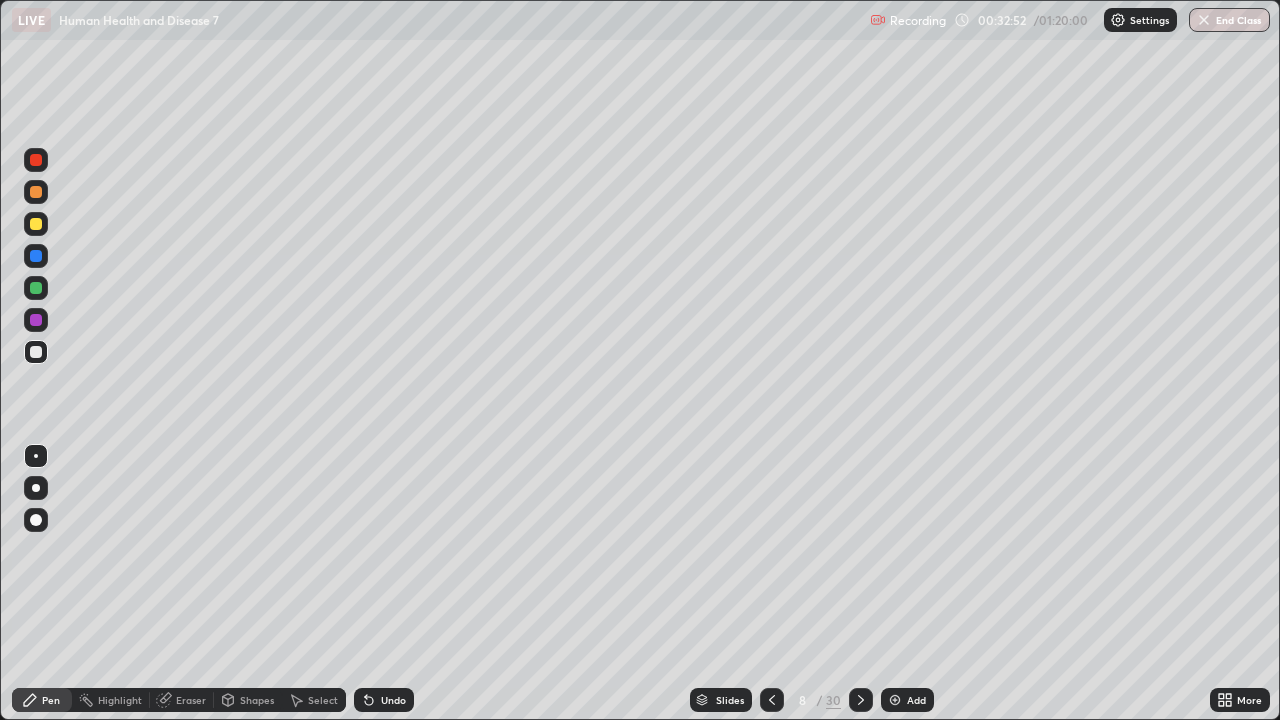 click 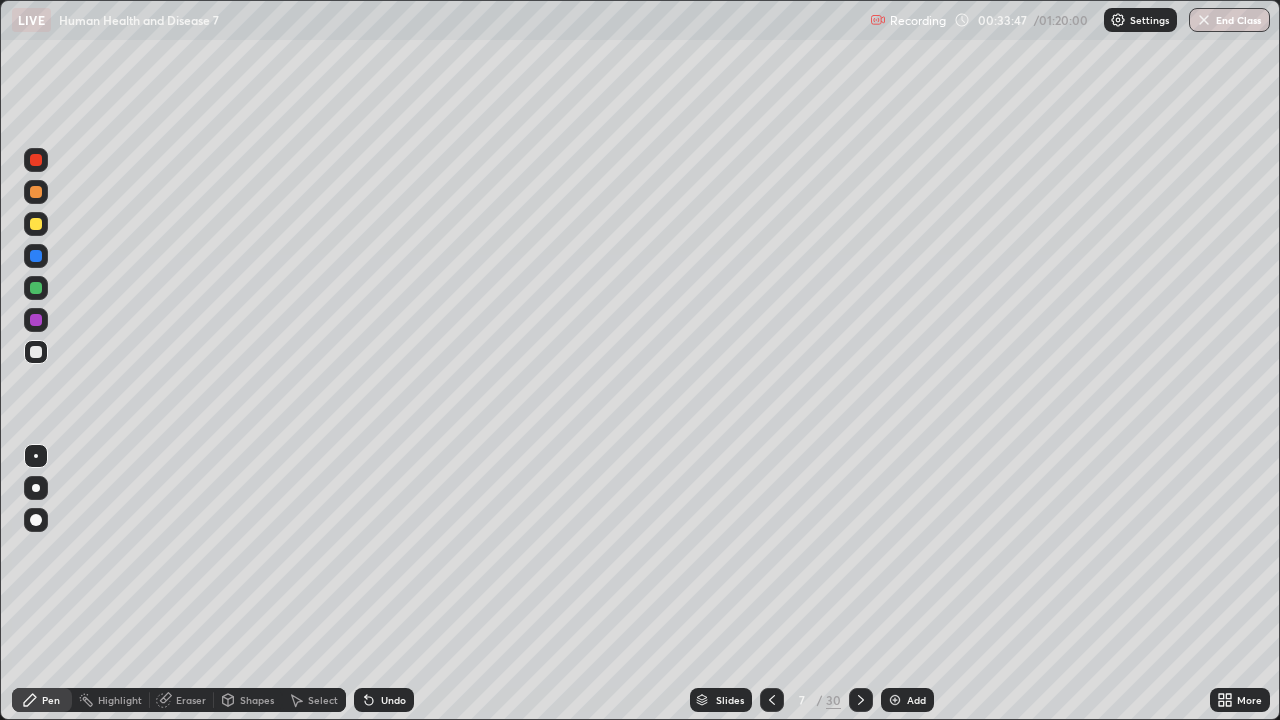 click at bounding box center [36, 320] 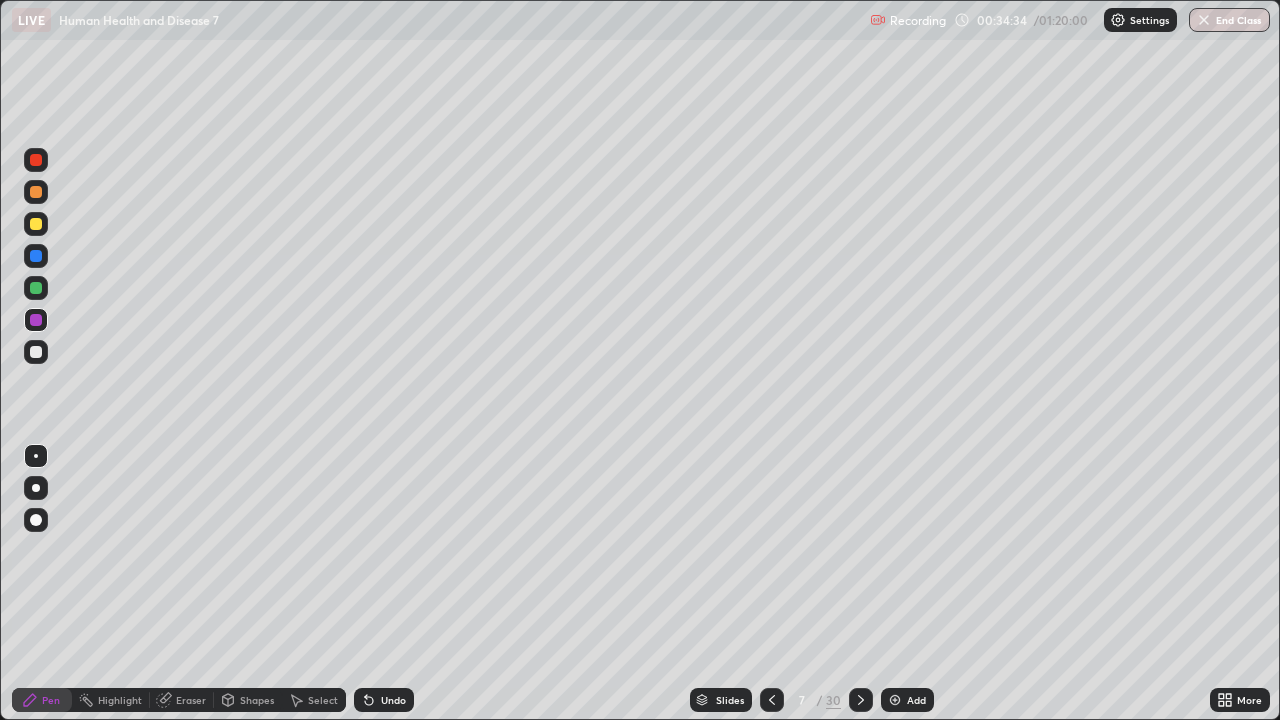 click at bounding box center (36, 352) 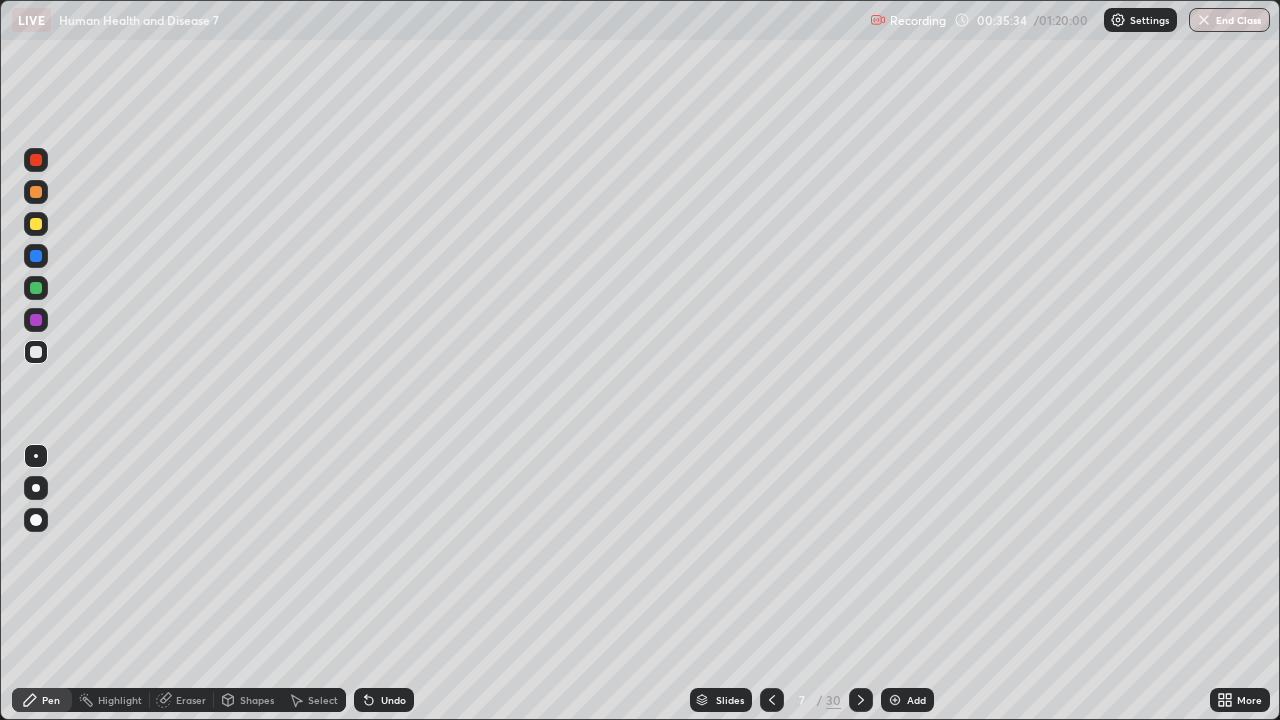 click 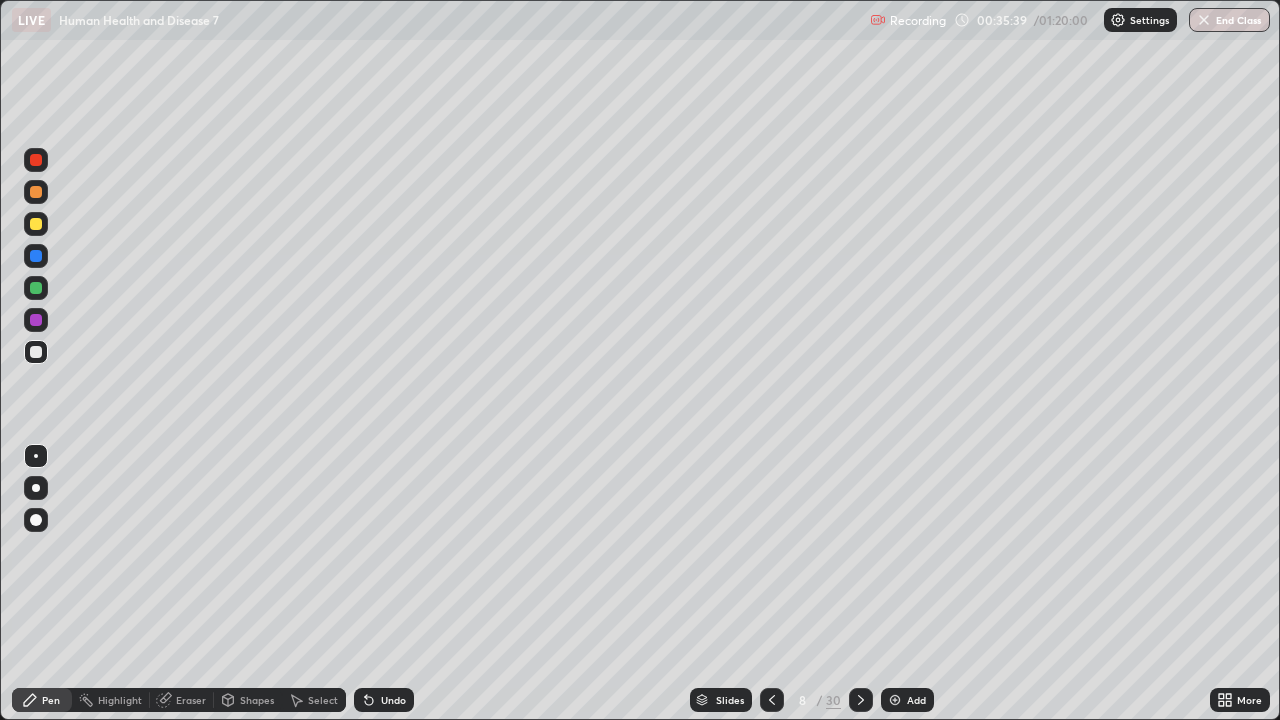 click 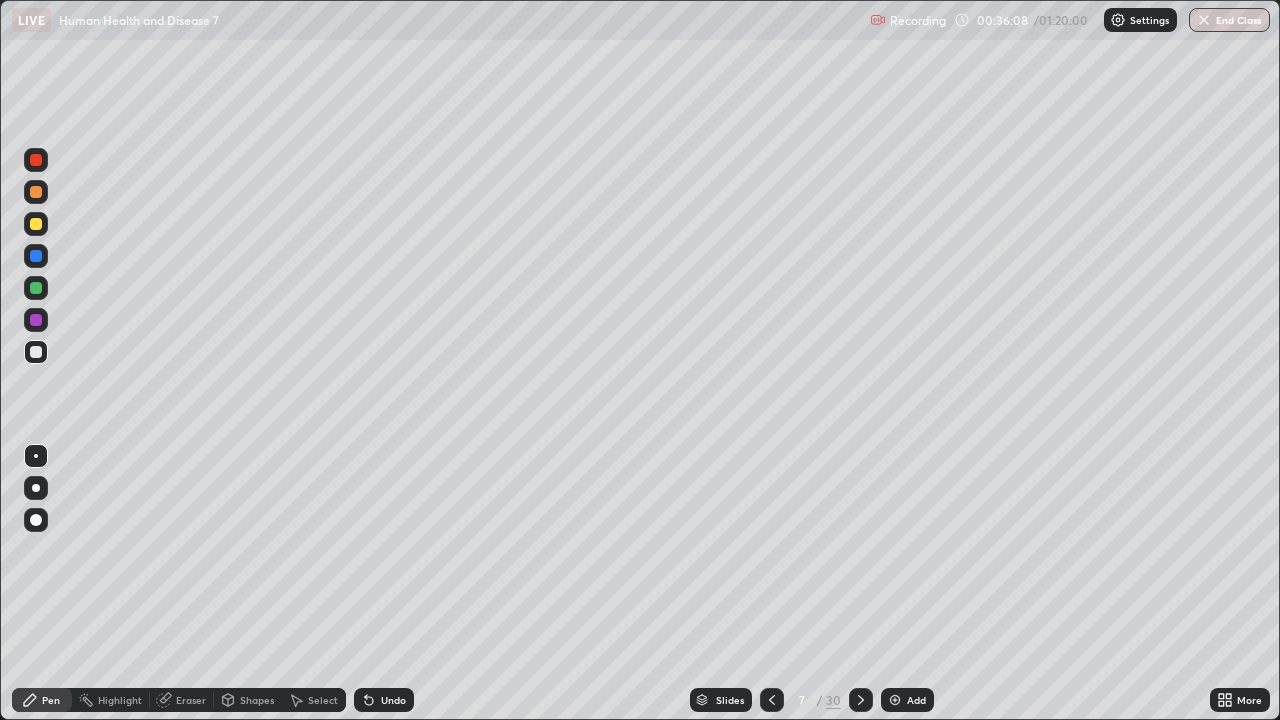 click 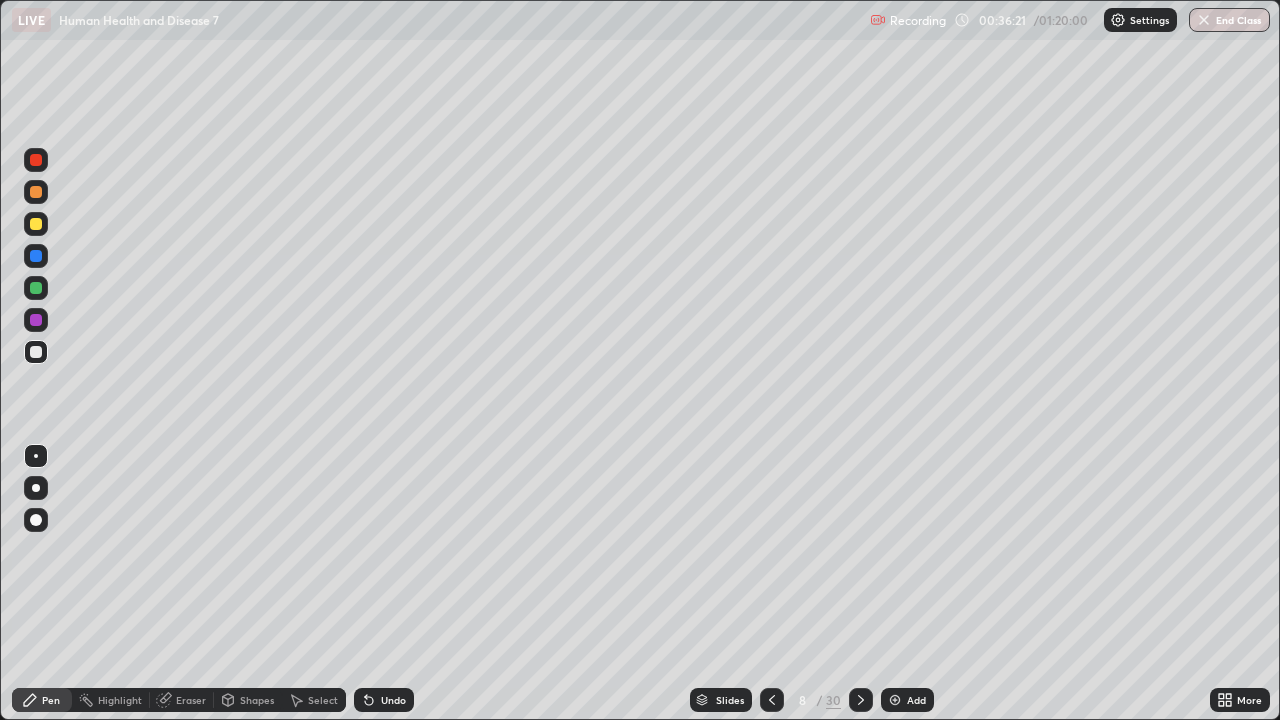 click 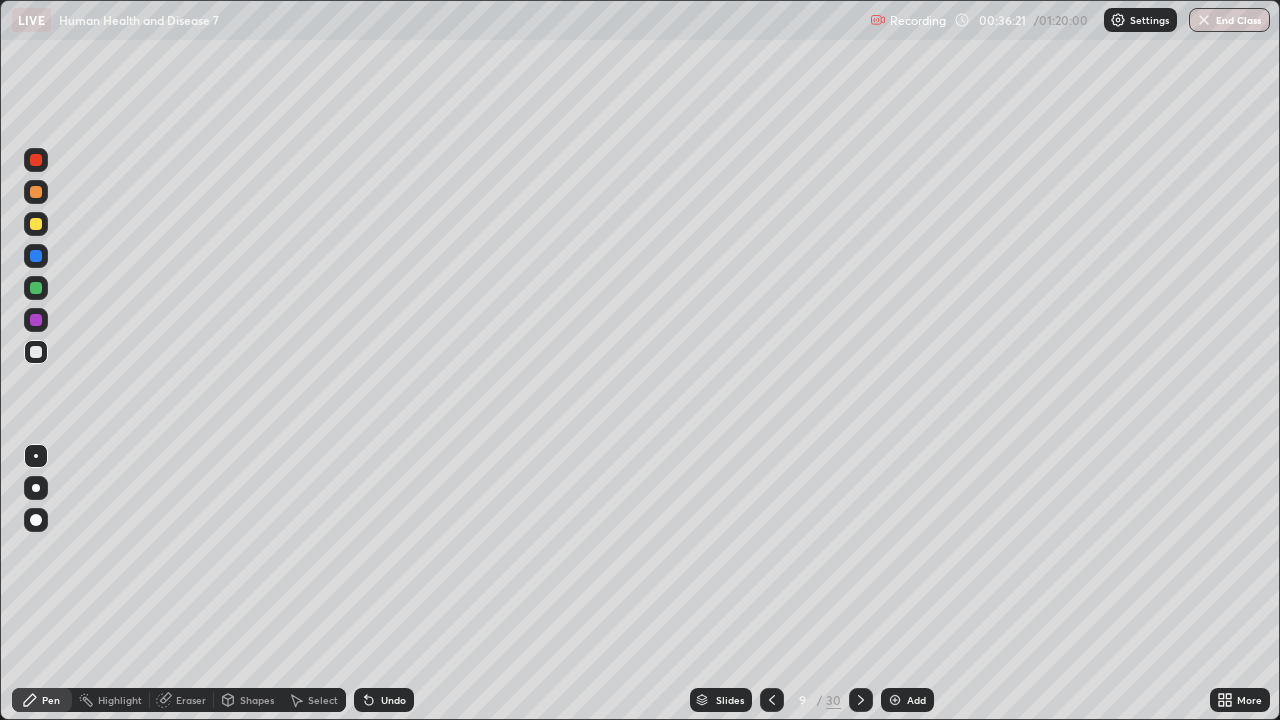 click 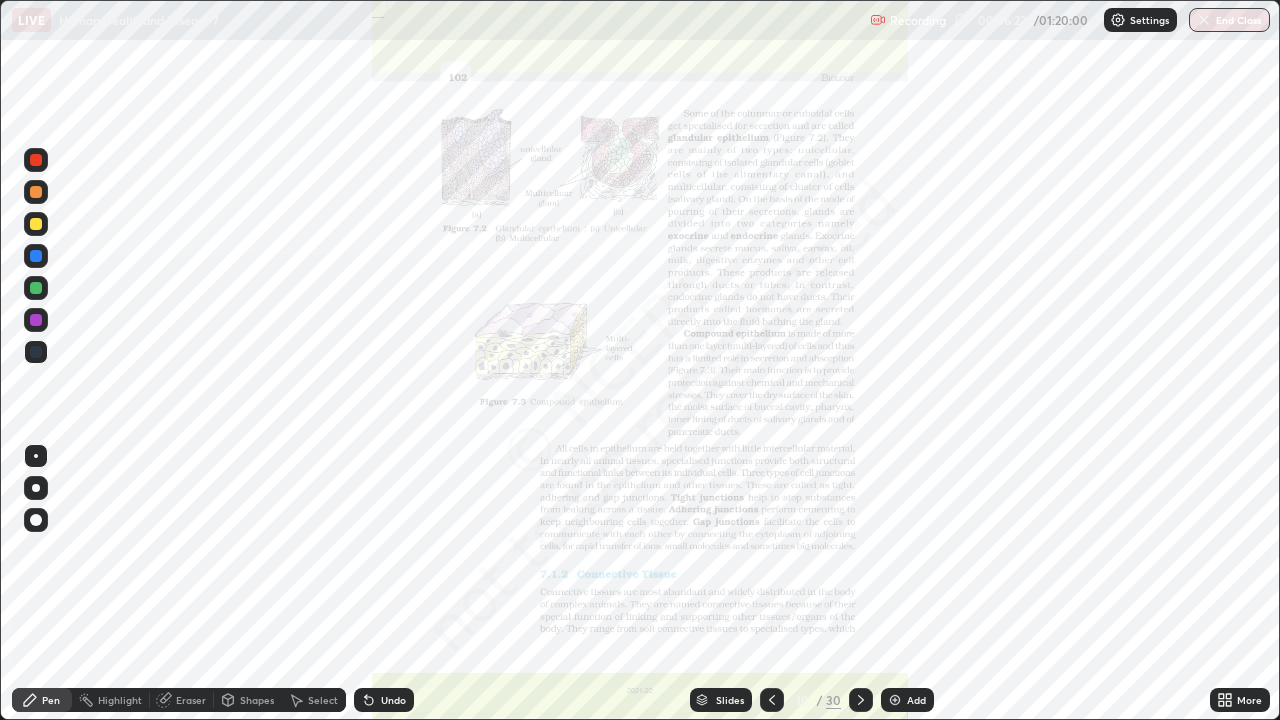 click 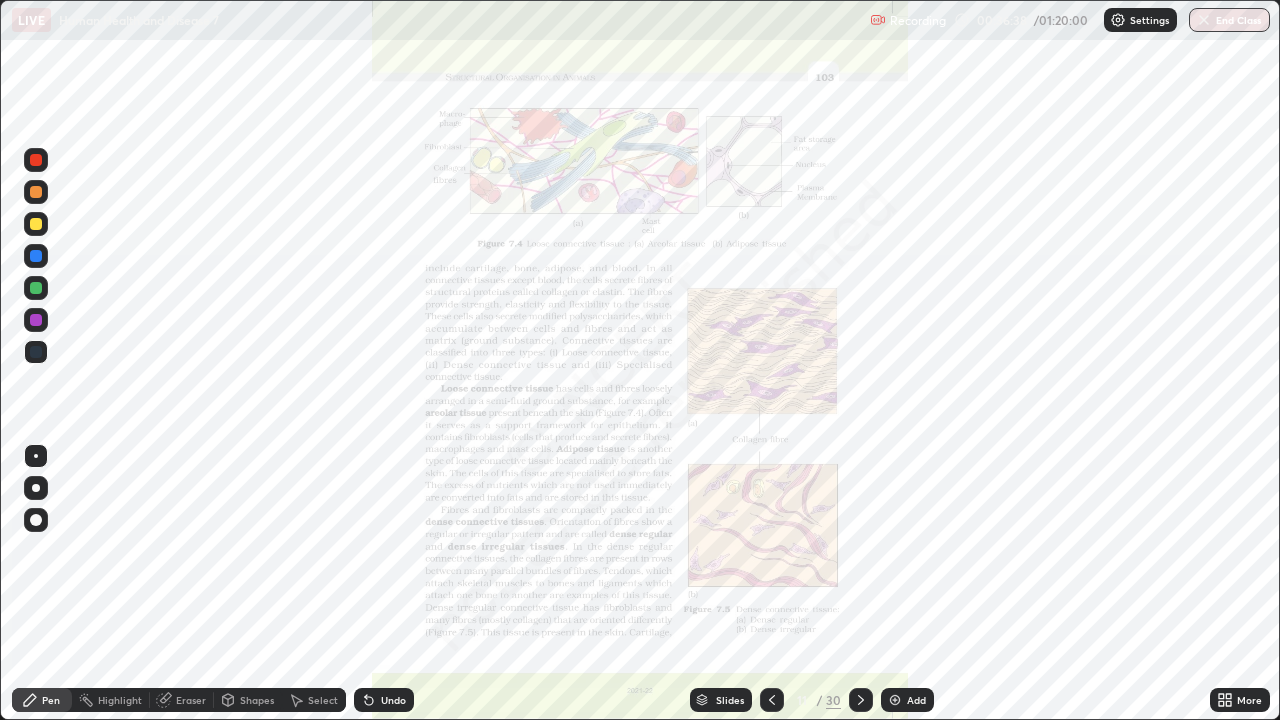 click 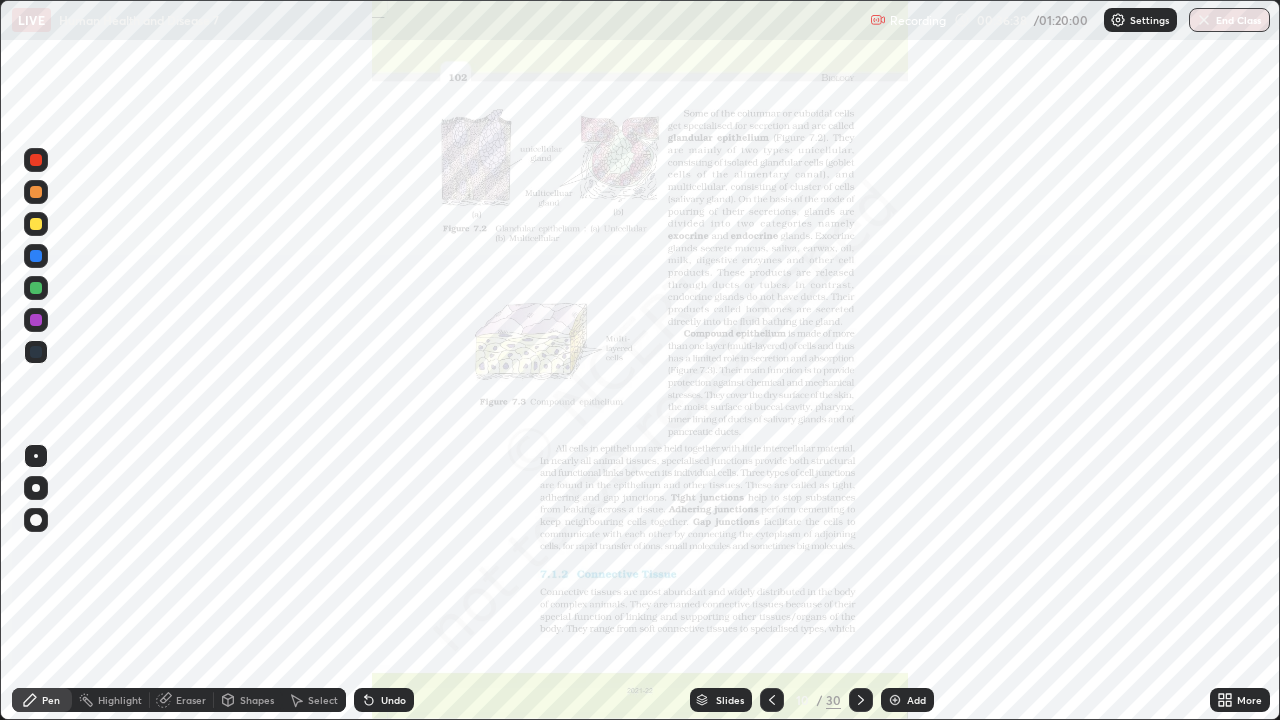 click 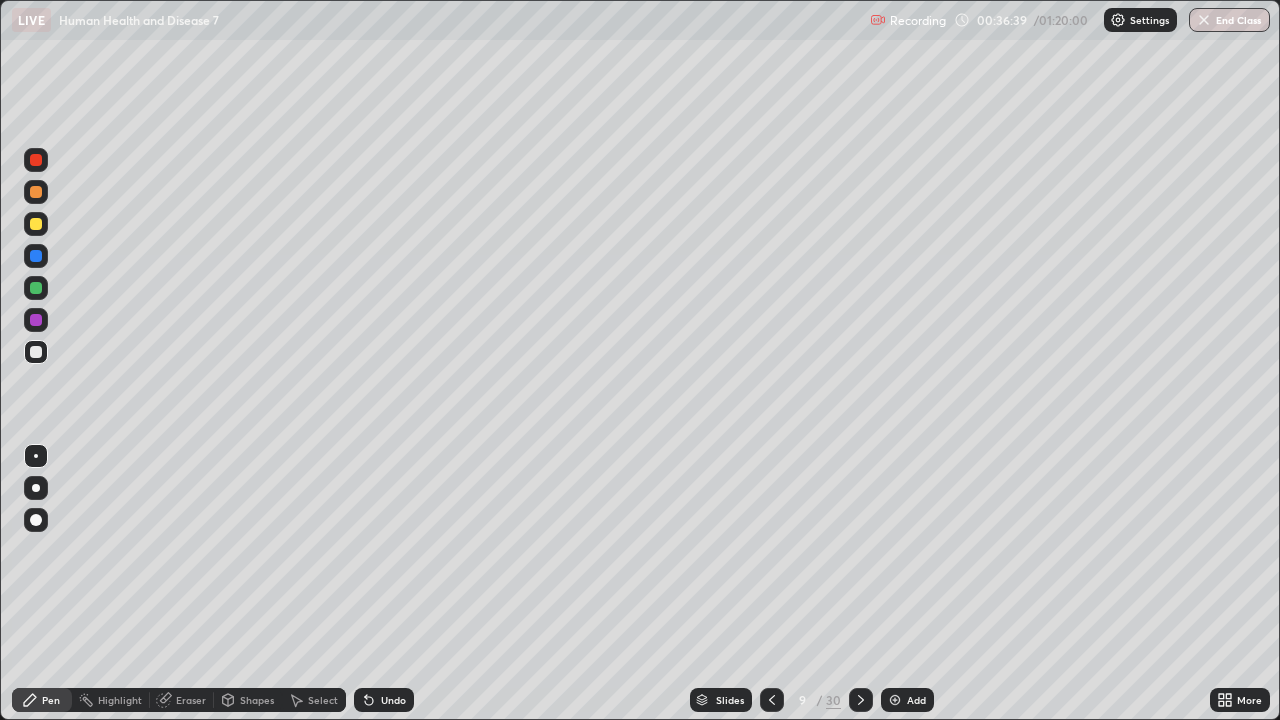 click 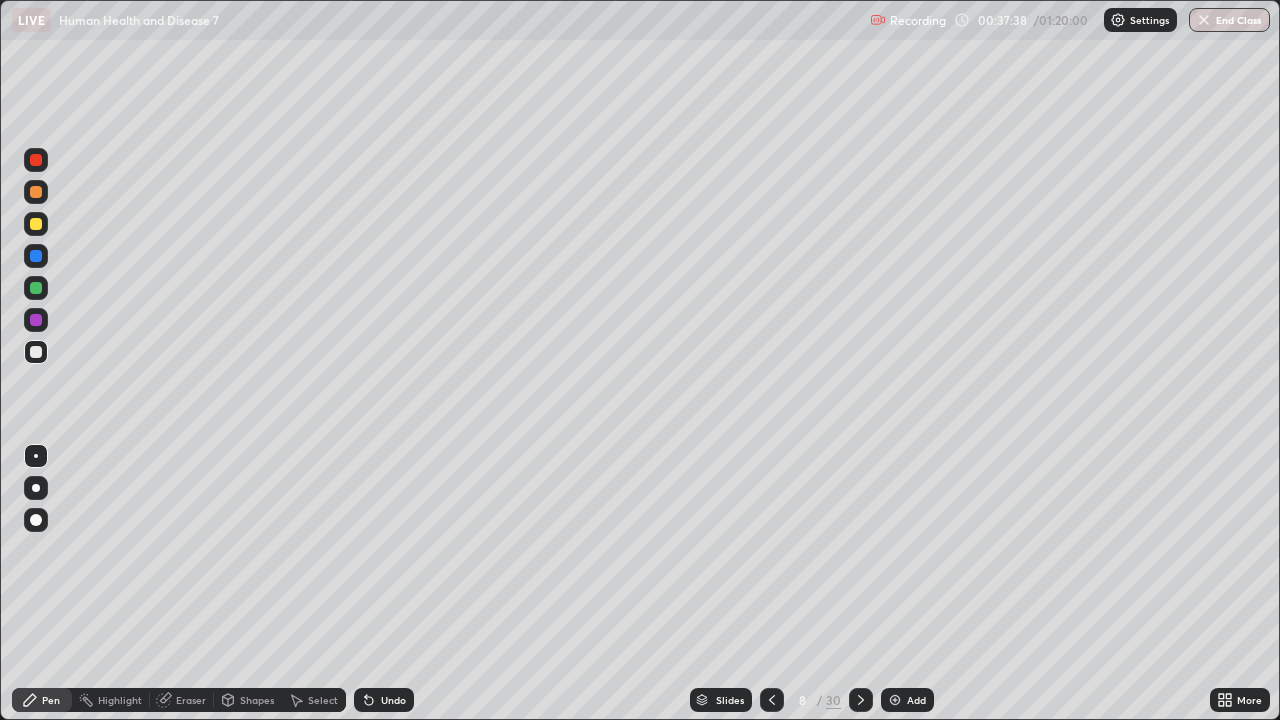 click 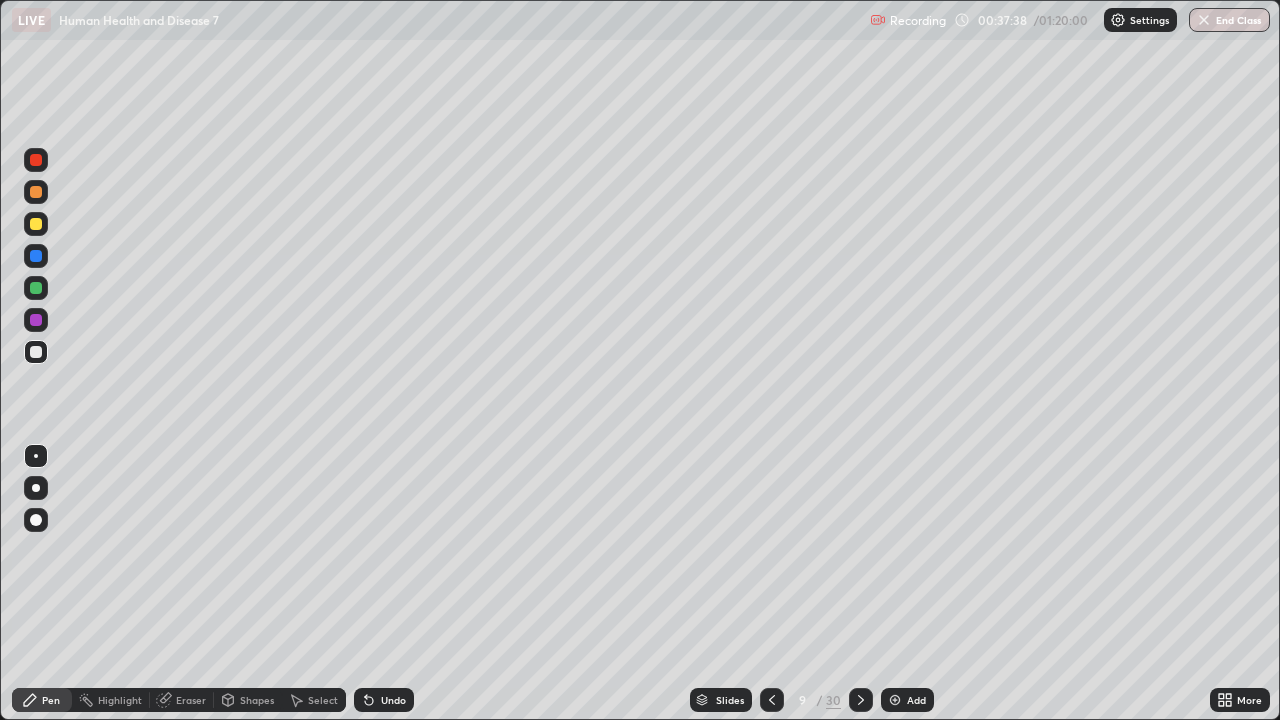 click 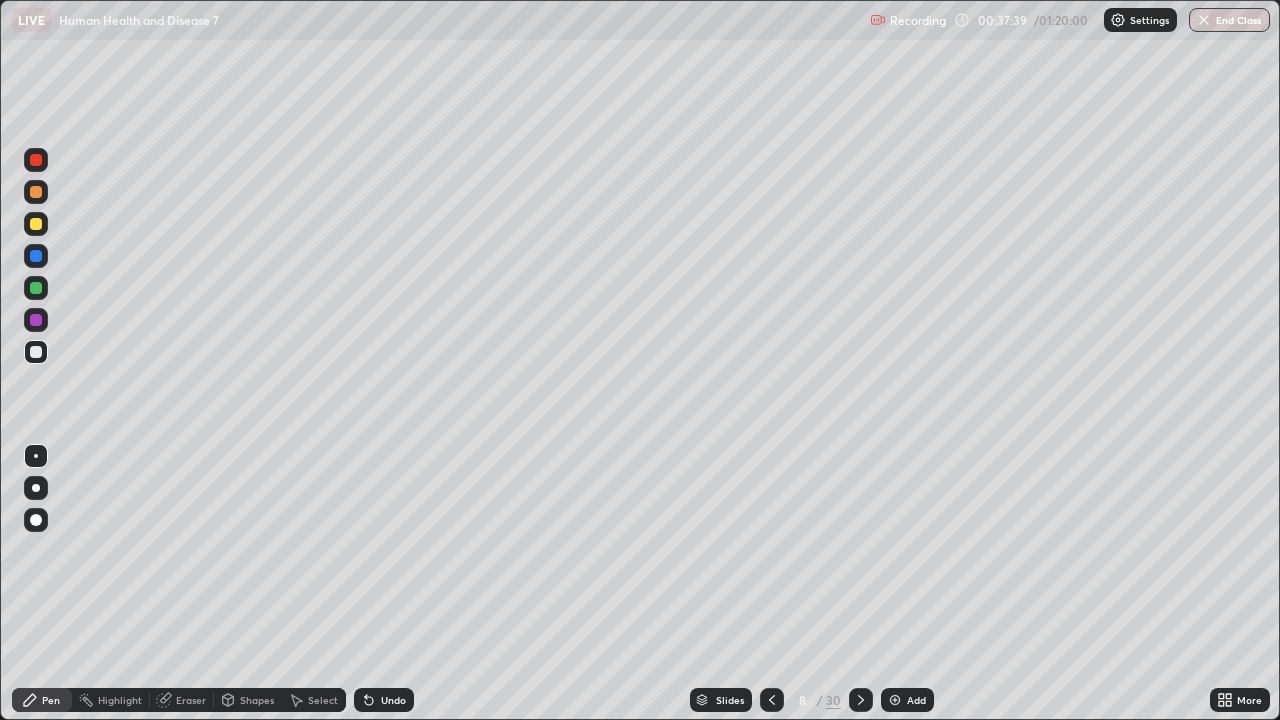 click 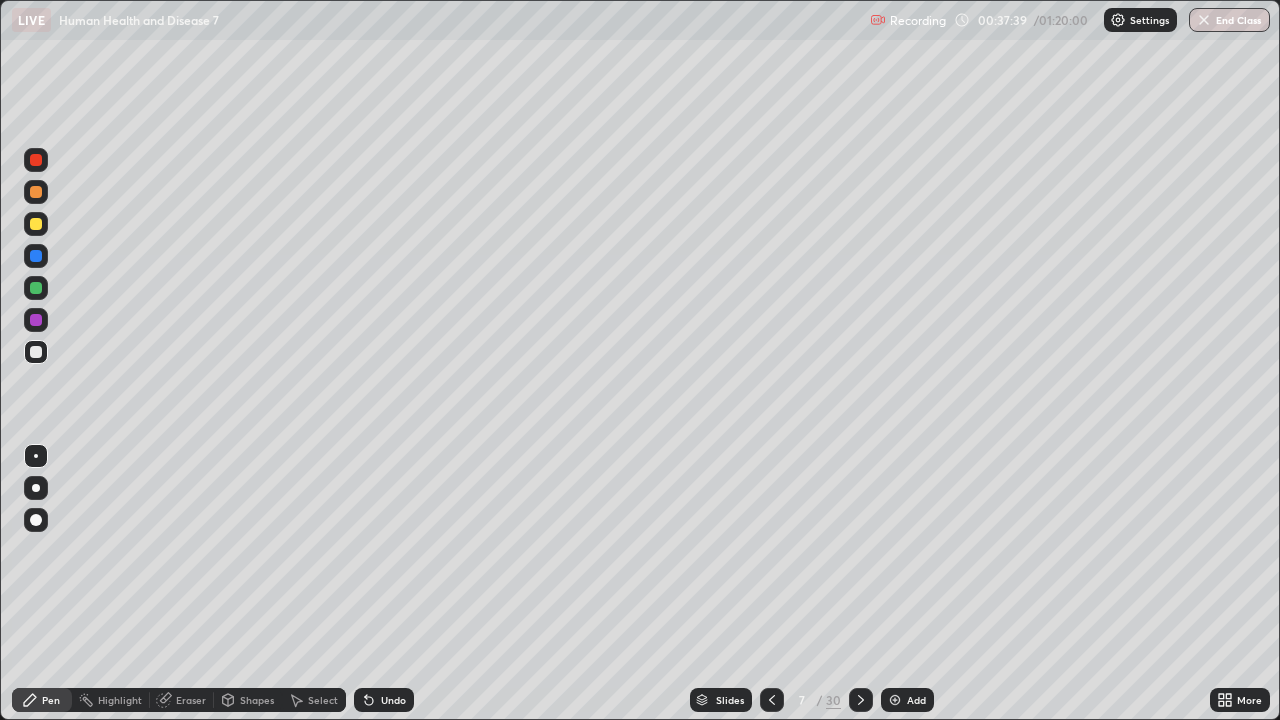 click 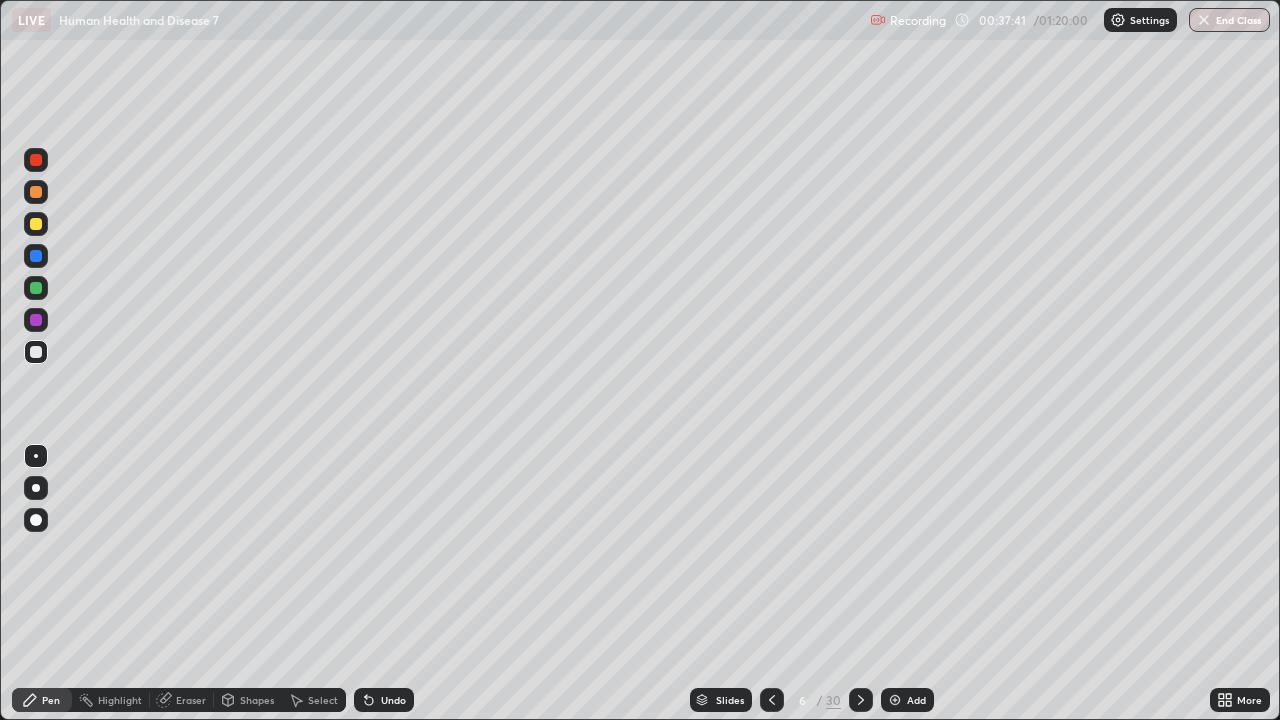 click 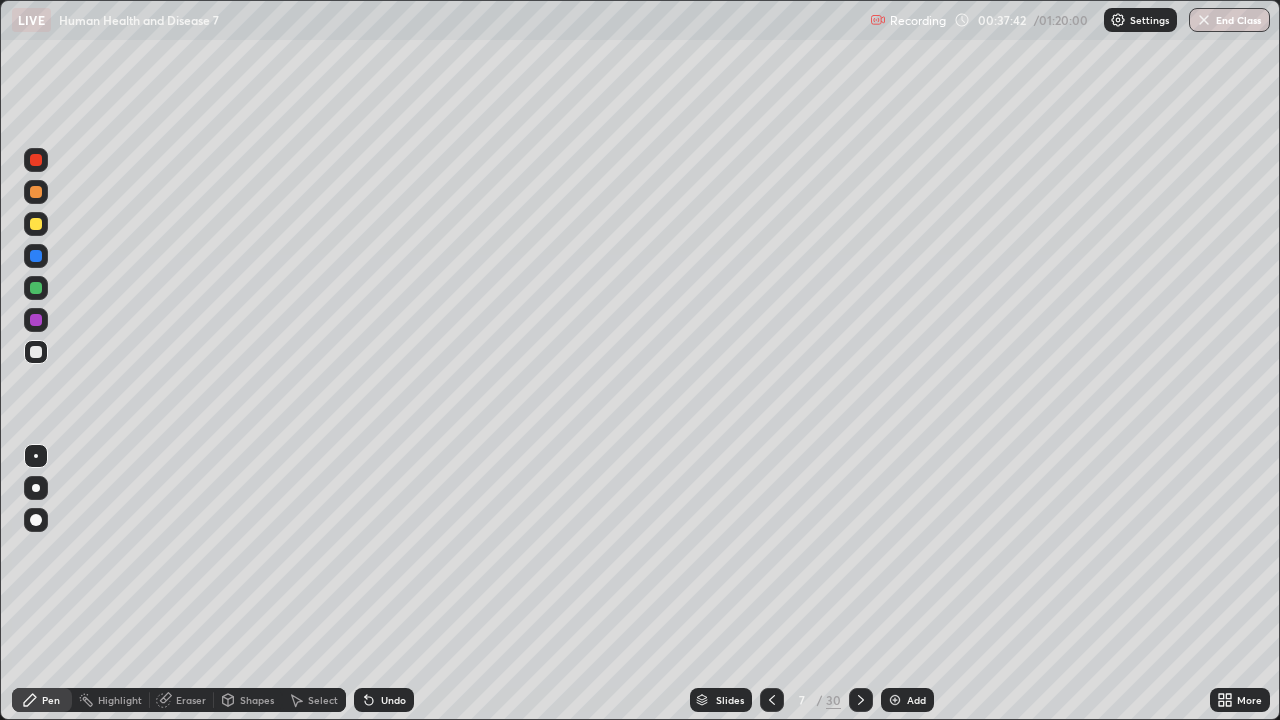 click 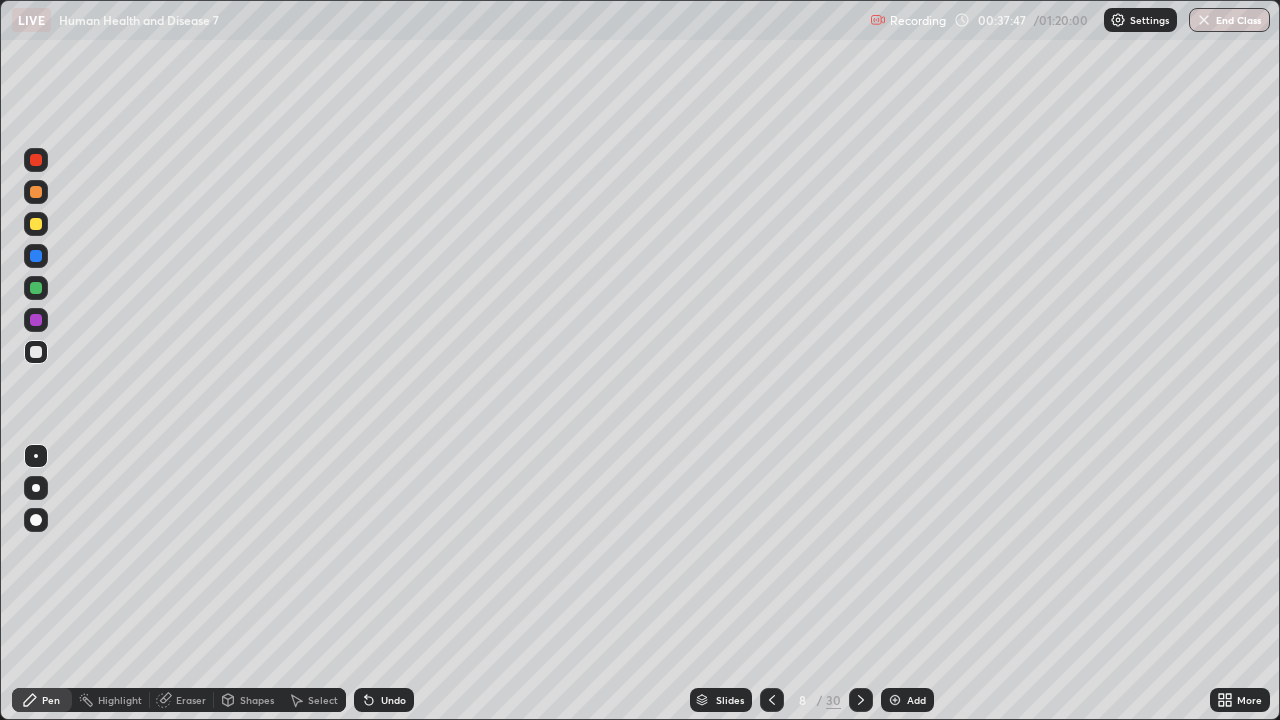 click 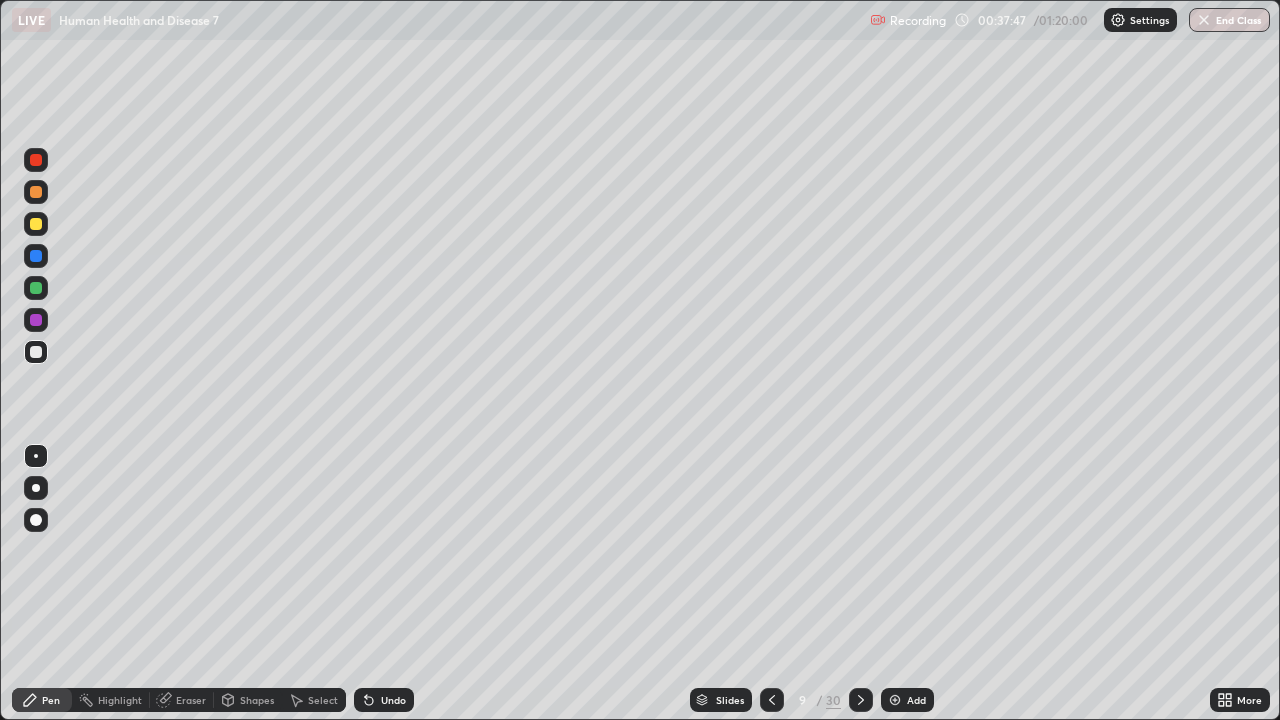 click 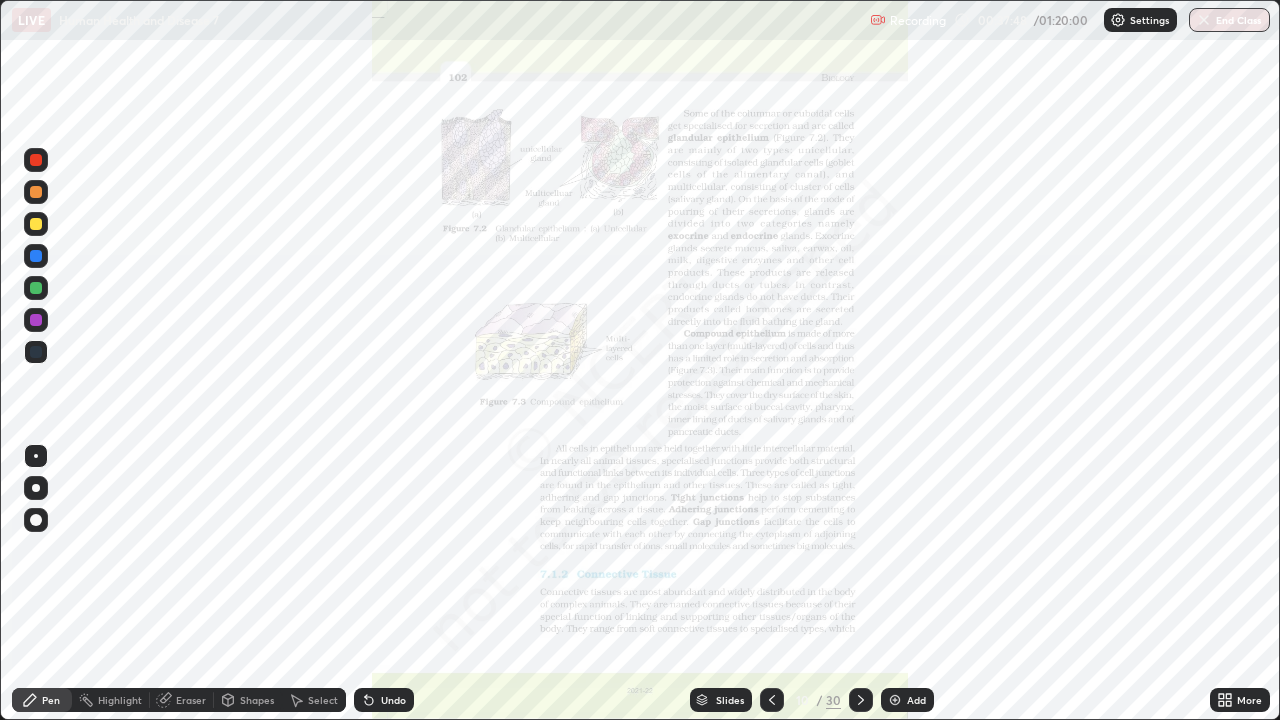 click 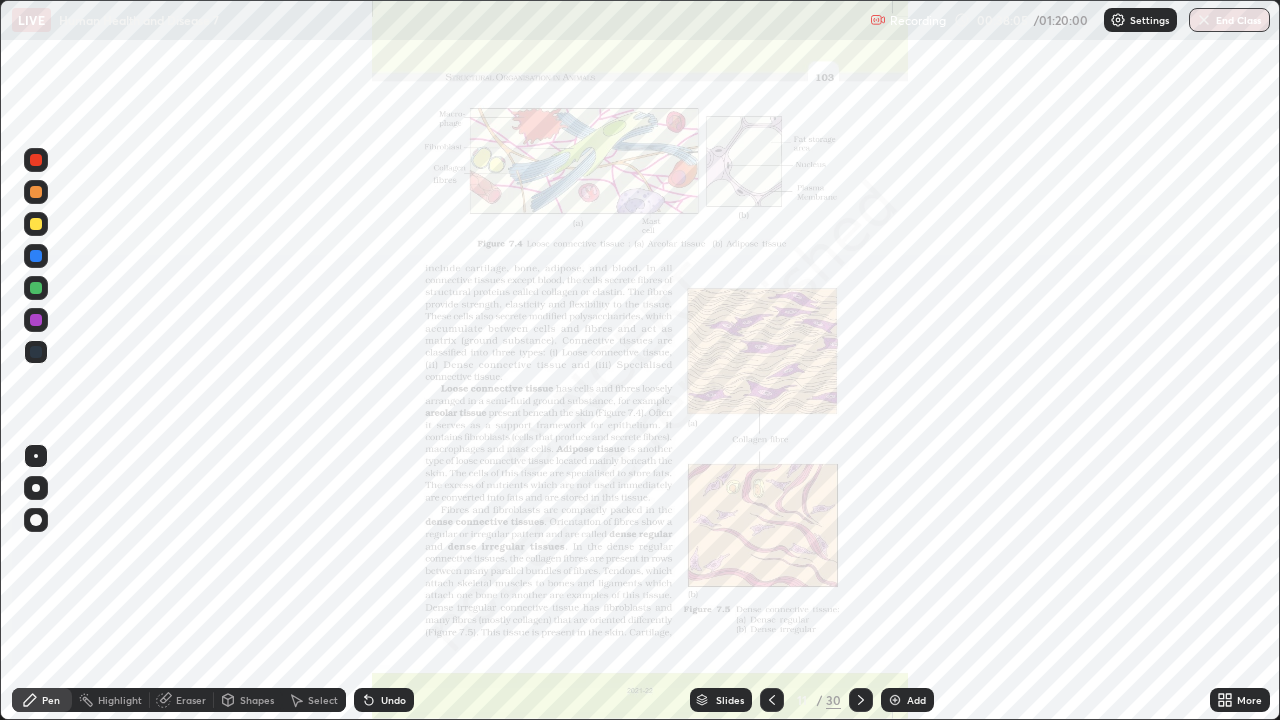 click 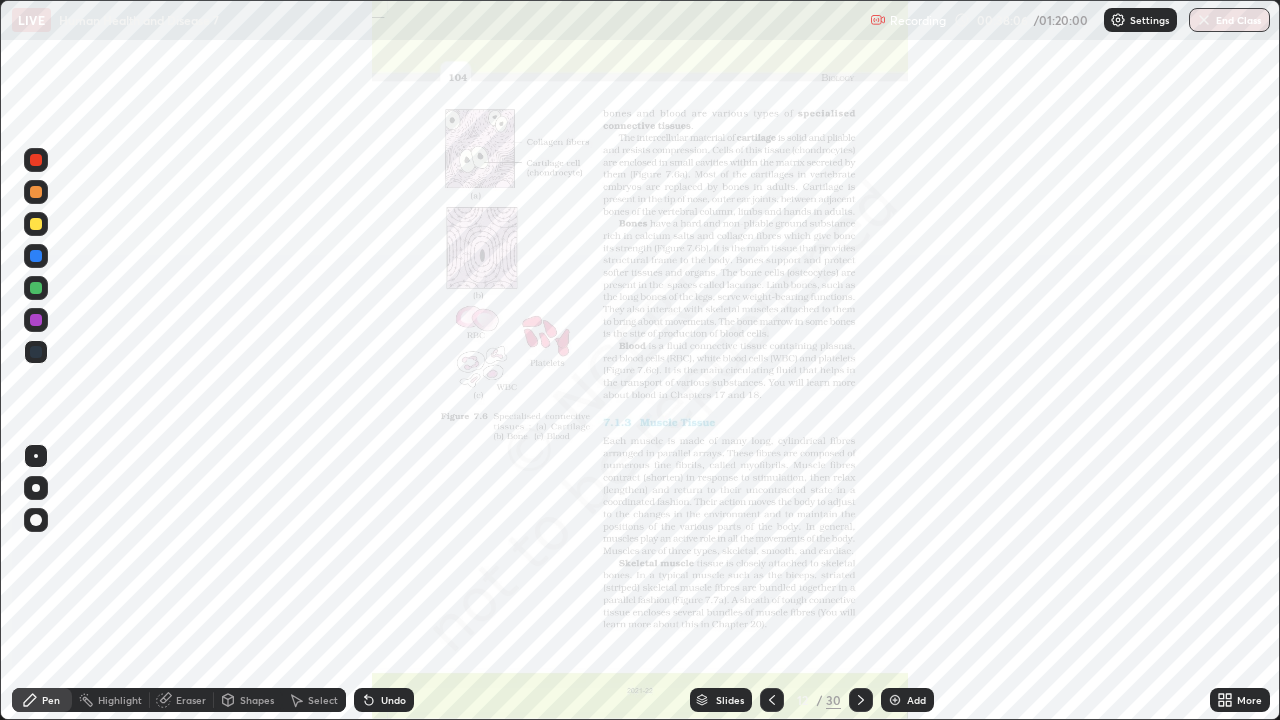 click 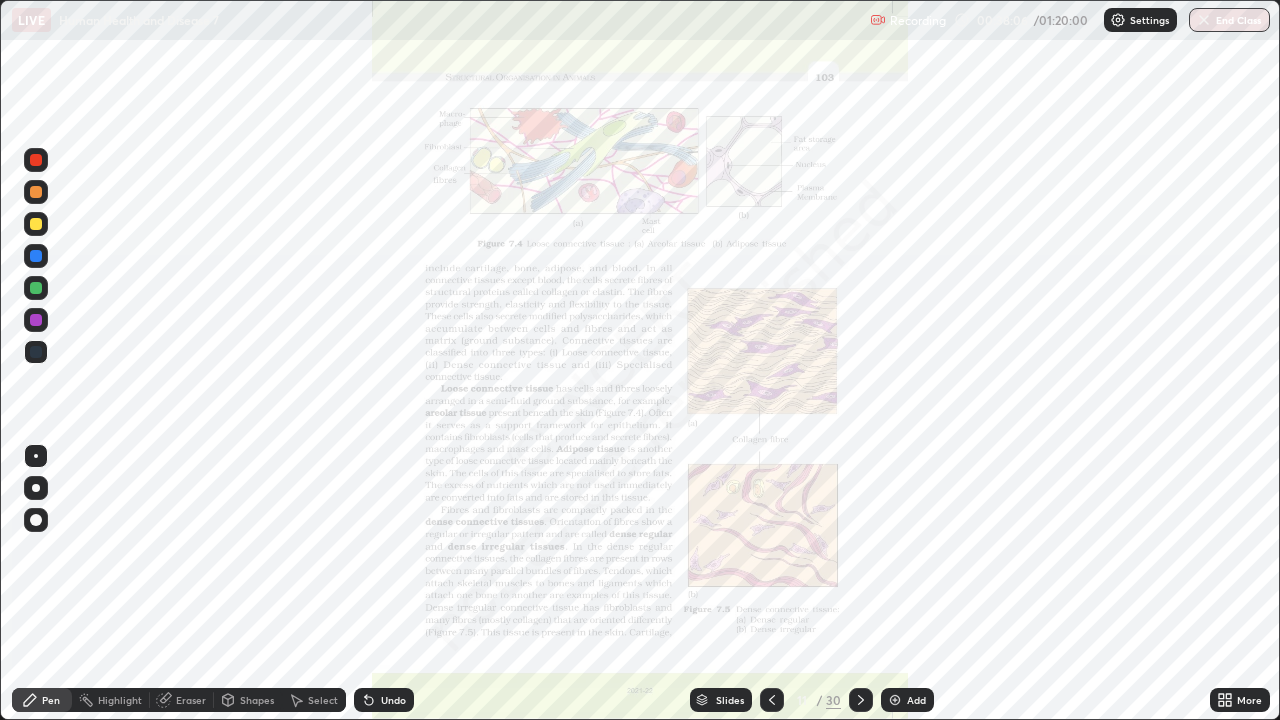 click 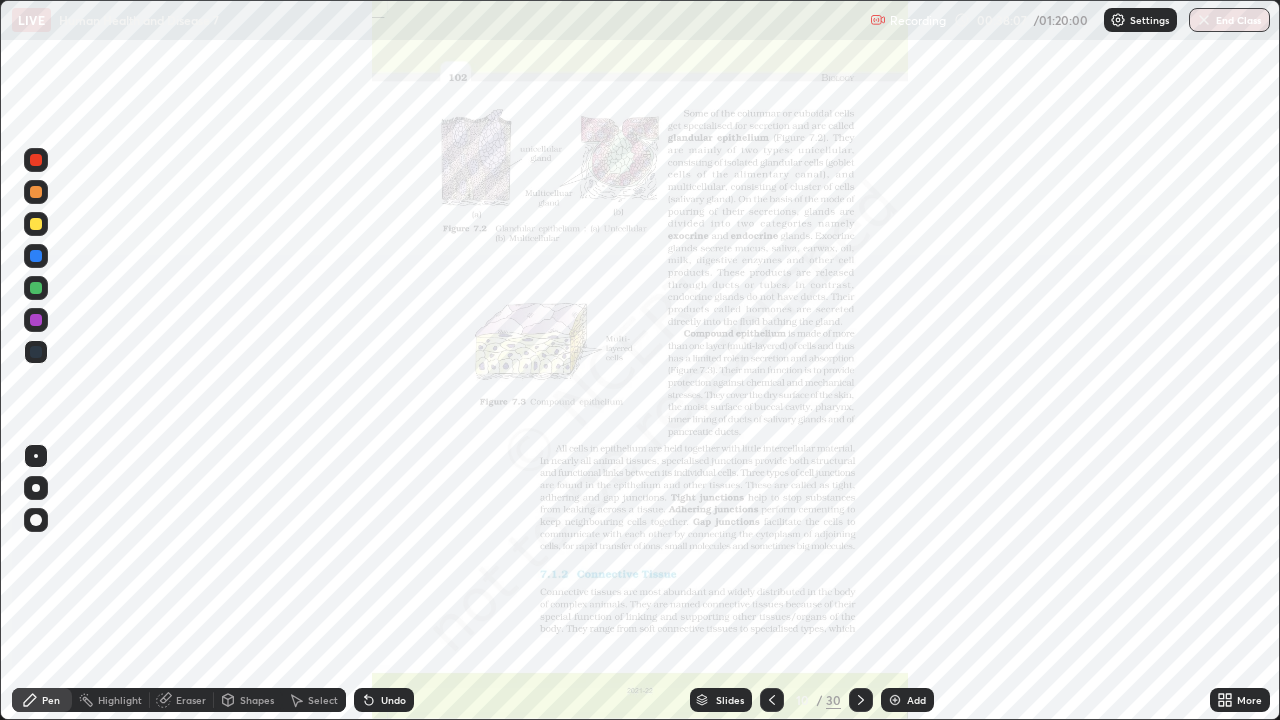 click 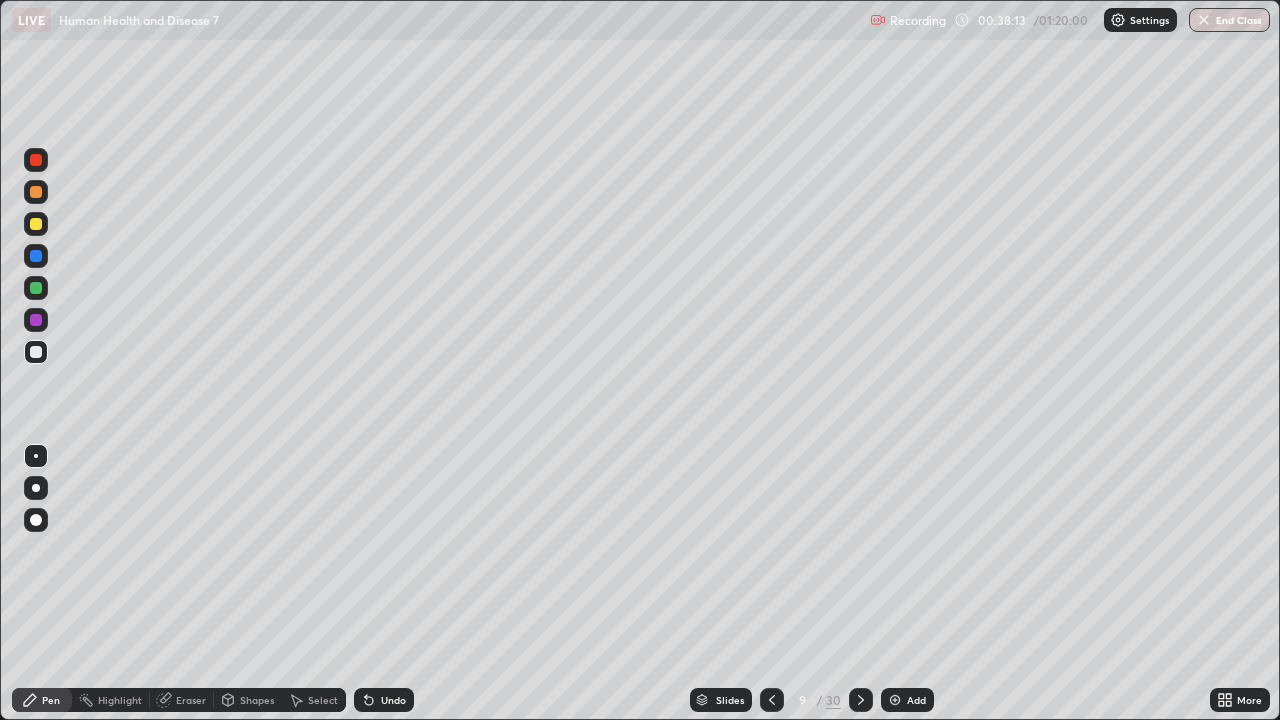 click at bounding box center (36, 192) 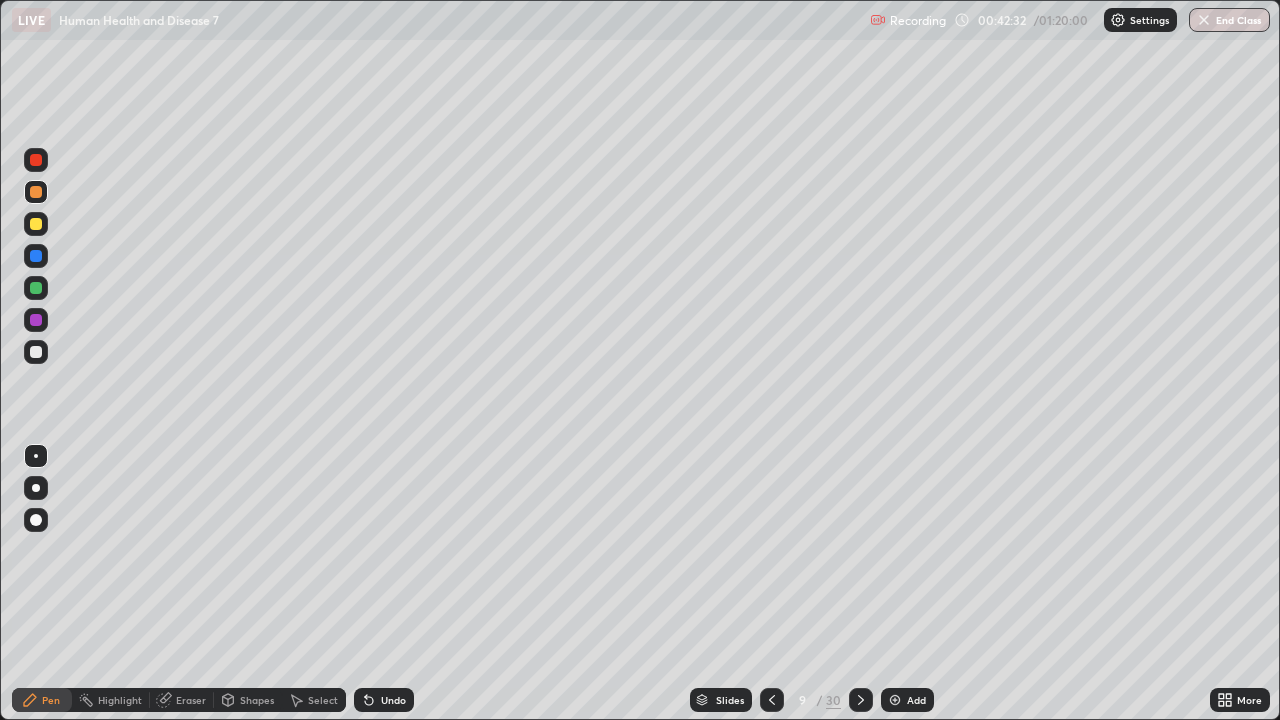 click 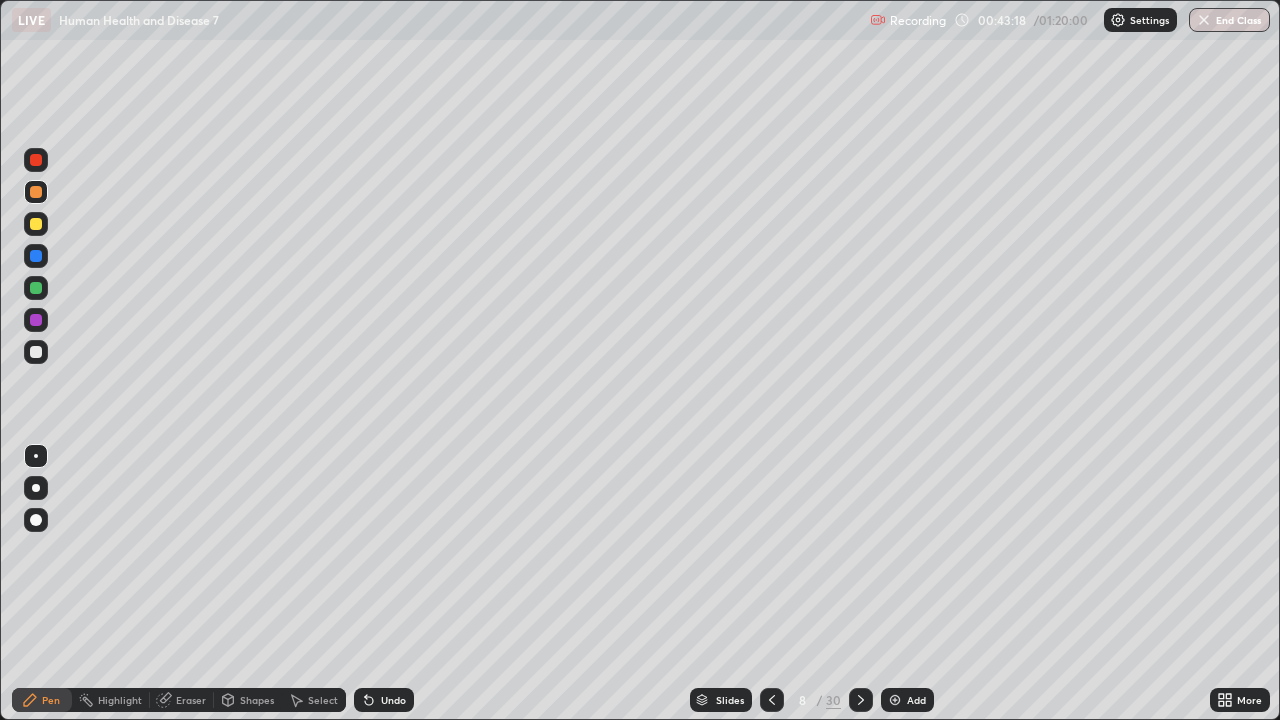 click 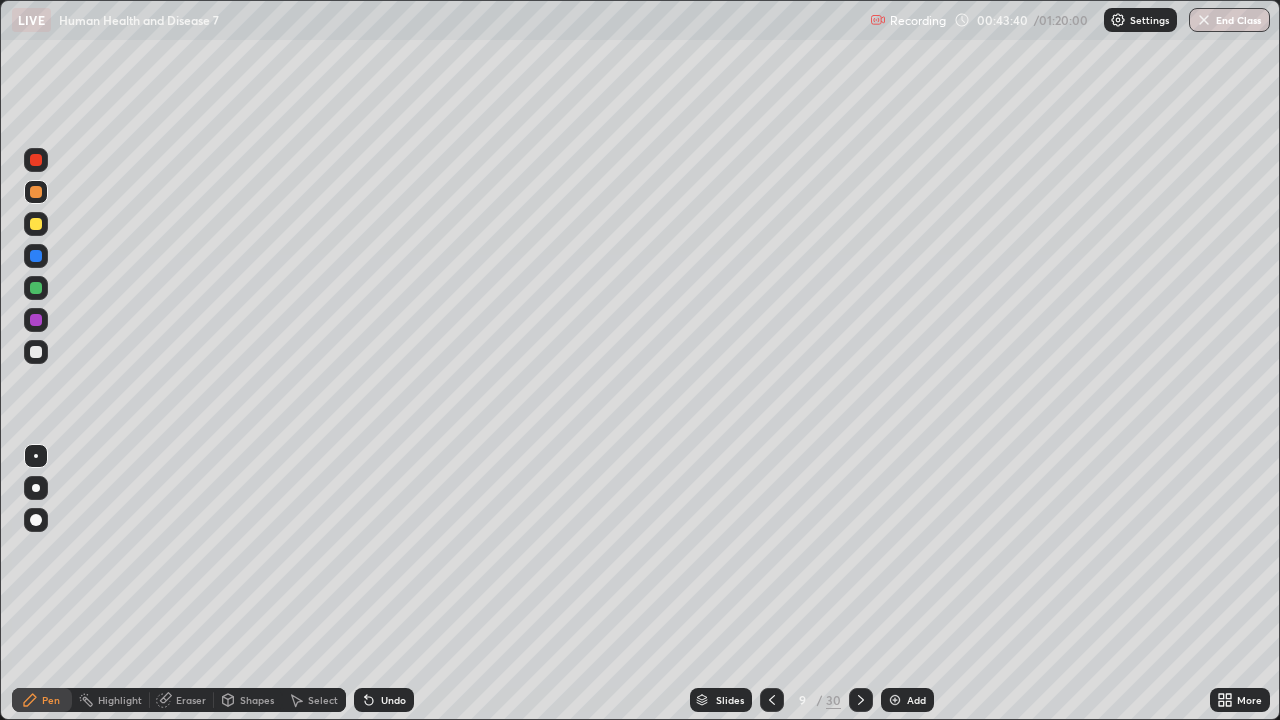 click 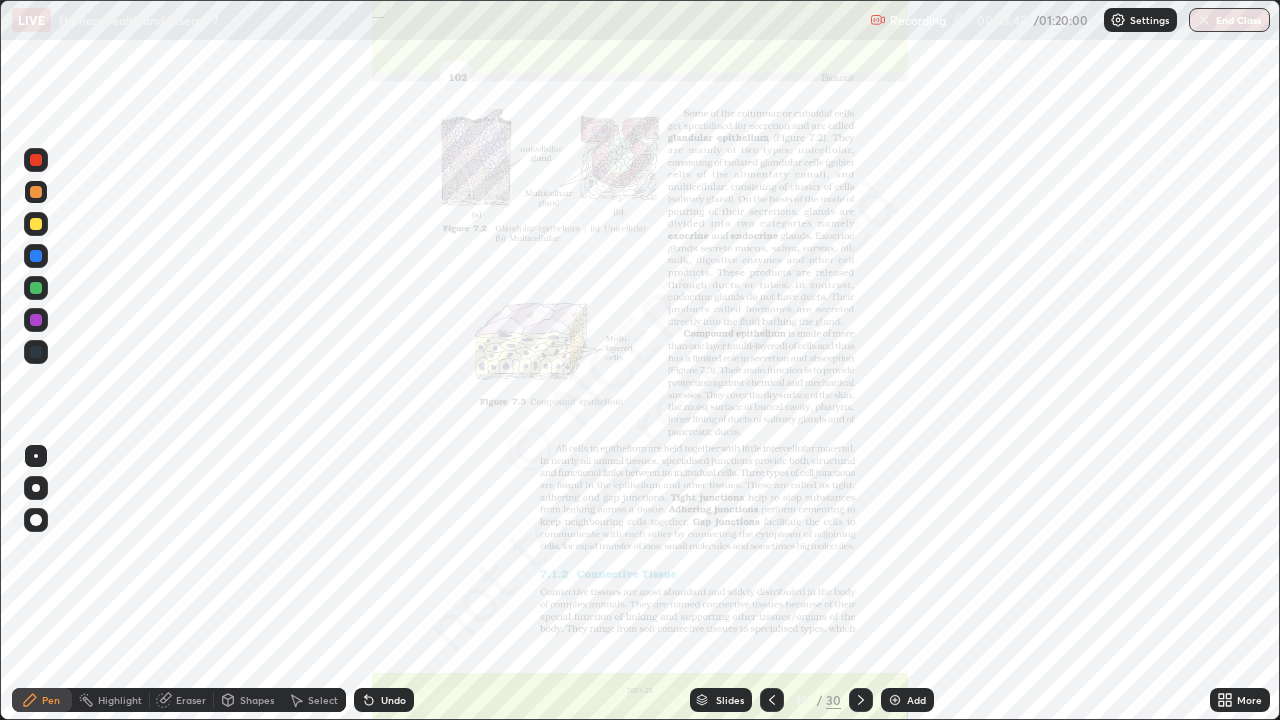 click 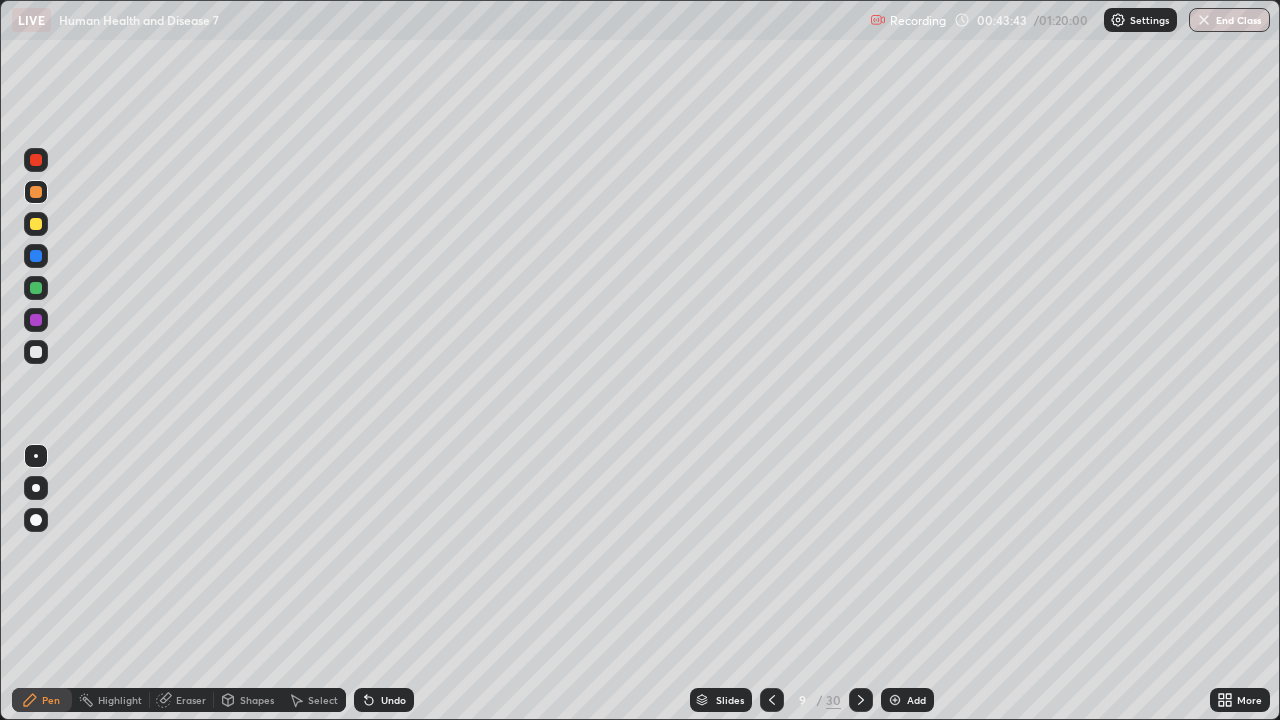 click on "Add" at bounding box center [907, 700] 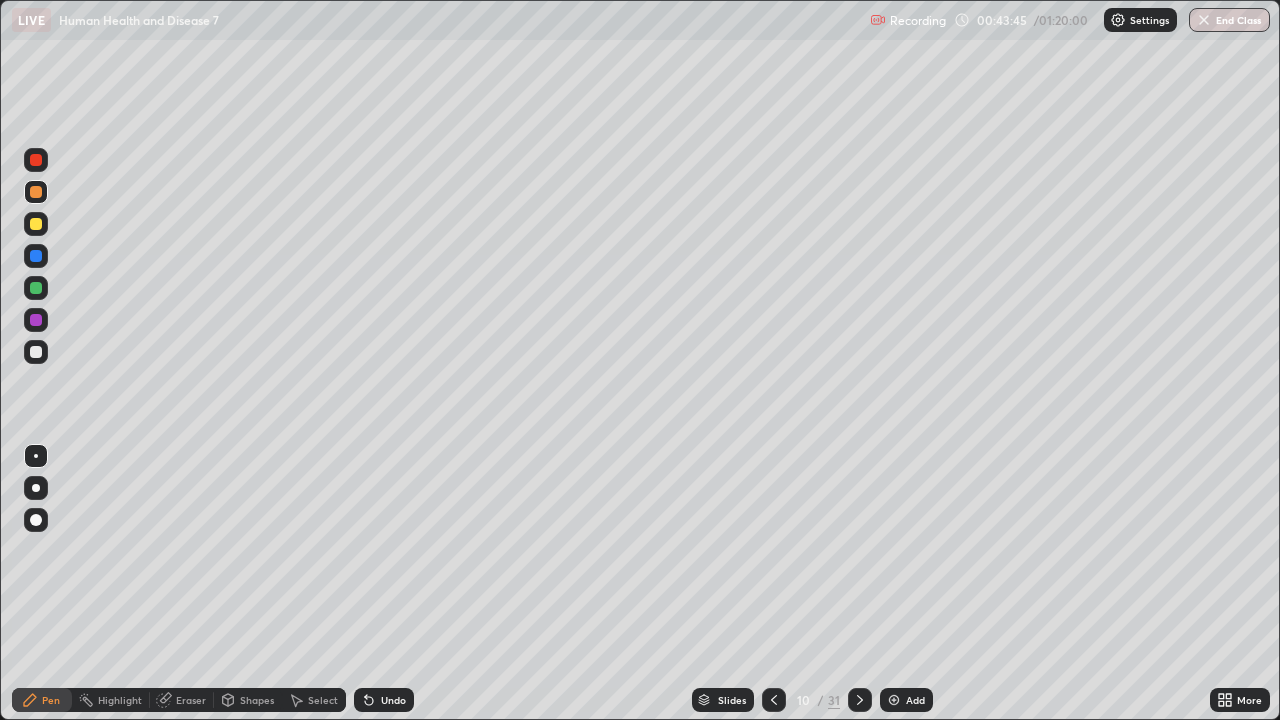 click at bounding box center [36, 224] 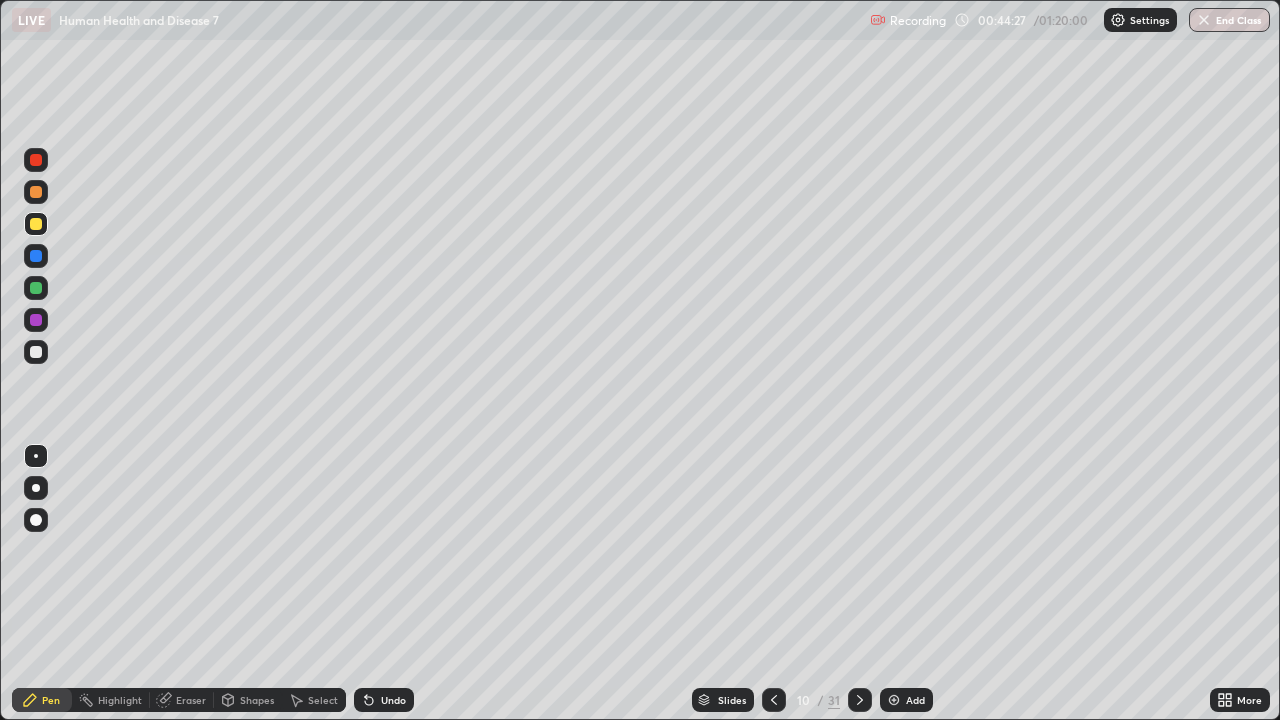click at bounding box center [36, 352] 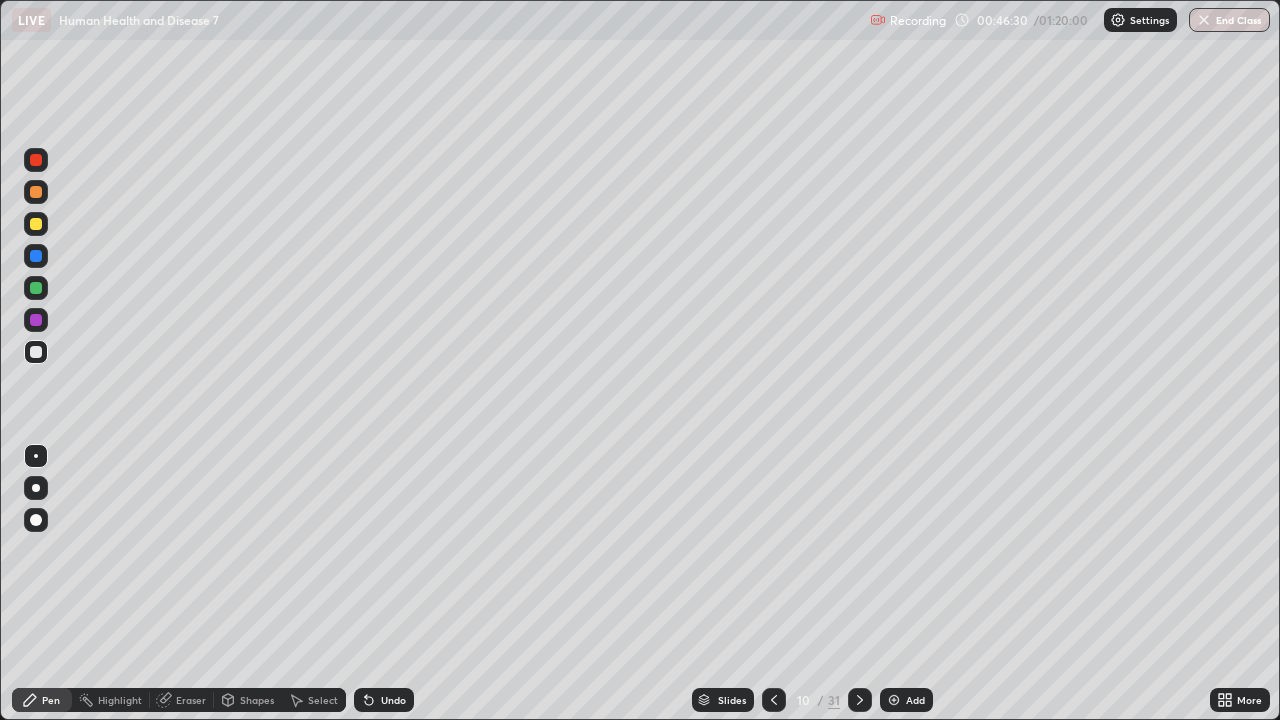 click at bounding box center [36, 352] 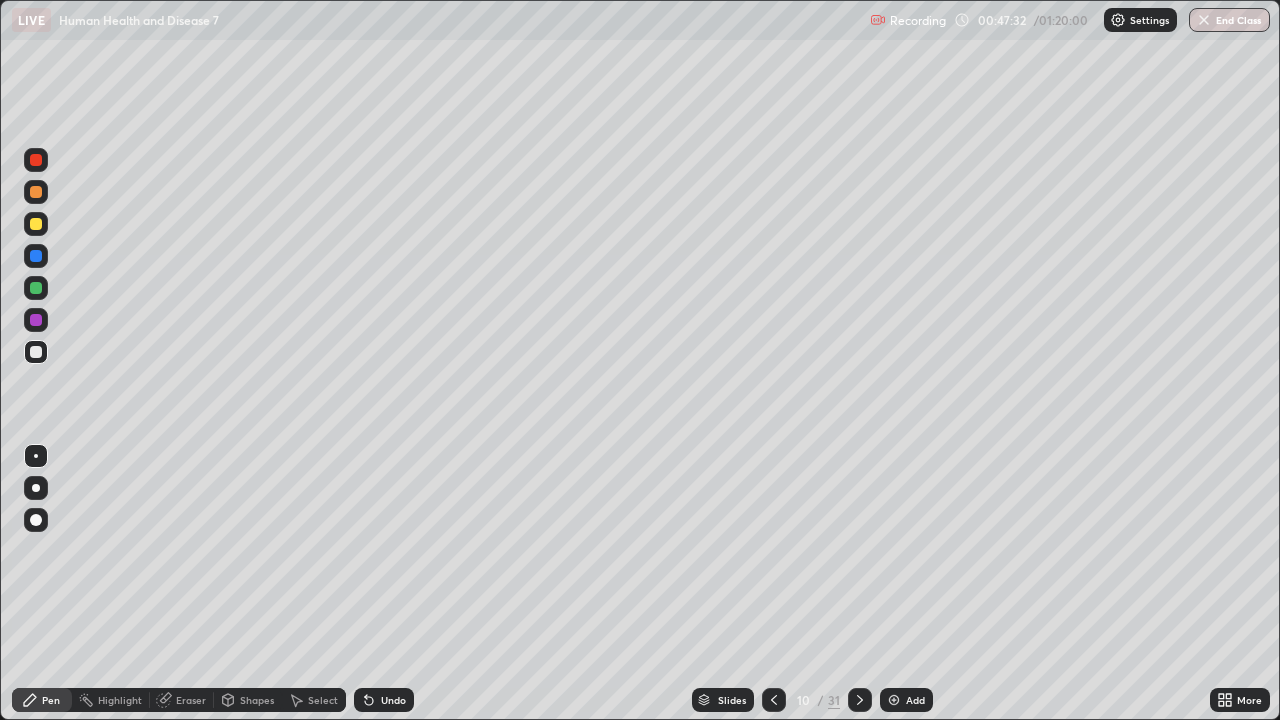 click at bounding box center (36, 320) 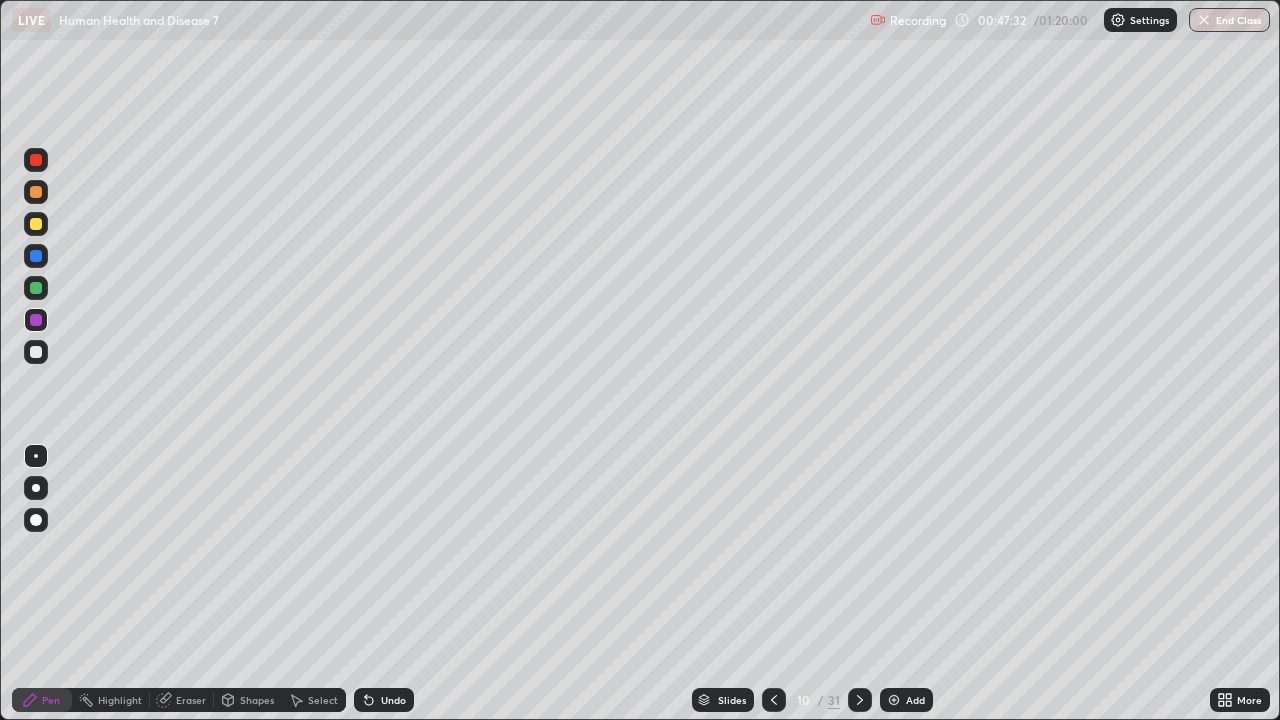 click at bounding box center (36, 352) 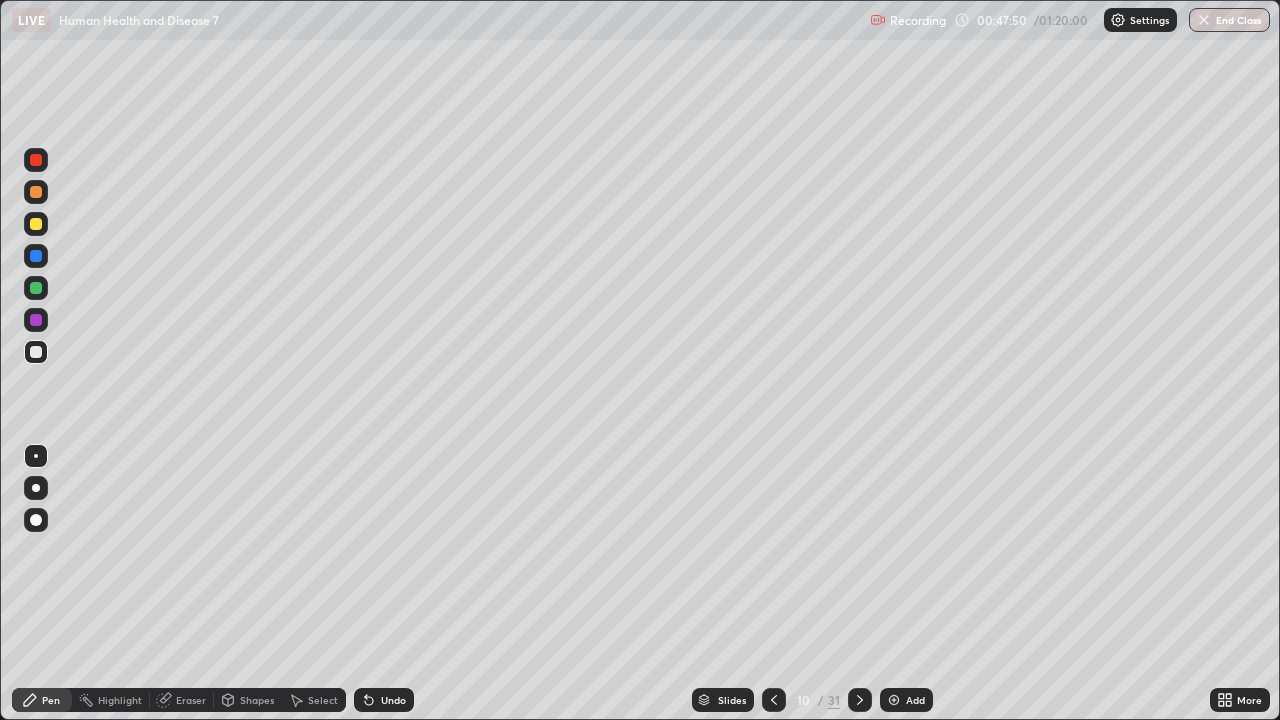 click at bounding box center (36, 352) 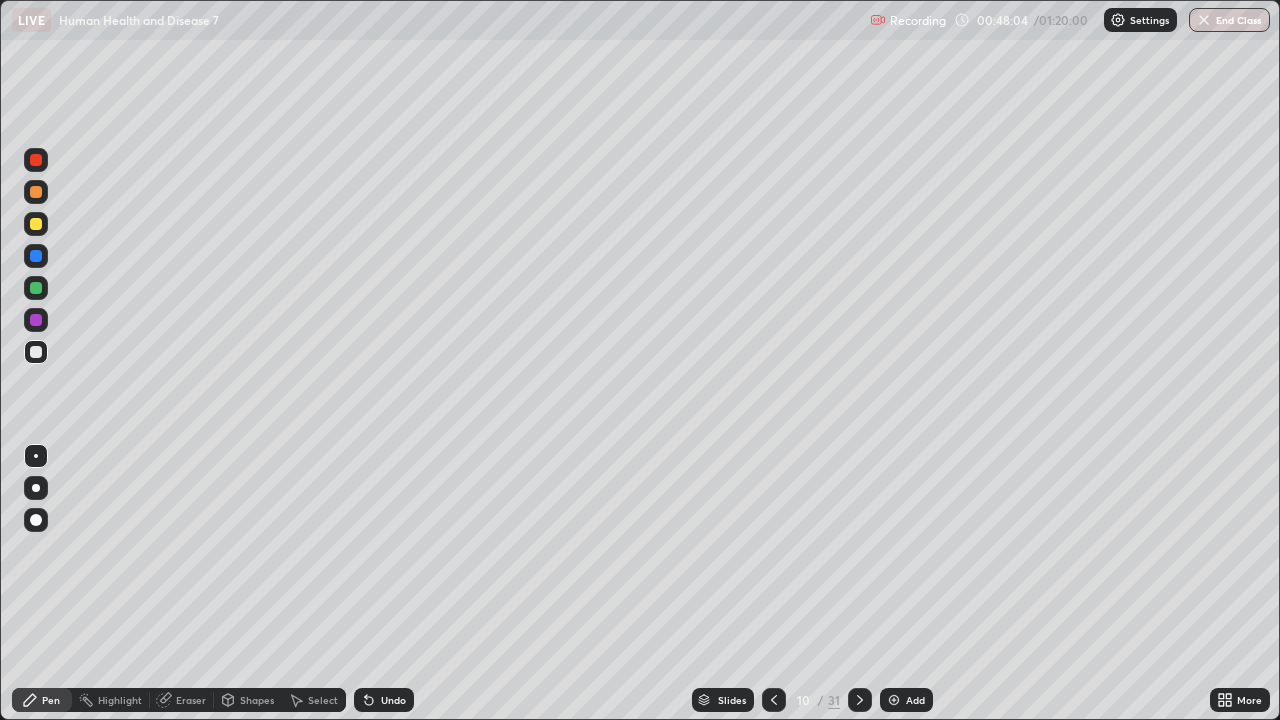 click on "Eraser" at bounding box center (191, 700) 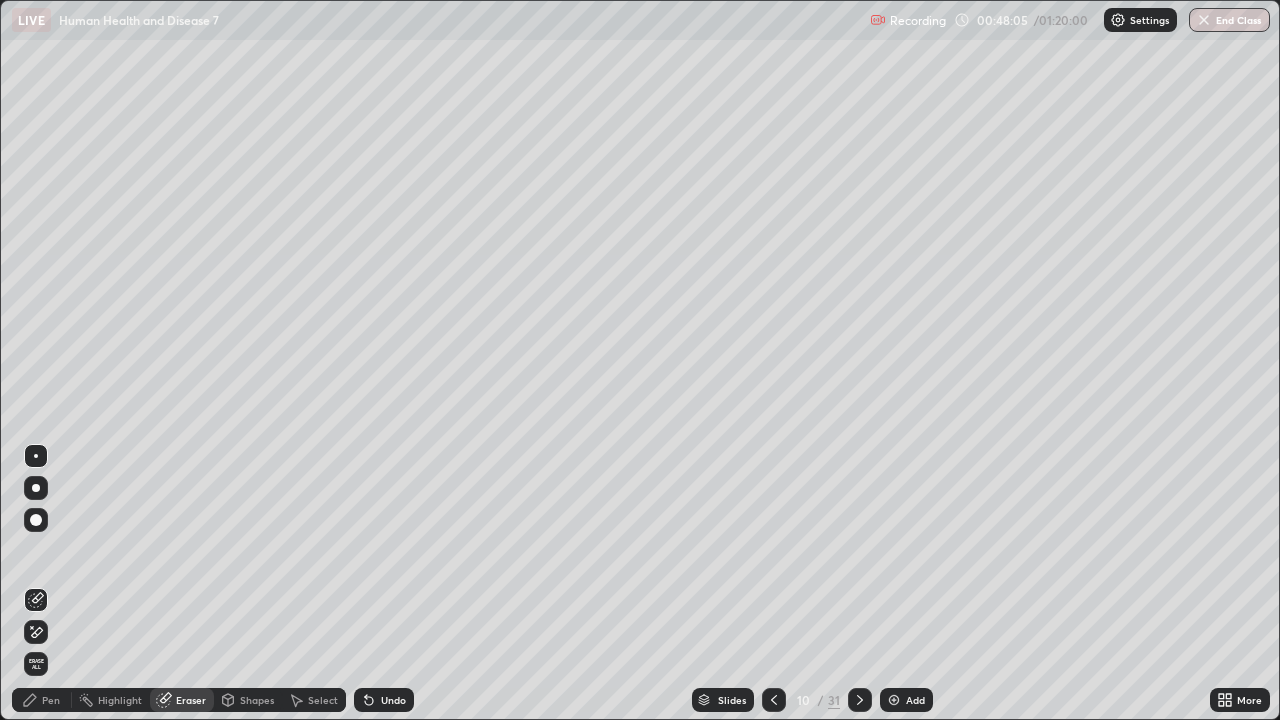 click on "Pen" at bounding box center [51, 700] 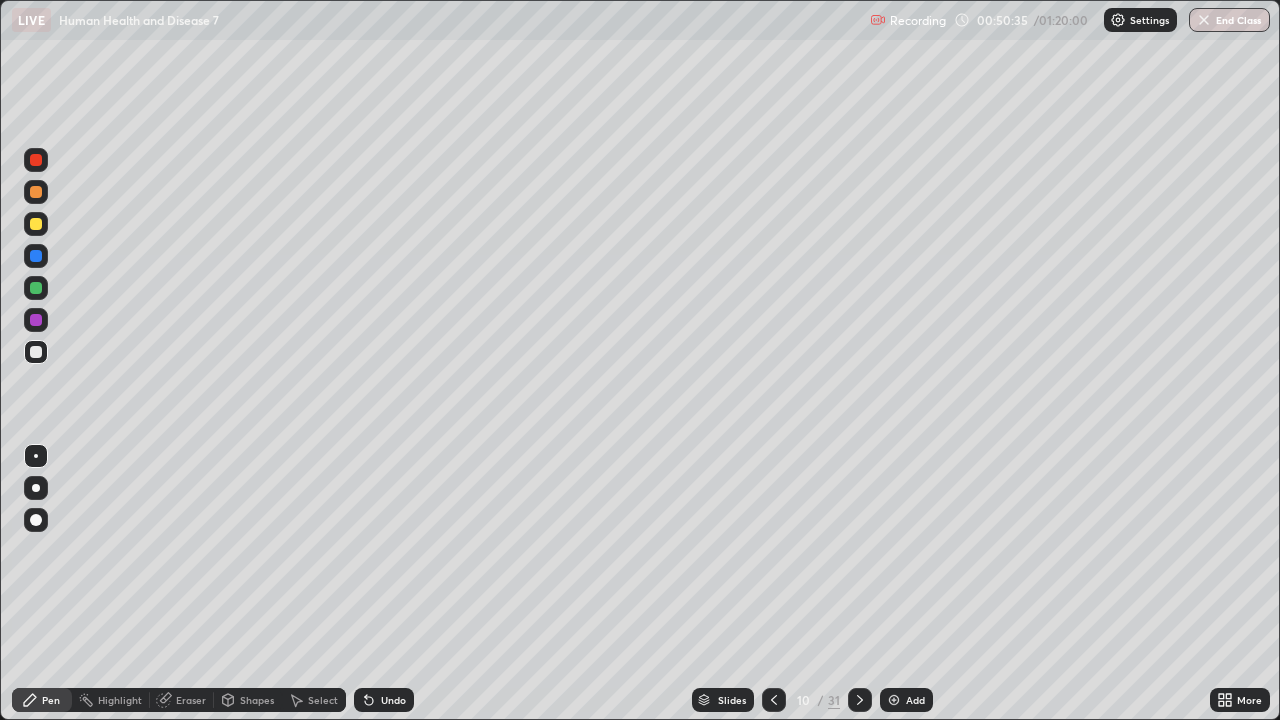 click at bounding box center (860, 700) 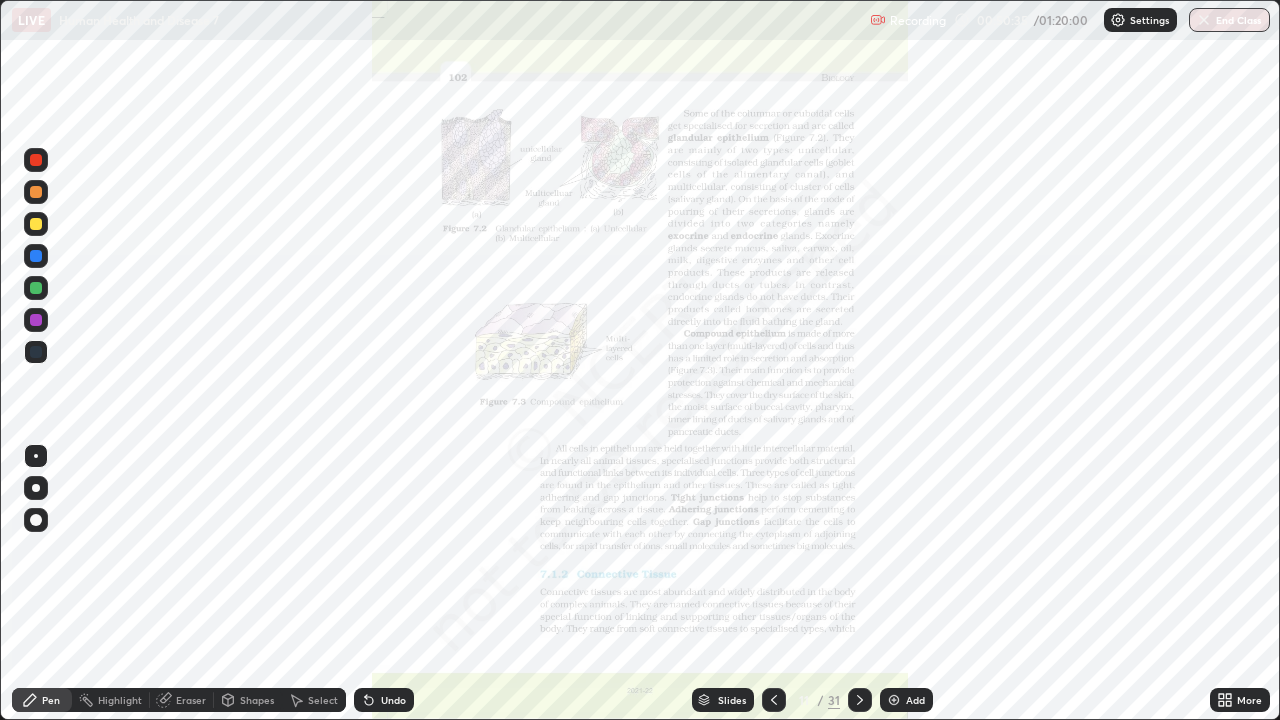 click 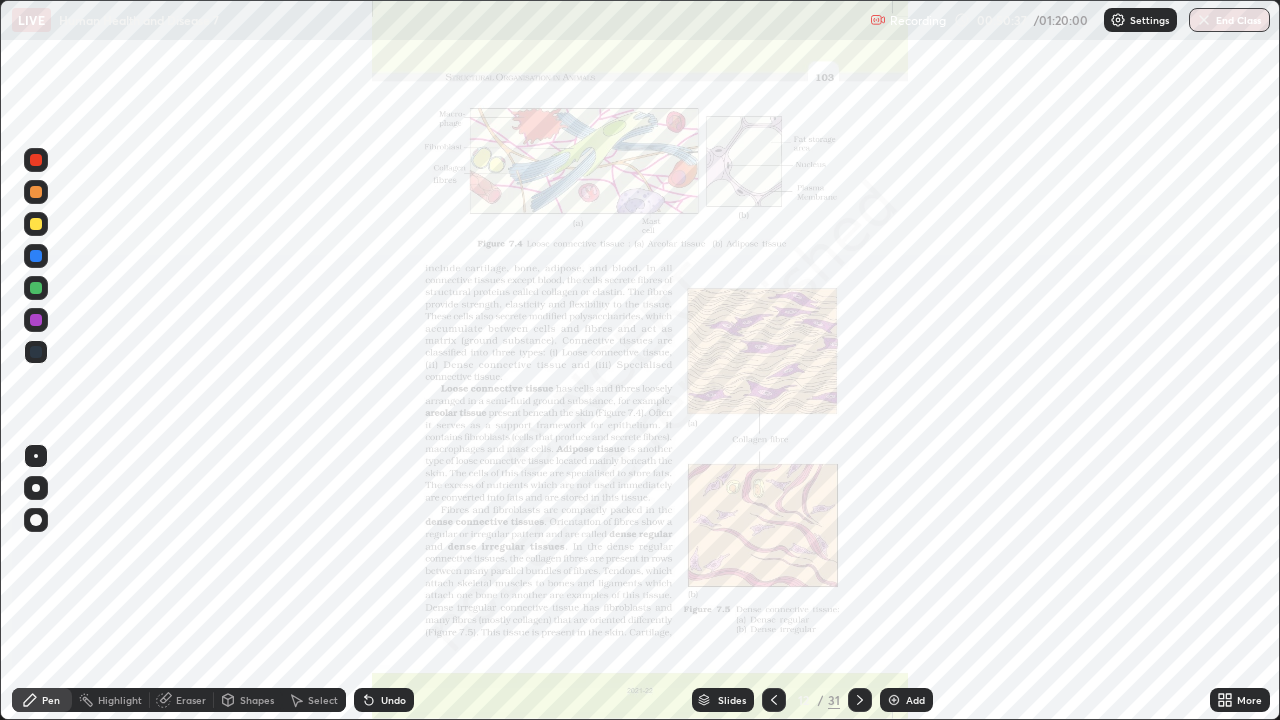 click 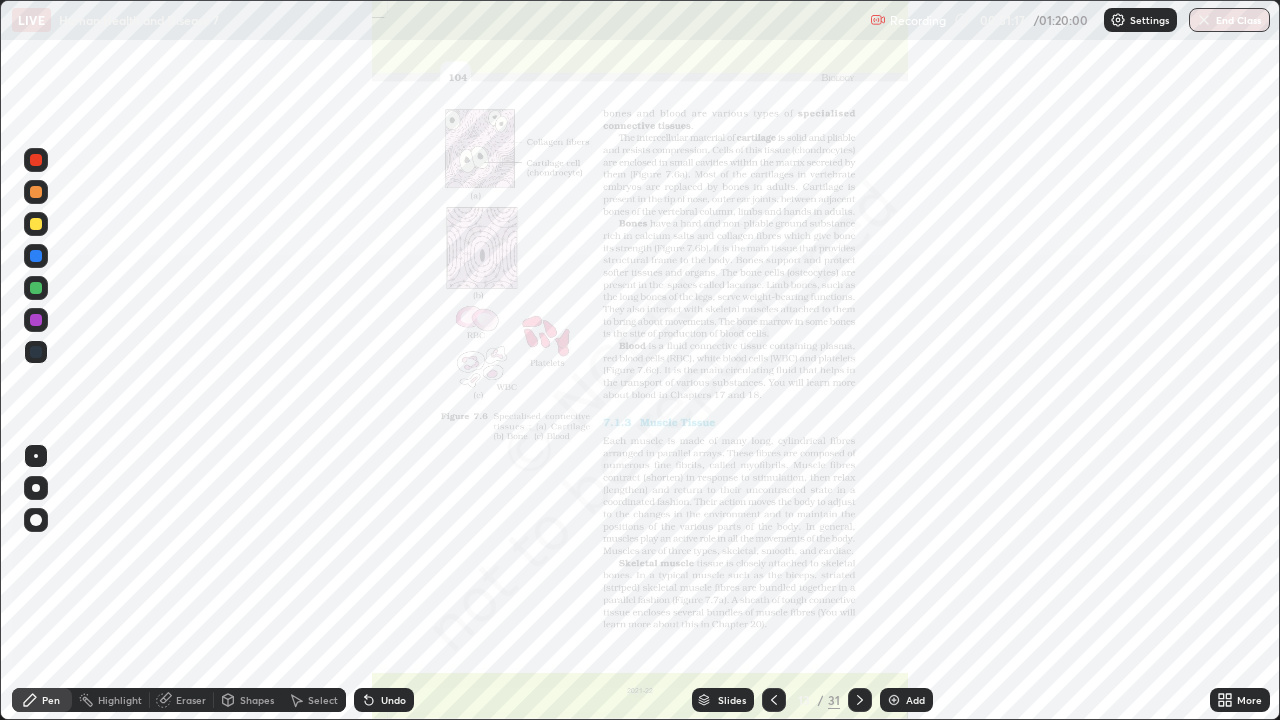 click on "More" at bounding box center [1249, 700] 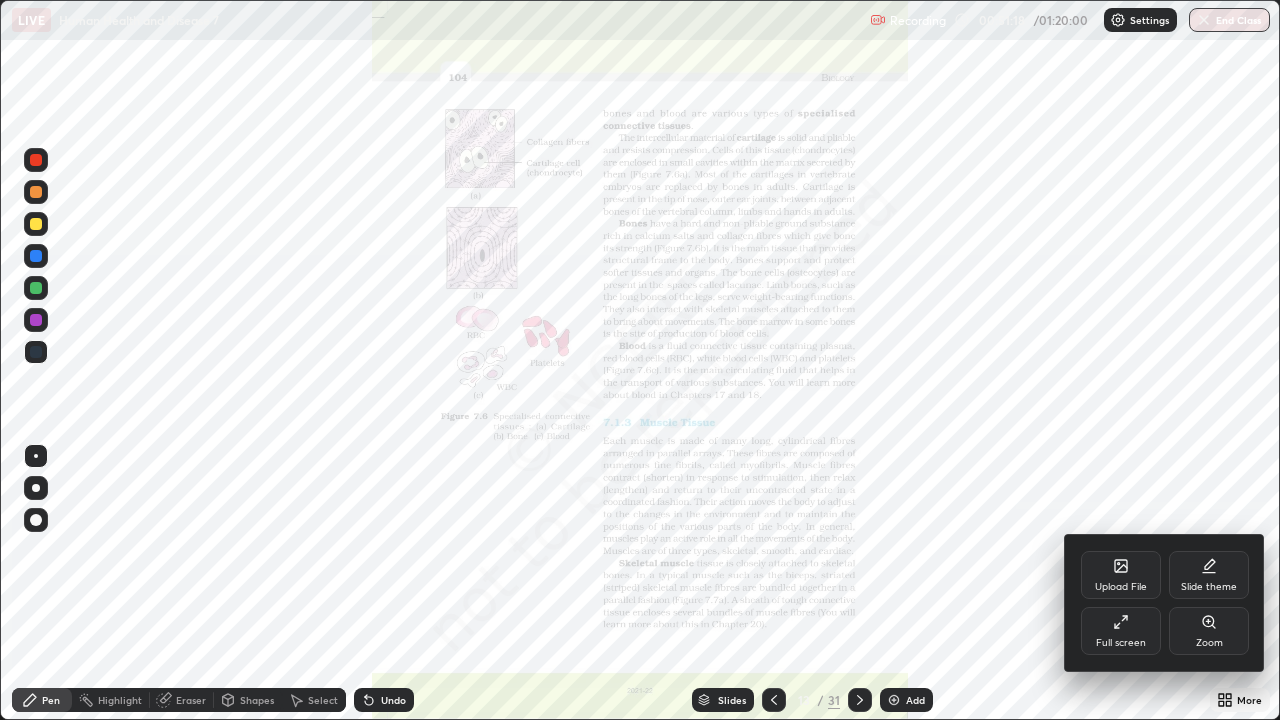 click on "Zoom" at bounding box center [1209, 643] 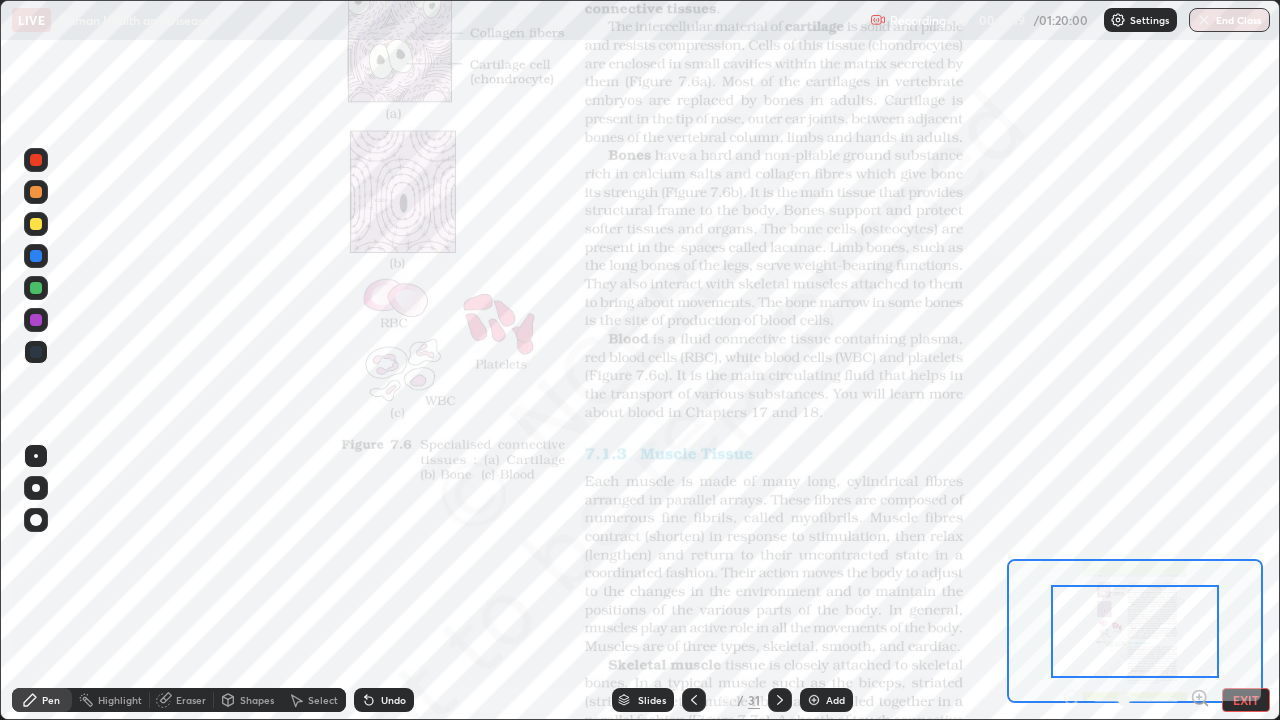 click 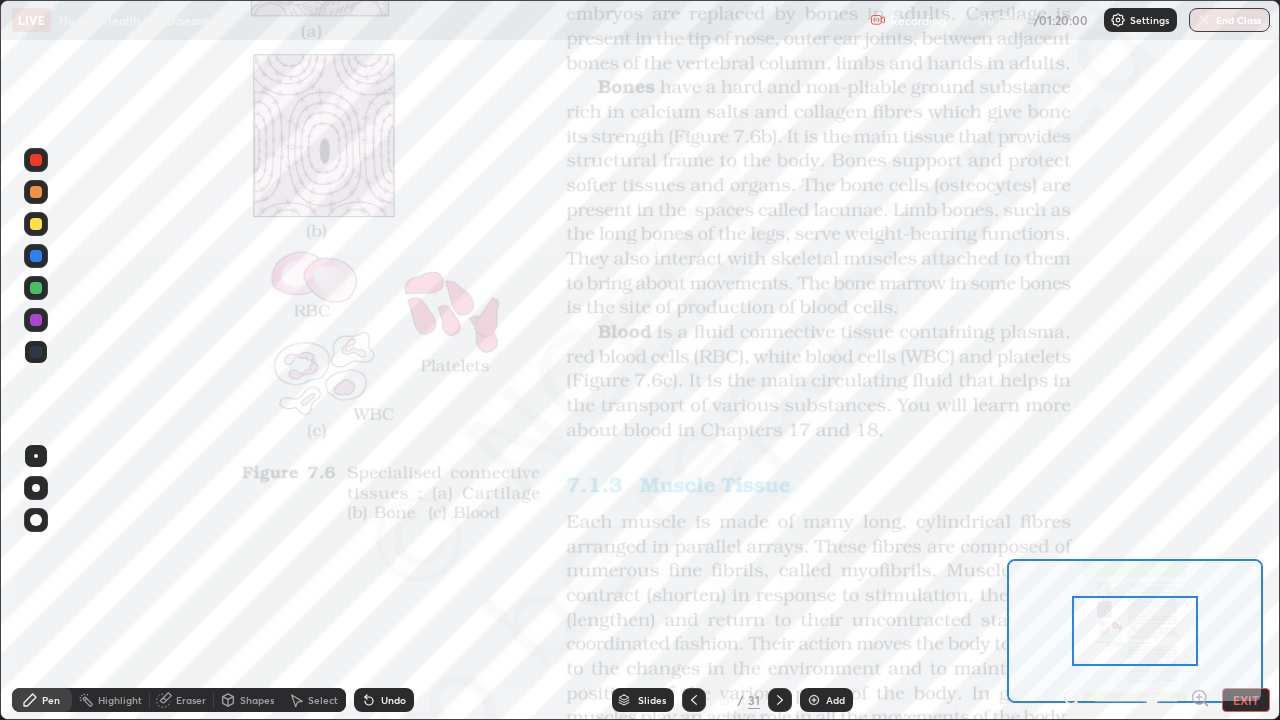 click 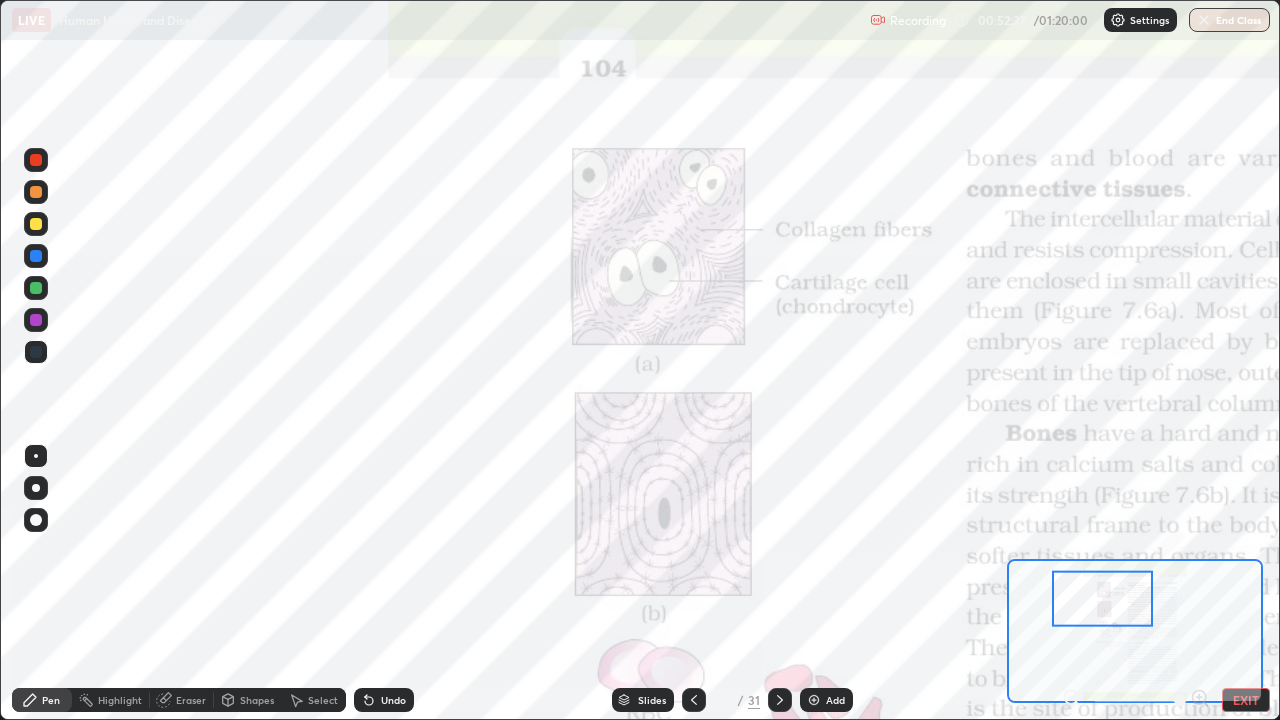 click 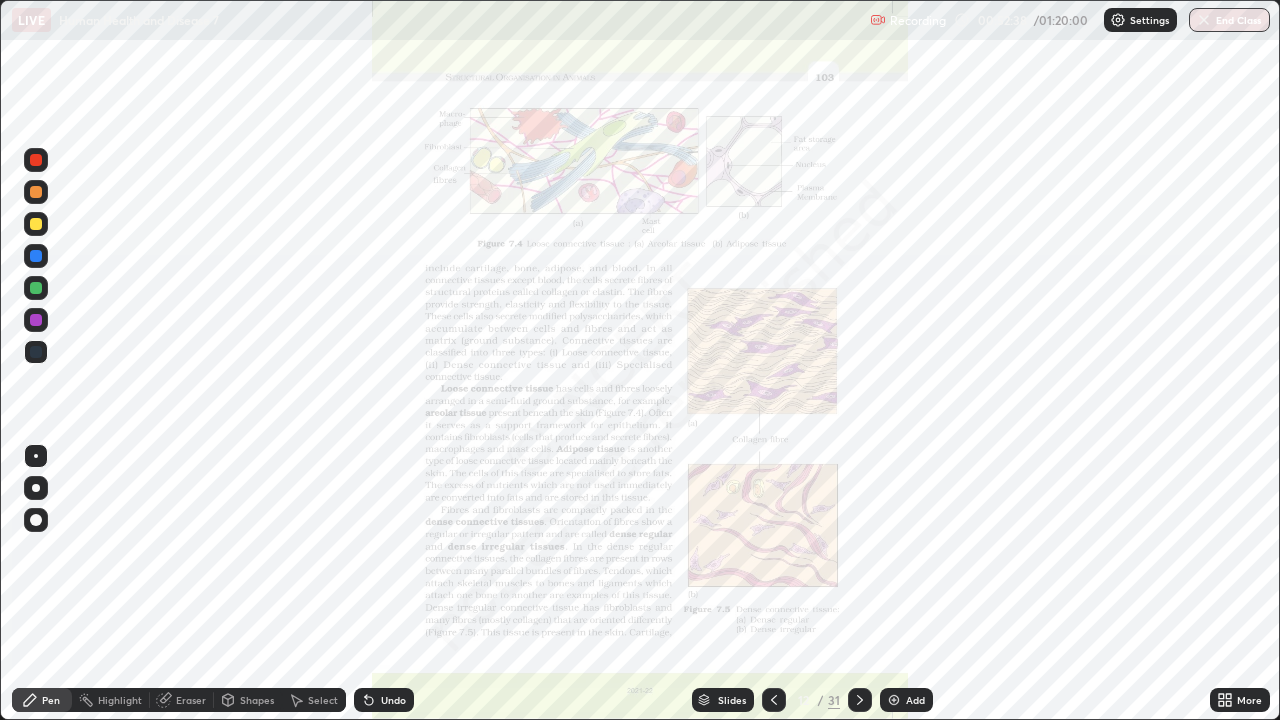 click 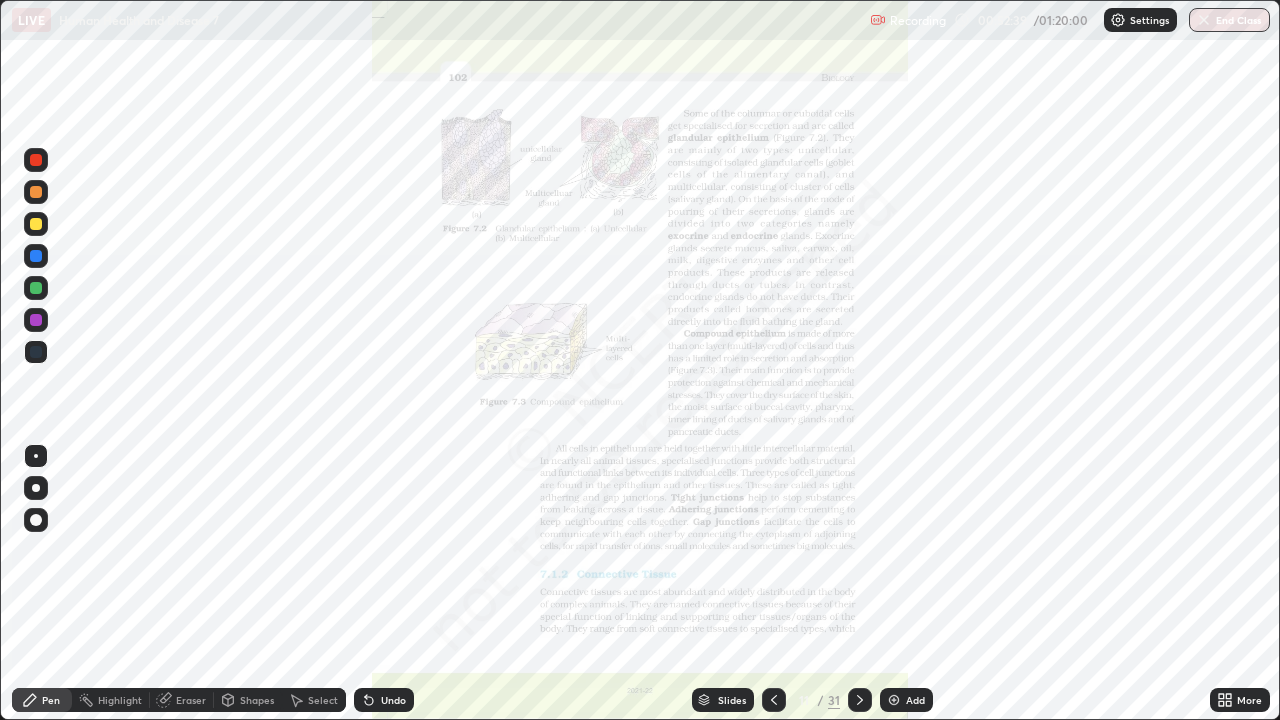 click 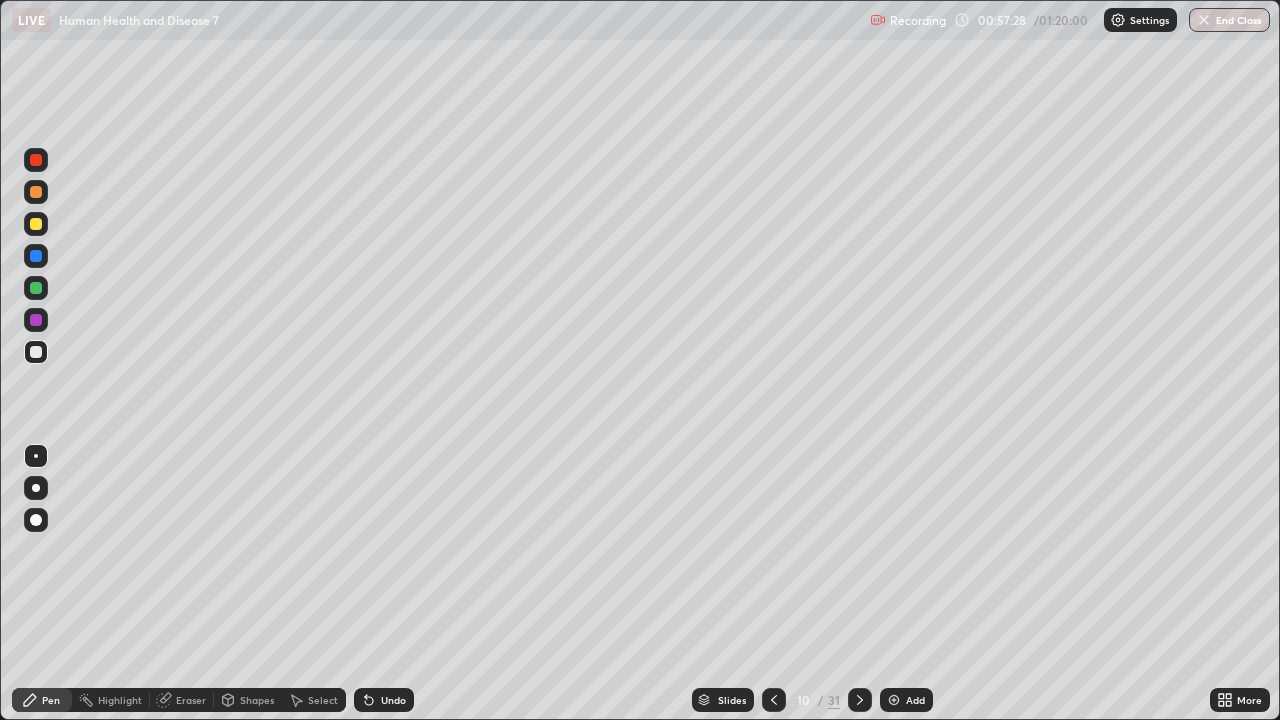 click 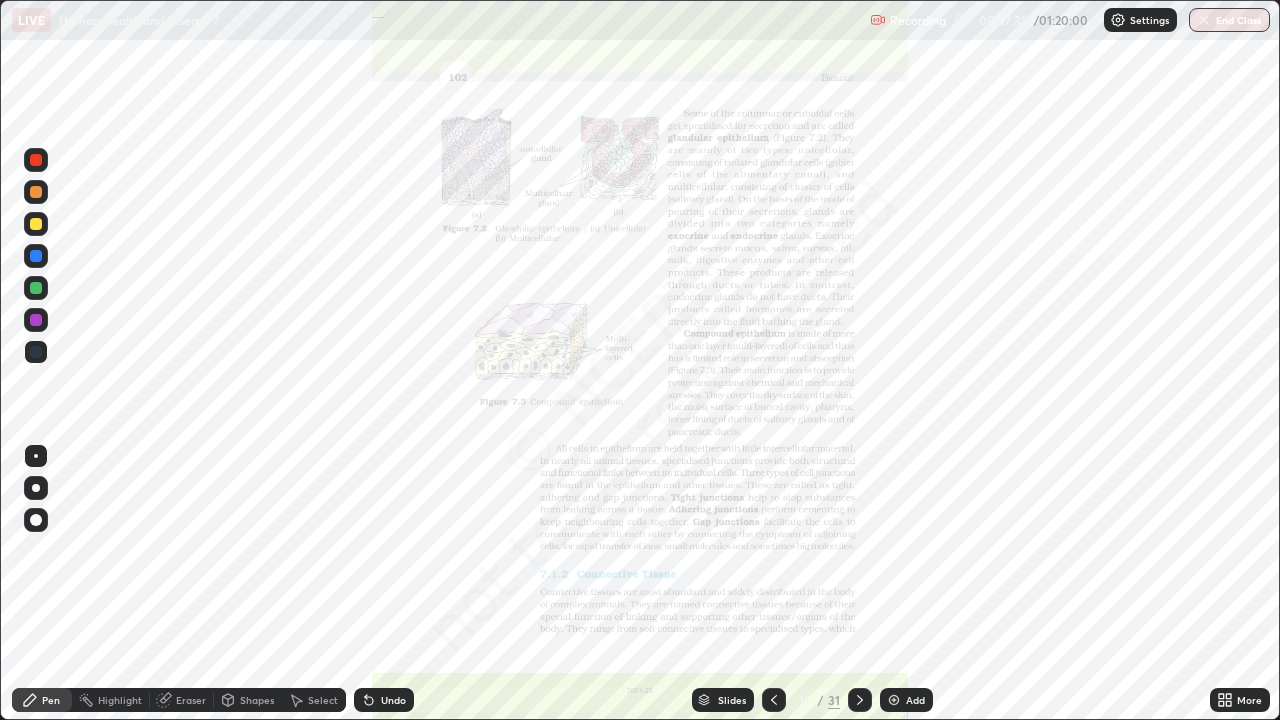 click 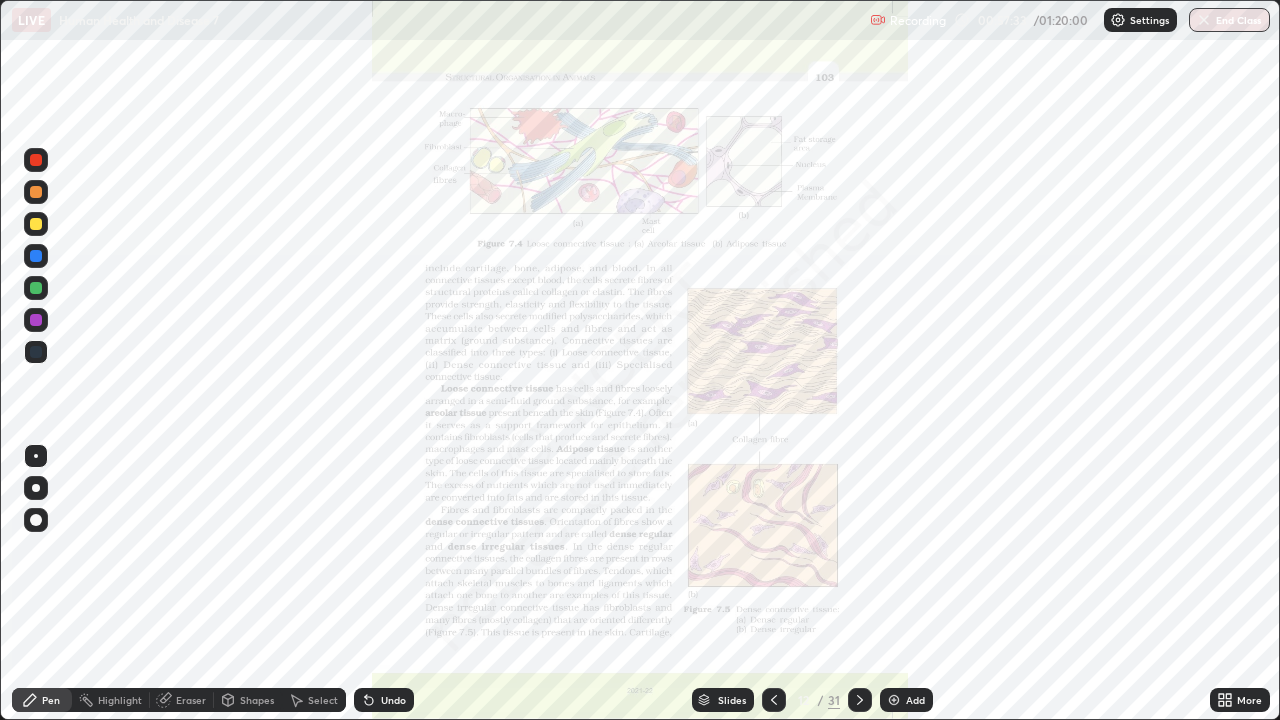 click 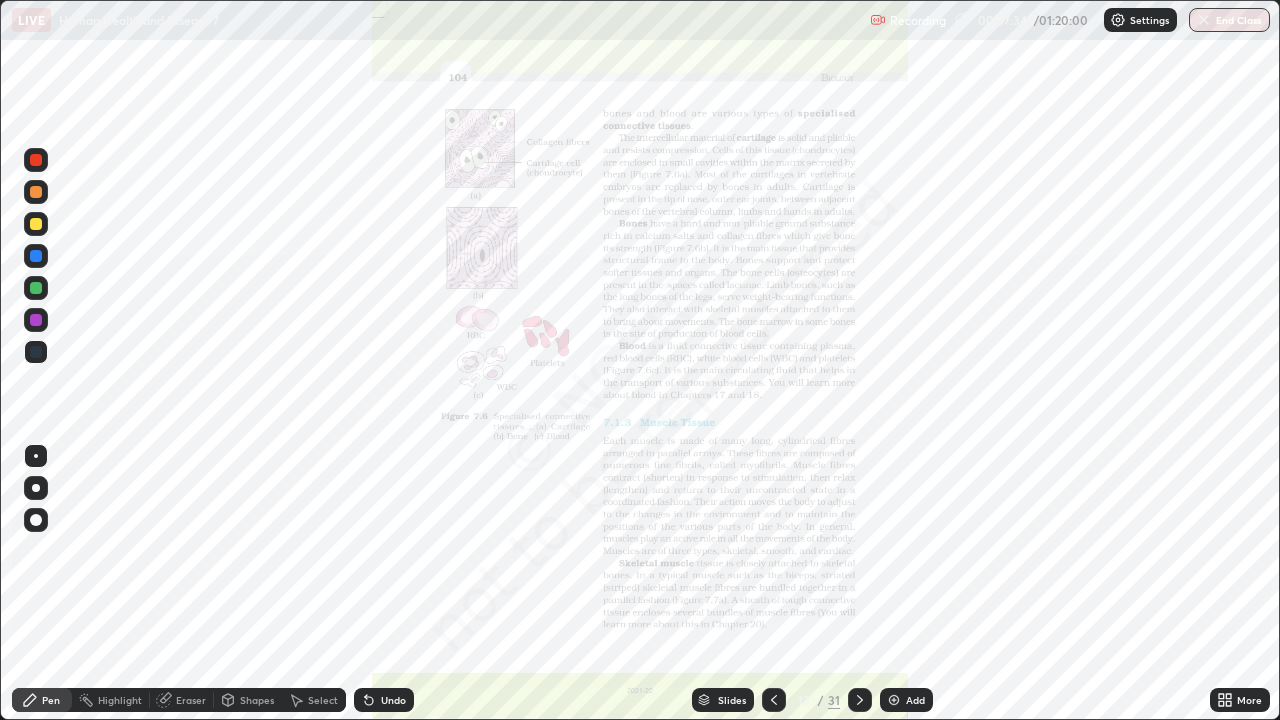 click on "More" at bounding box center [1240, 700] 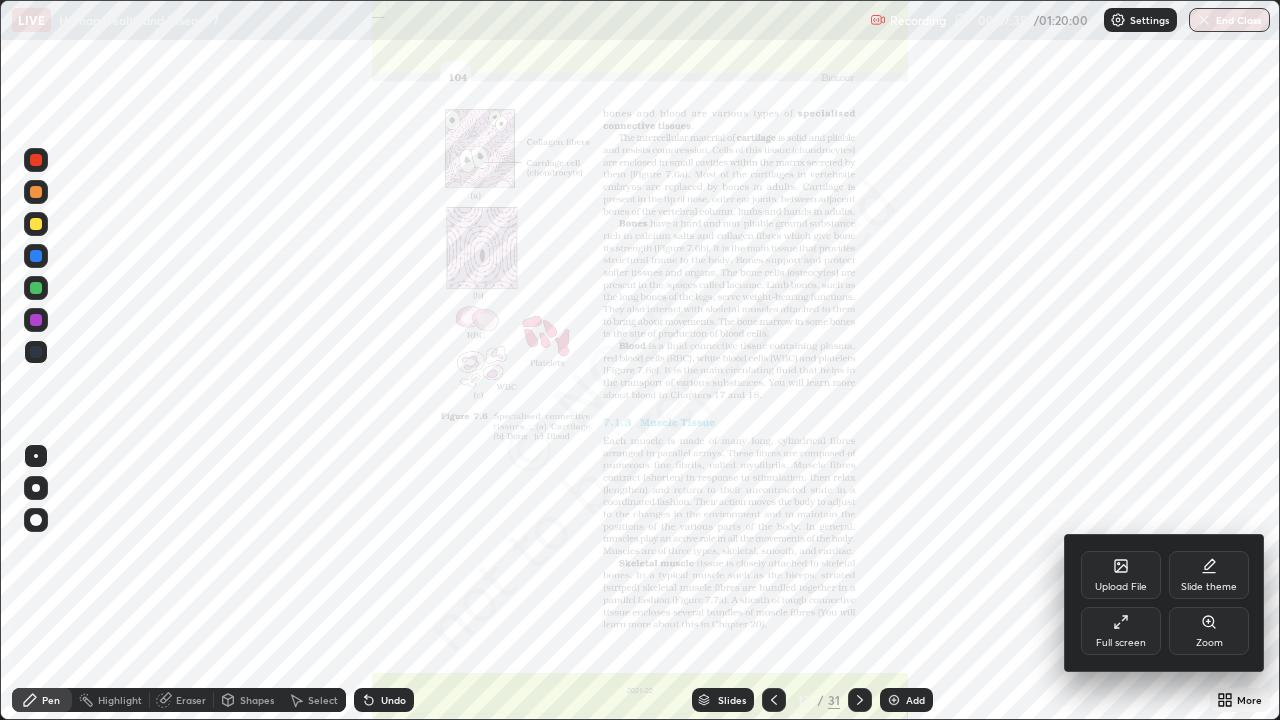 click on "Zoom" at bounding box center (1209, 643) 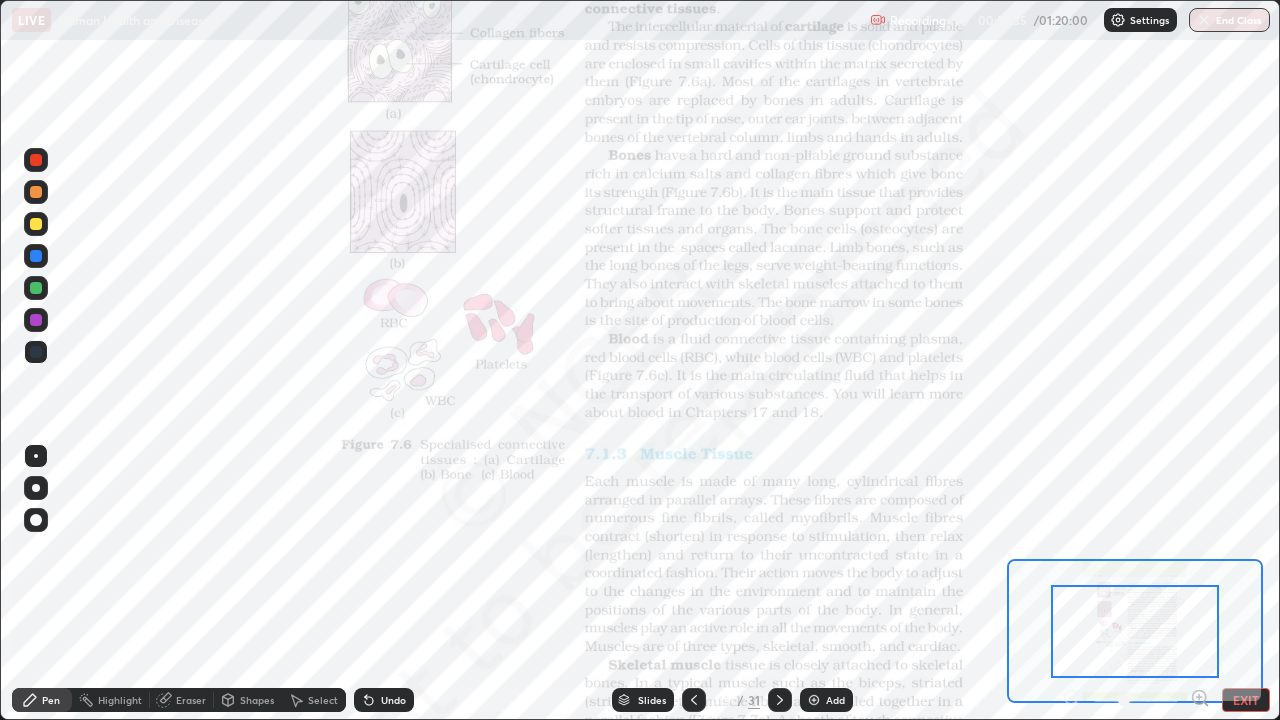 click 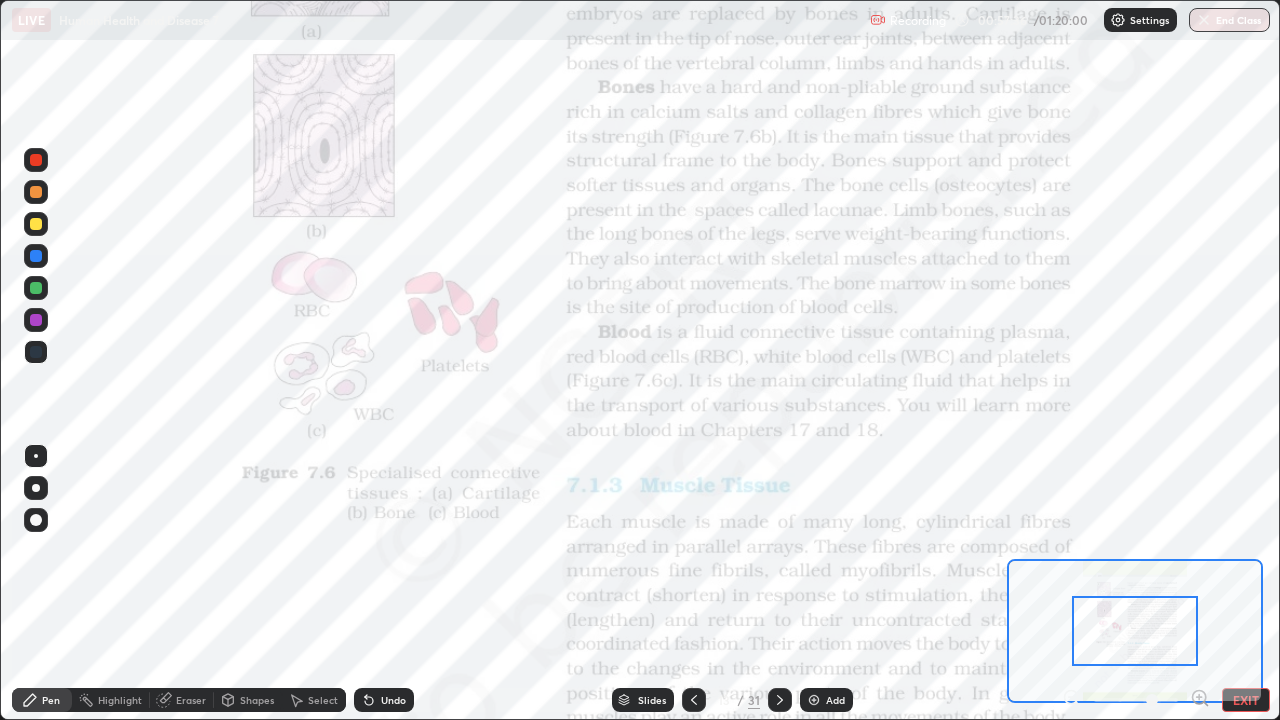 click 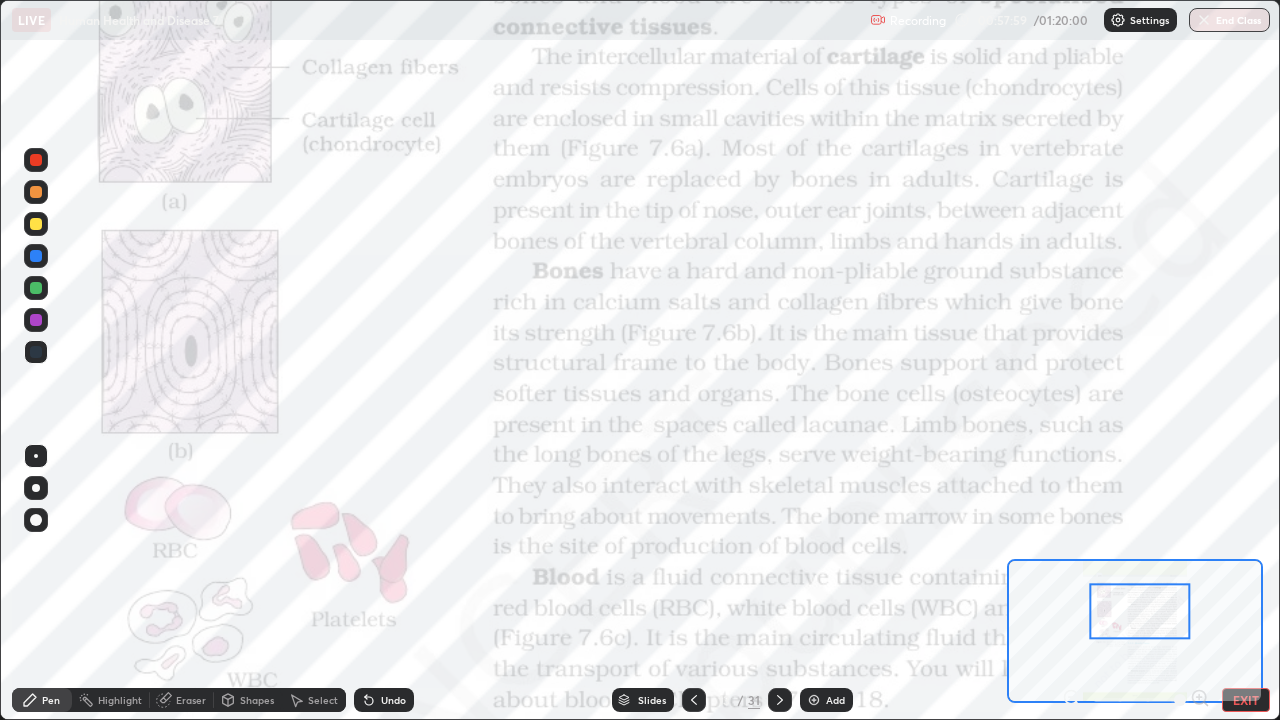 click at bounding box center [36, 352] 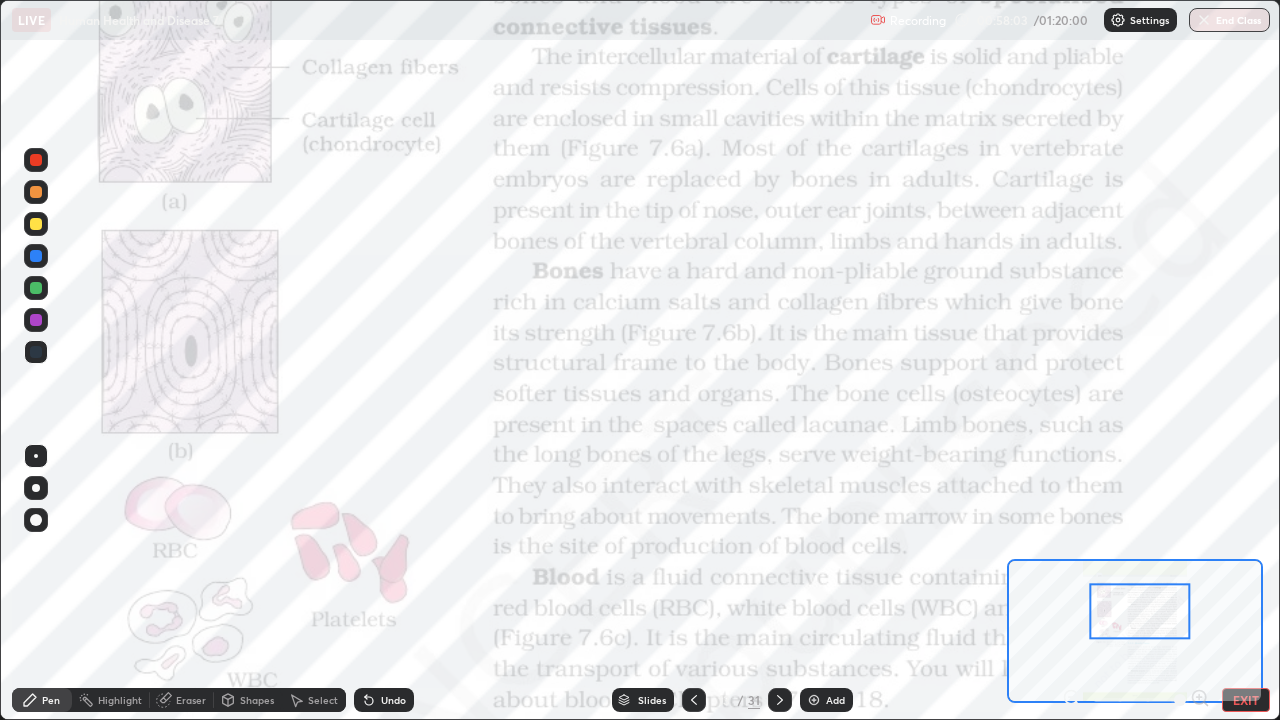 click at bounding box center (36, 160) 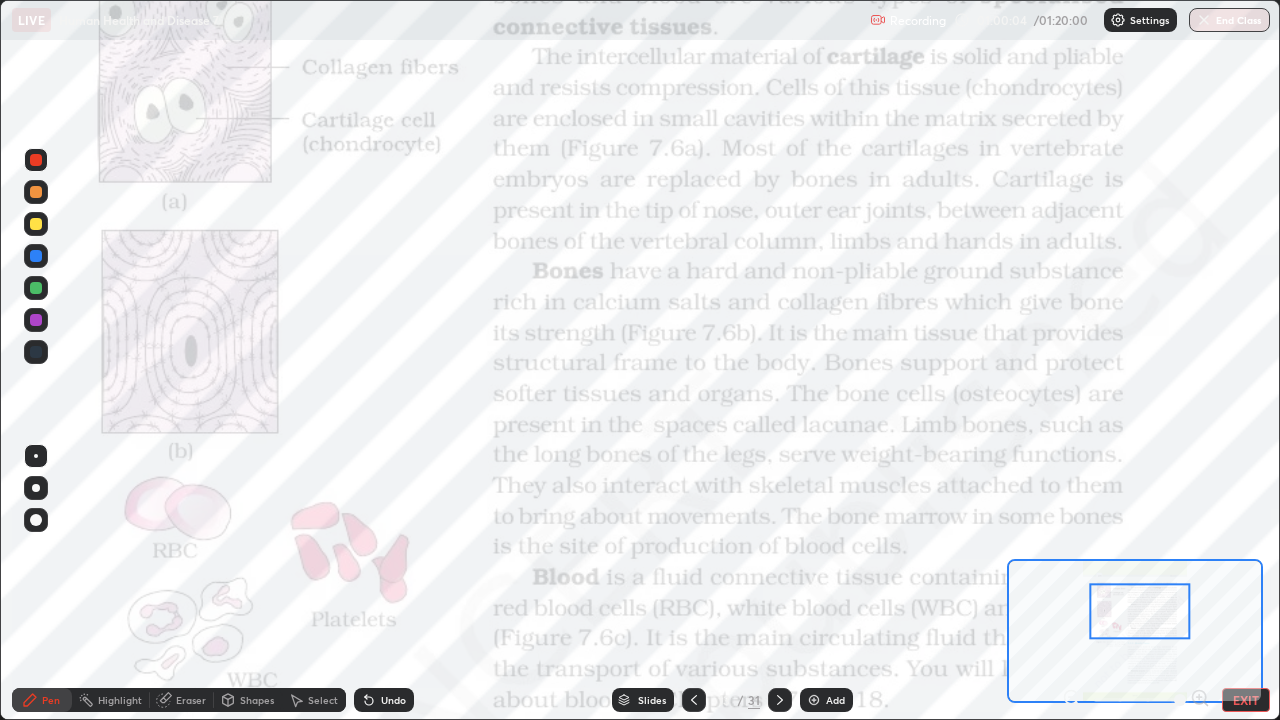 click on "Eraser" at bounding box center (191, 700) 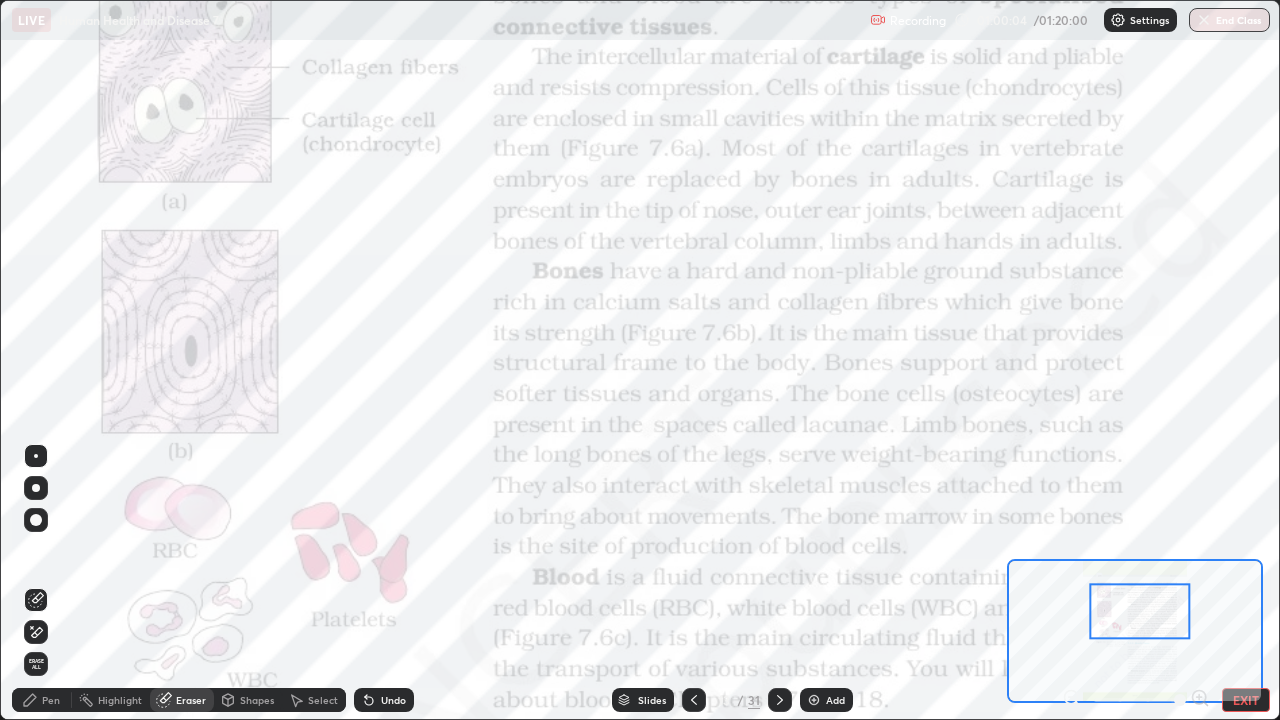 click on "Erase all" at bounding box center (36, 664) 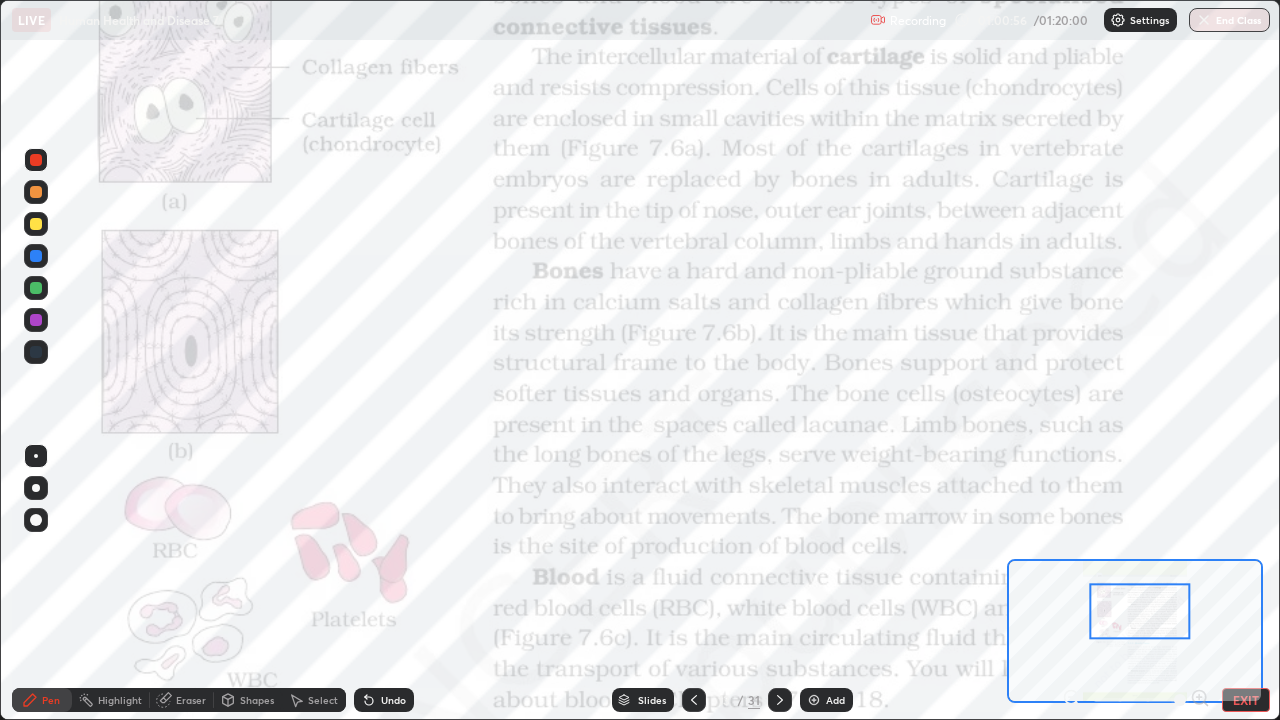 click at bounding box center (36, 320) 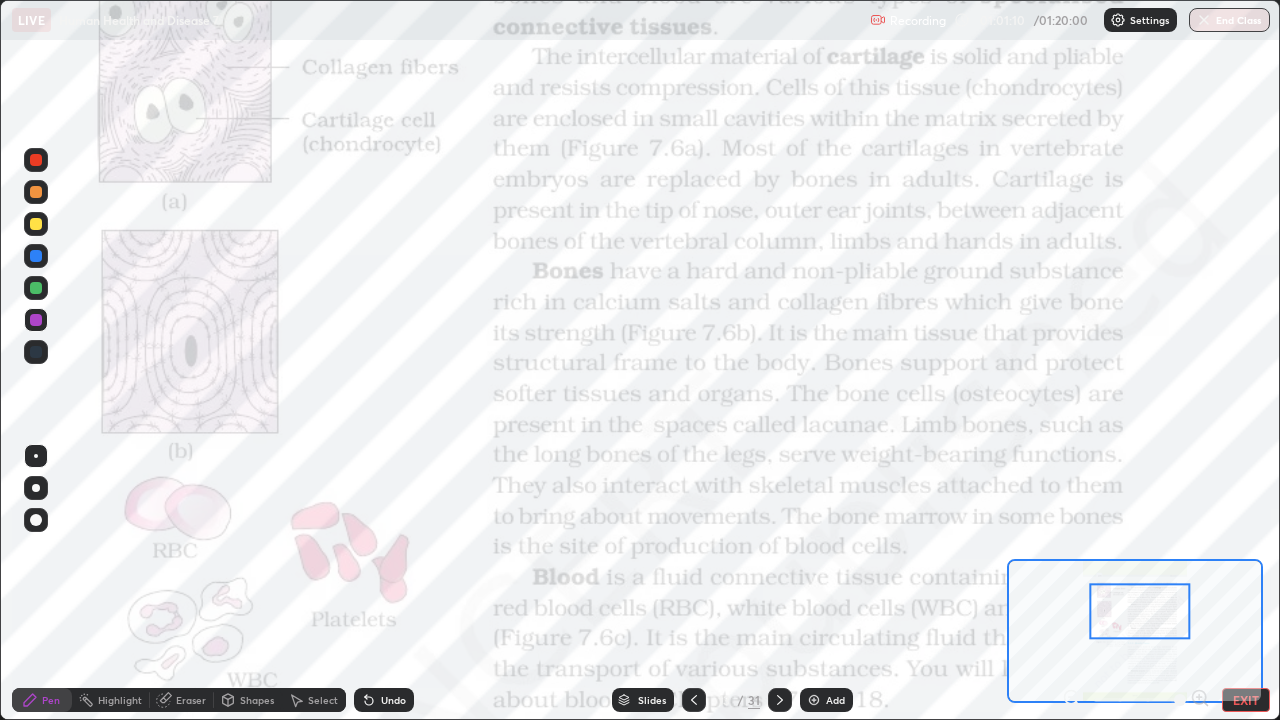 click on "Eraser" at bounding box center [191, 700] 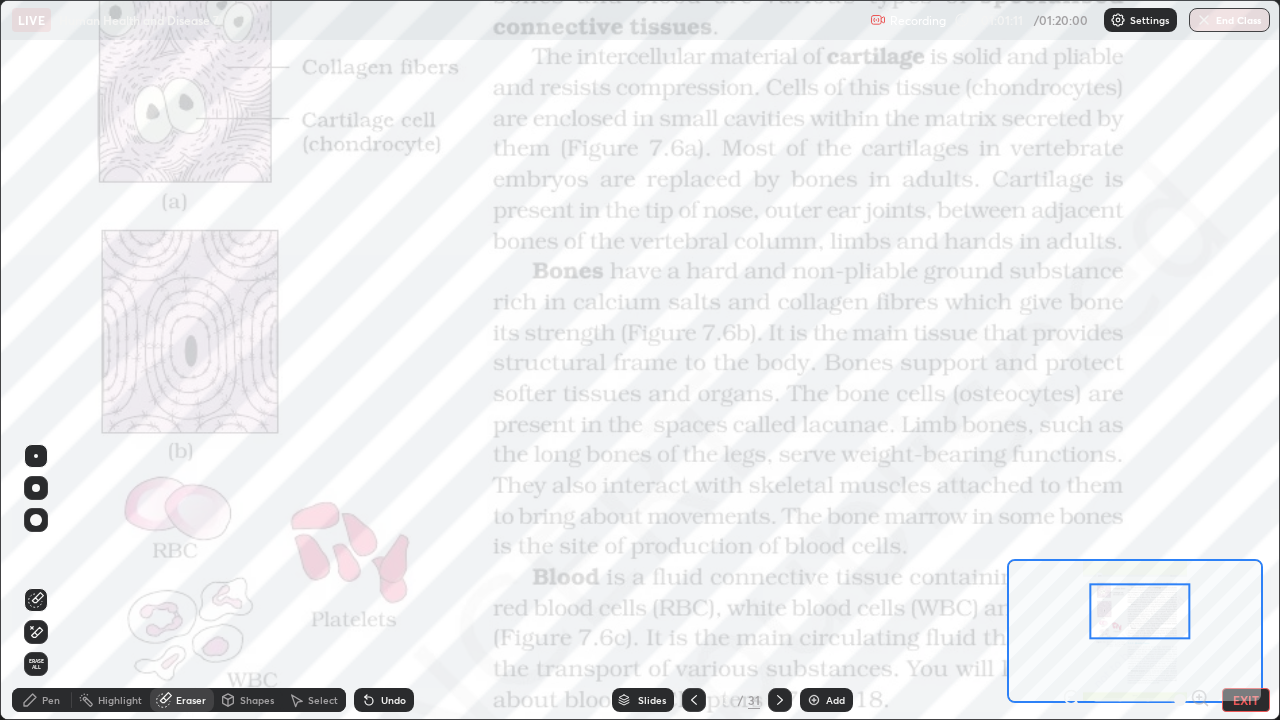 click on "Erase all" at bounding box center [36, 664] 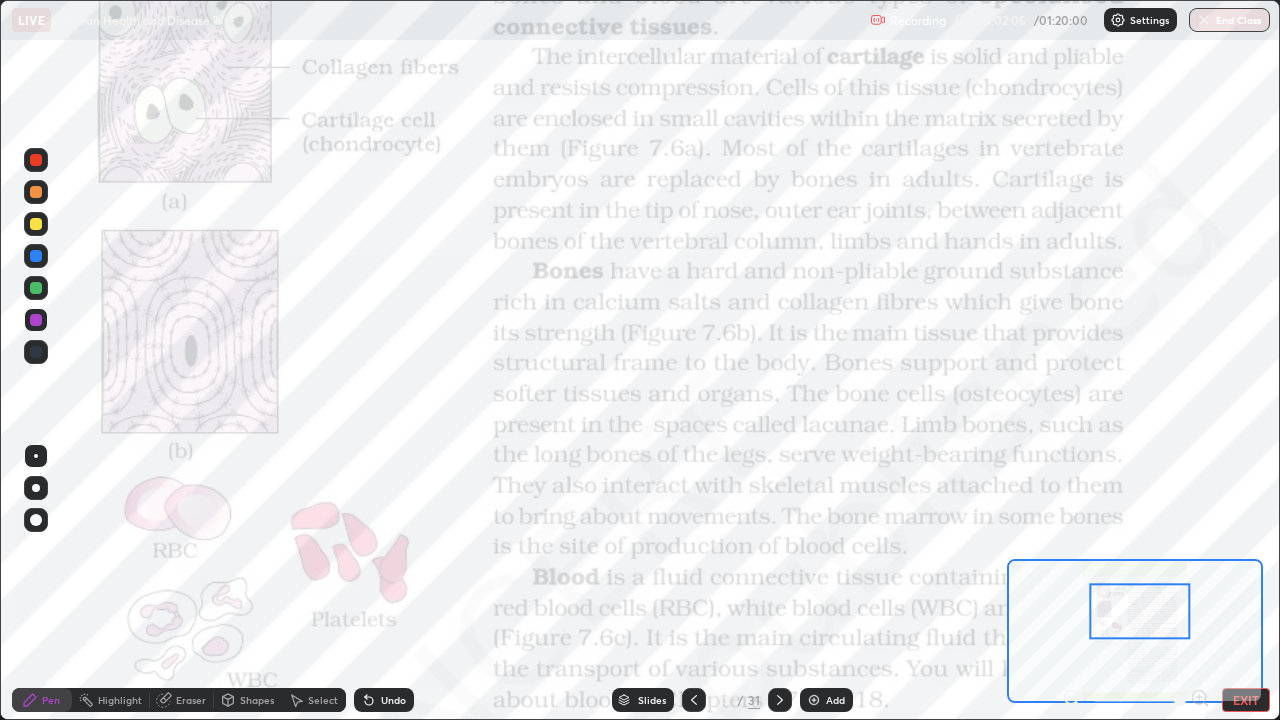 click at bounding box center [36, 352] 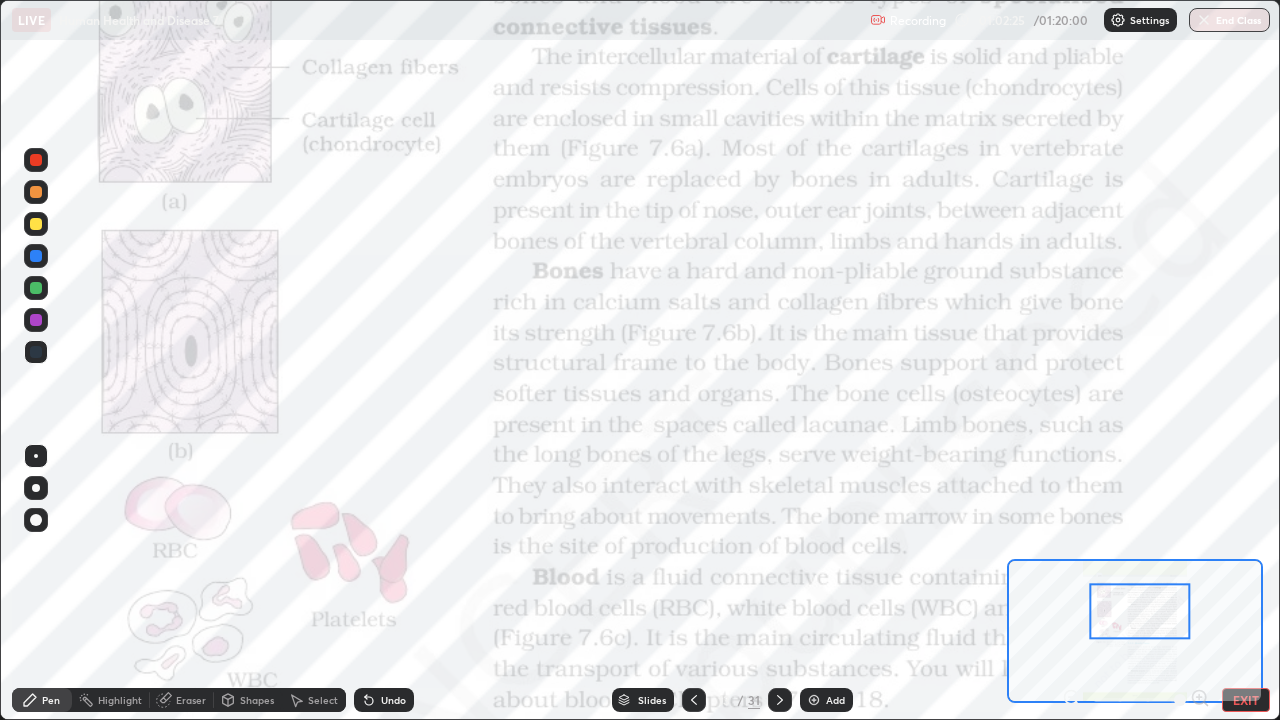 click at bounding box center (36, 352) 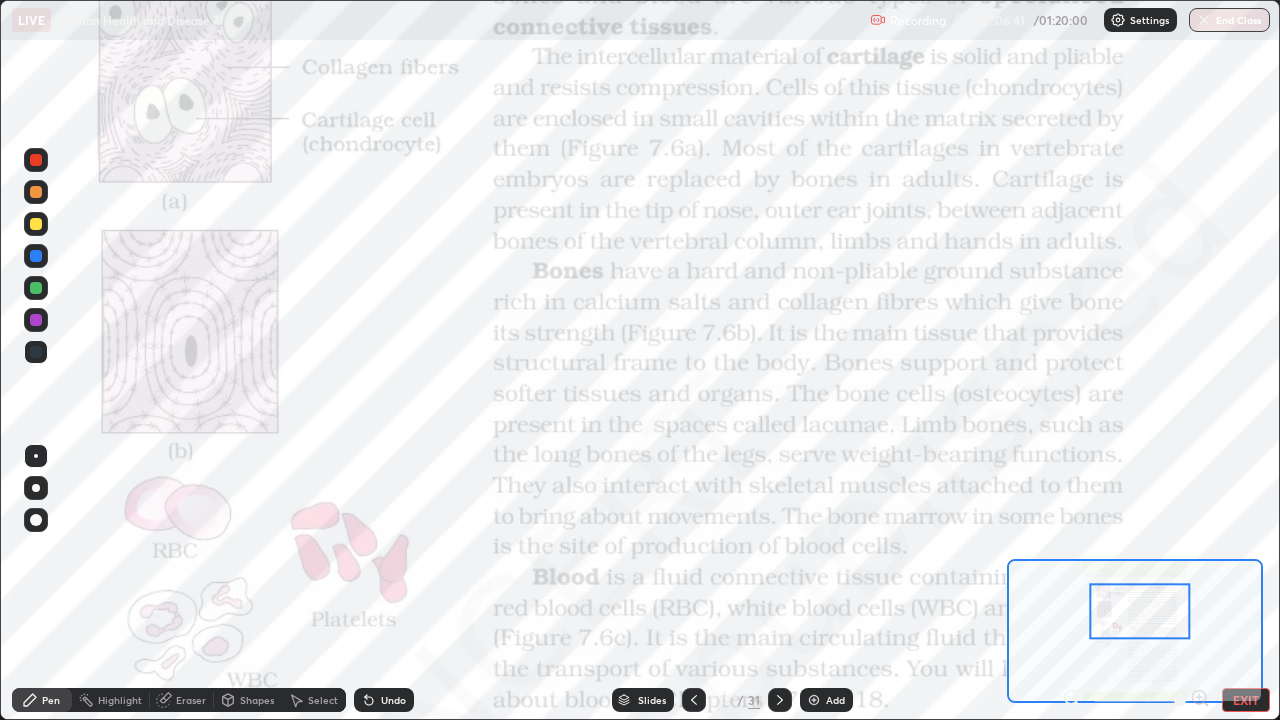 click 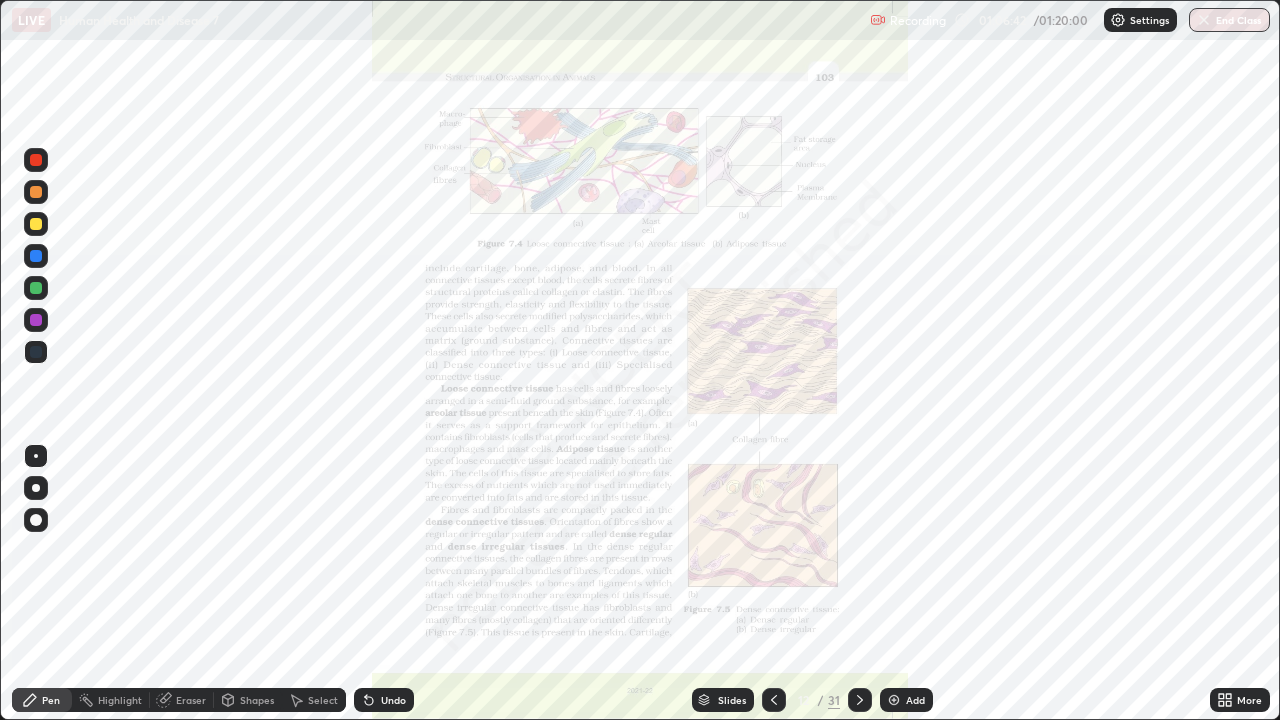 click 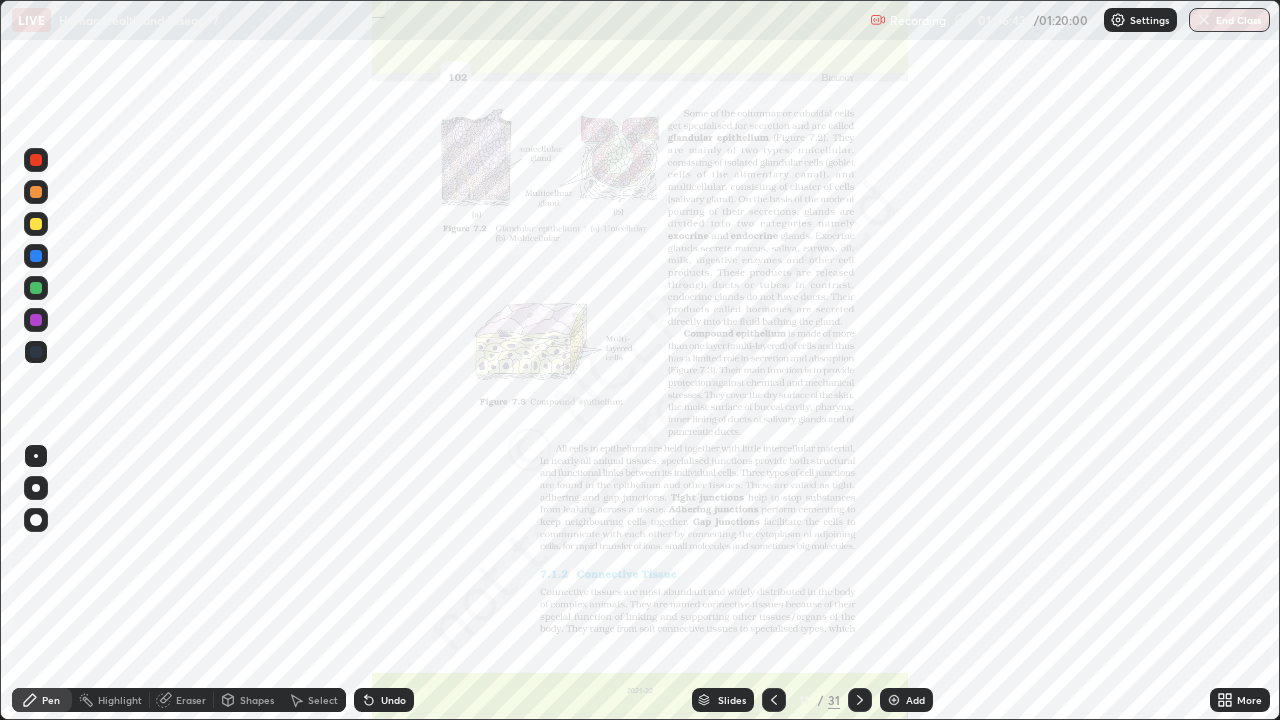 click 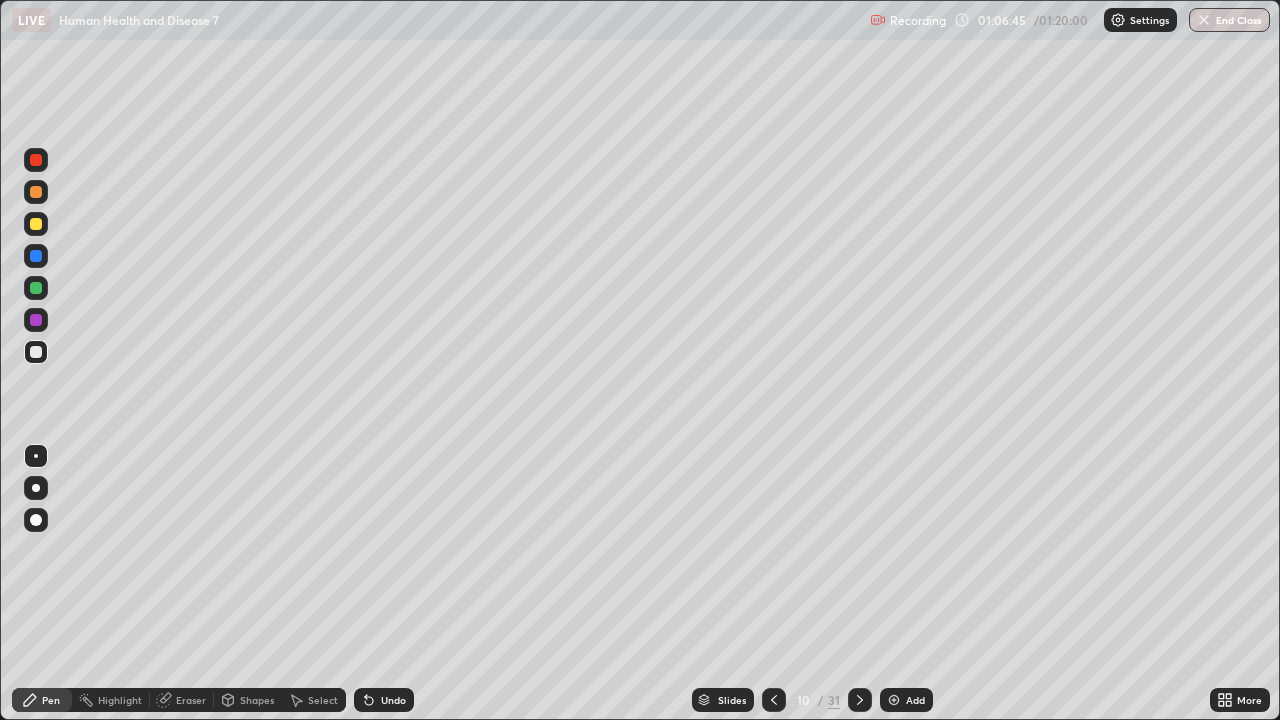 click on "Add" at bounding box center (915, 700) 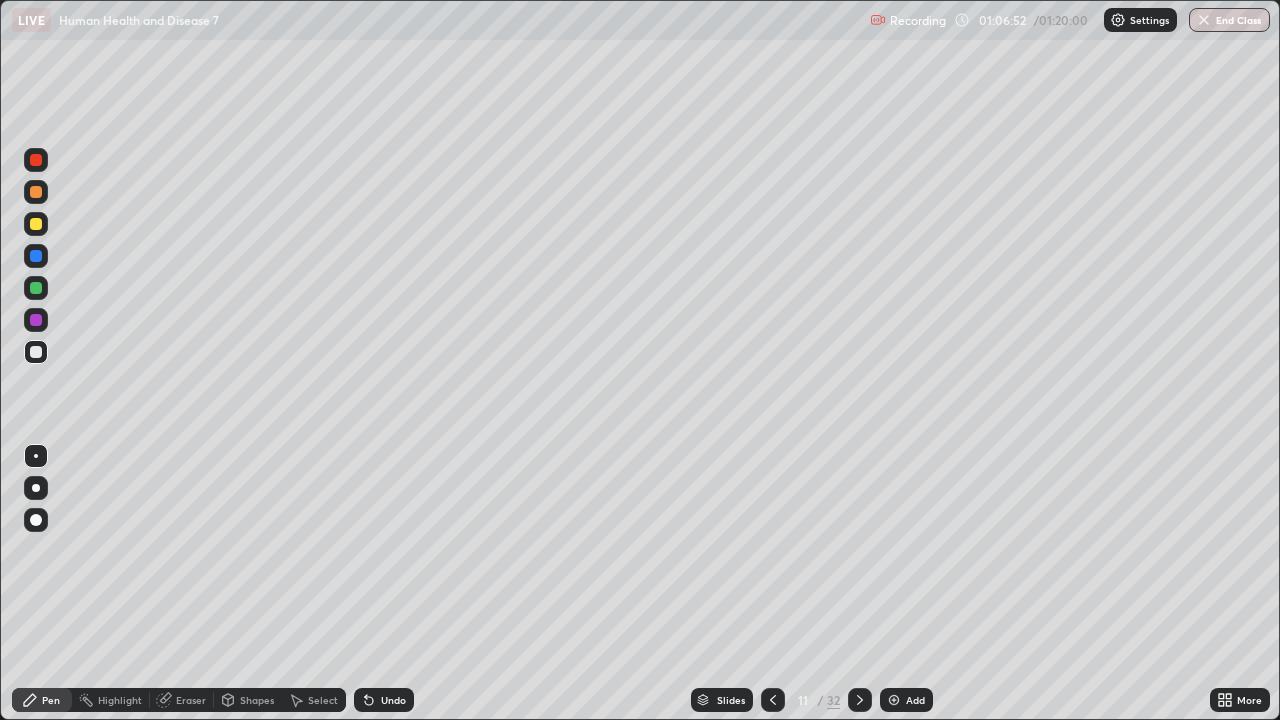click at bounding box center [36, 288] 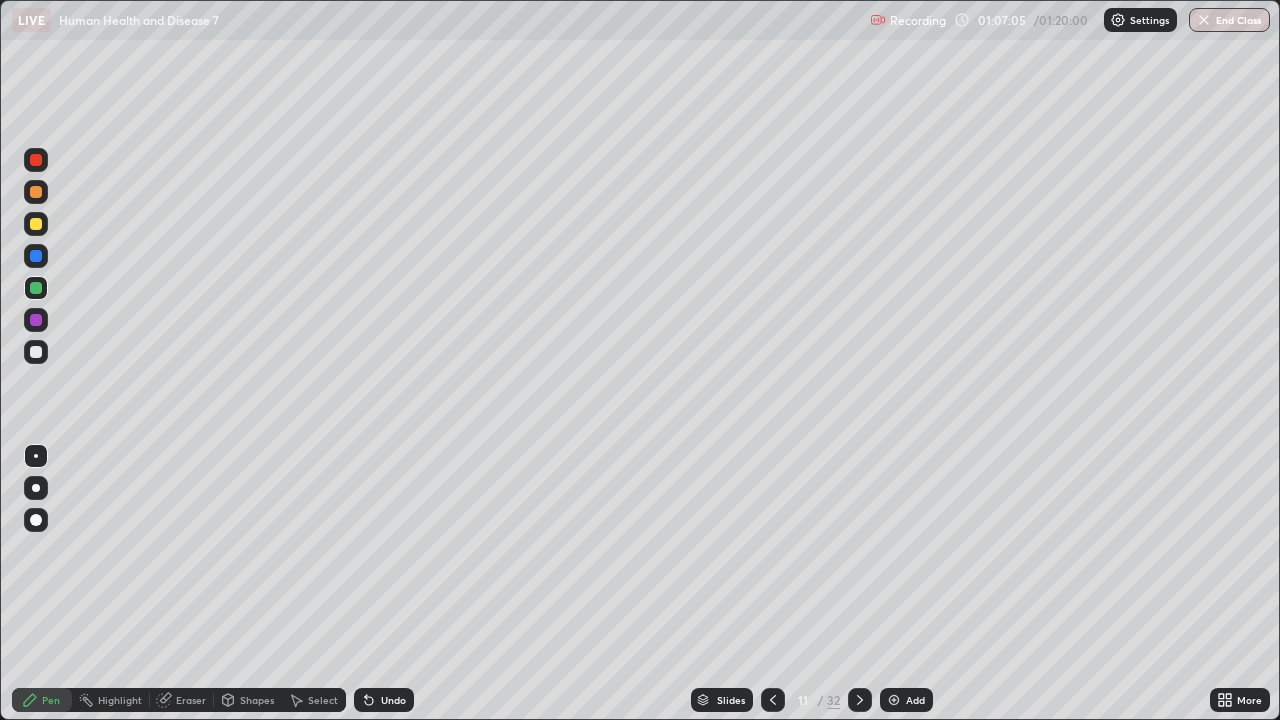 click on "Eraser" at bounding box center (182, 700) 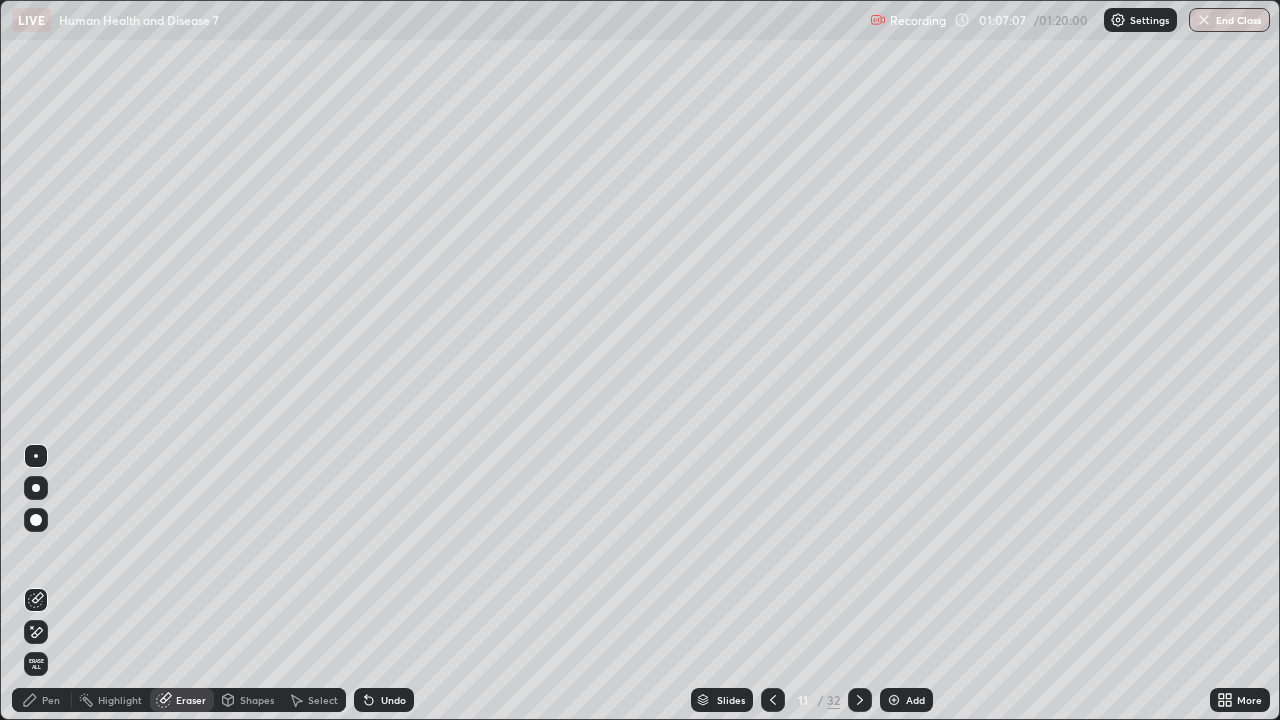 click on "Pen" at bounding box center [51, 700] 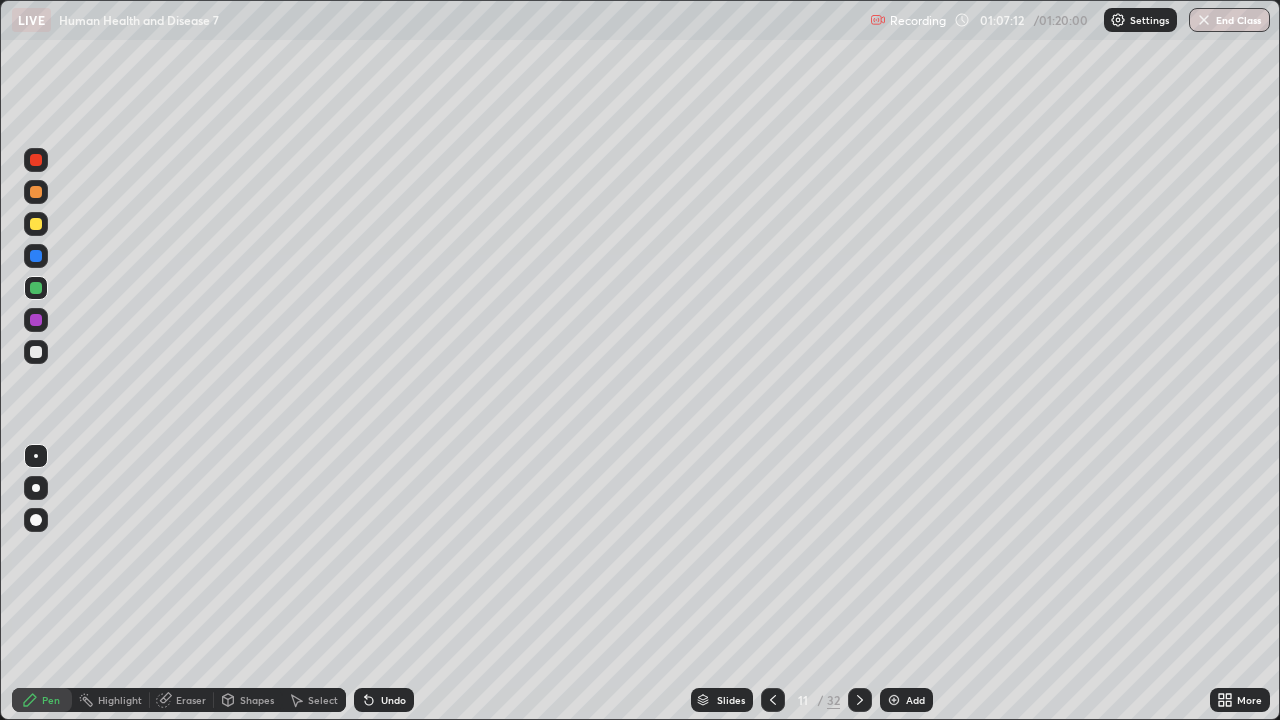 click at bounding box center (36, 224) 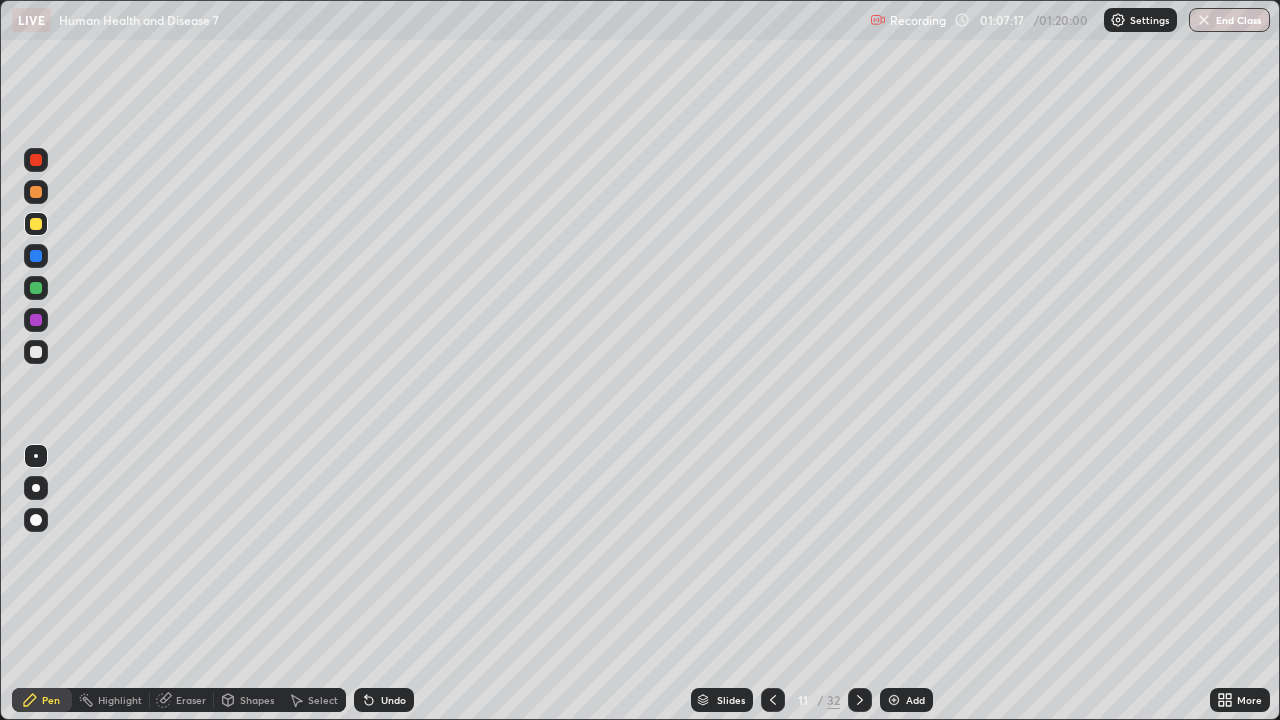 click at bounding box center [36, 192] 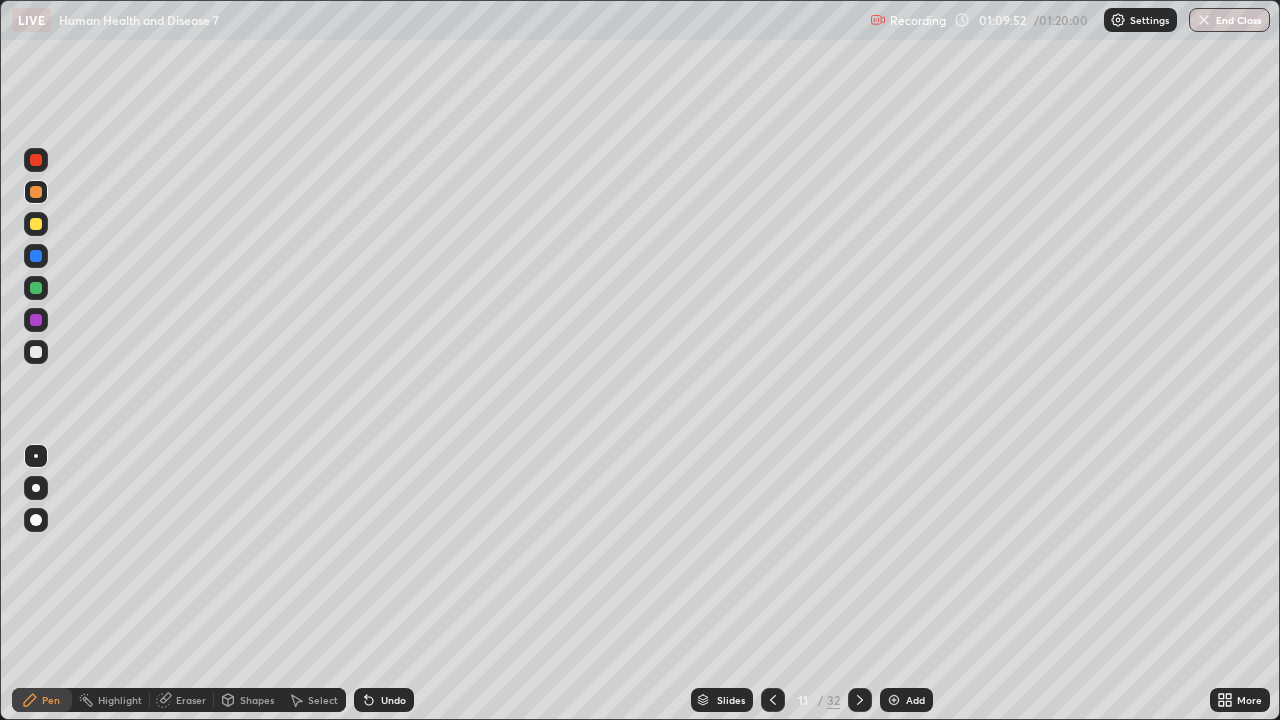 click 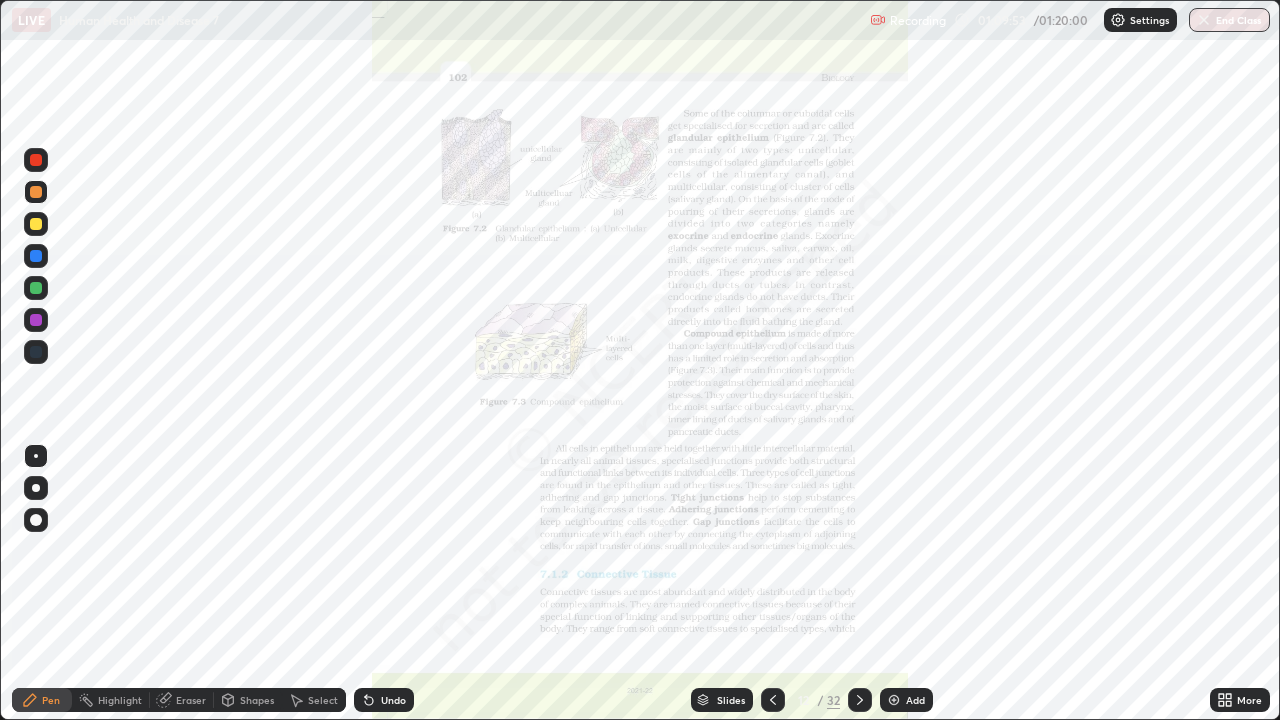 click 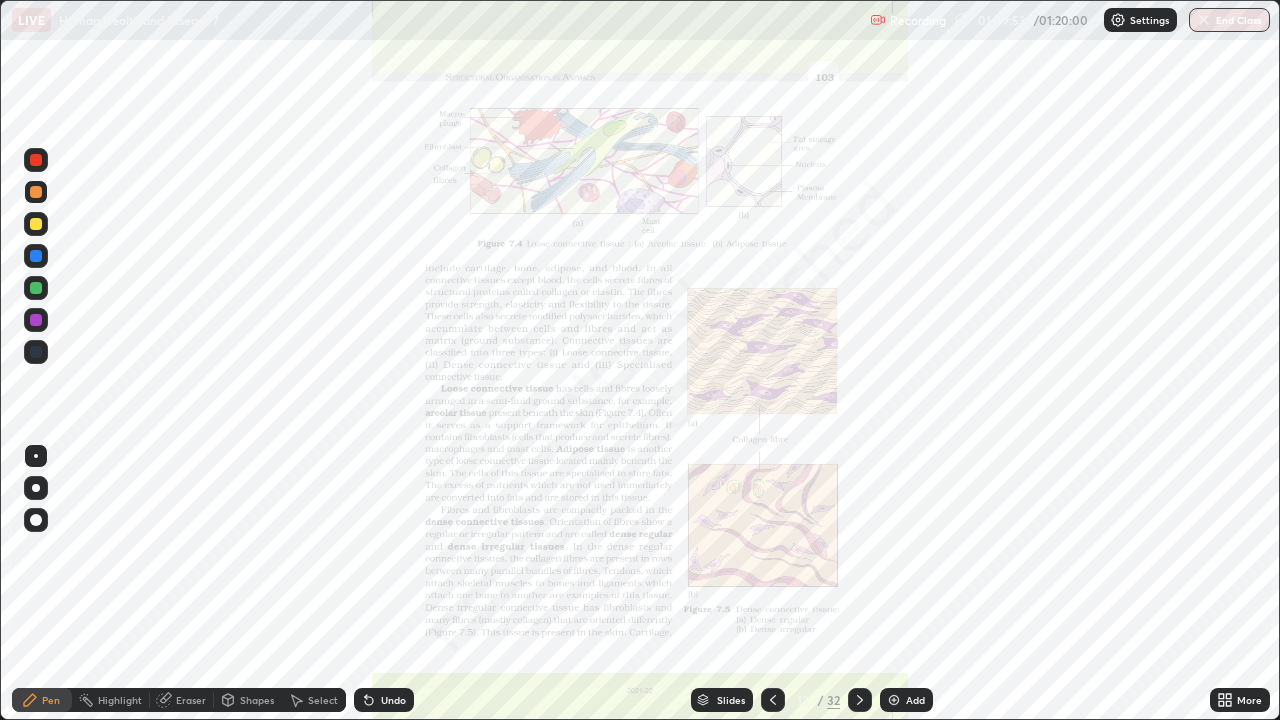 click 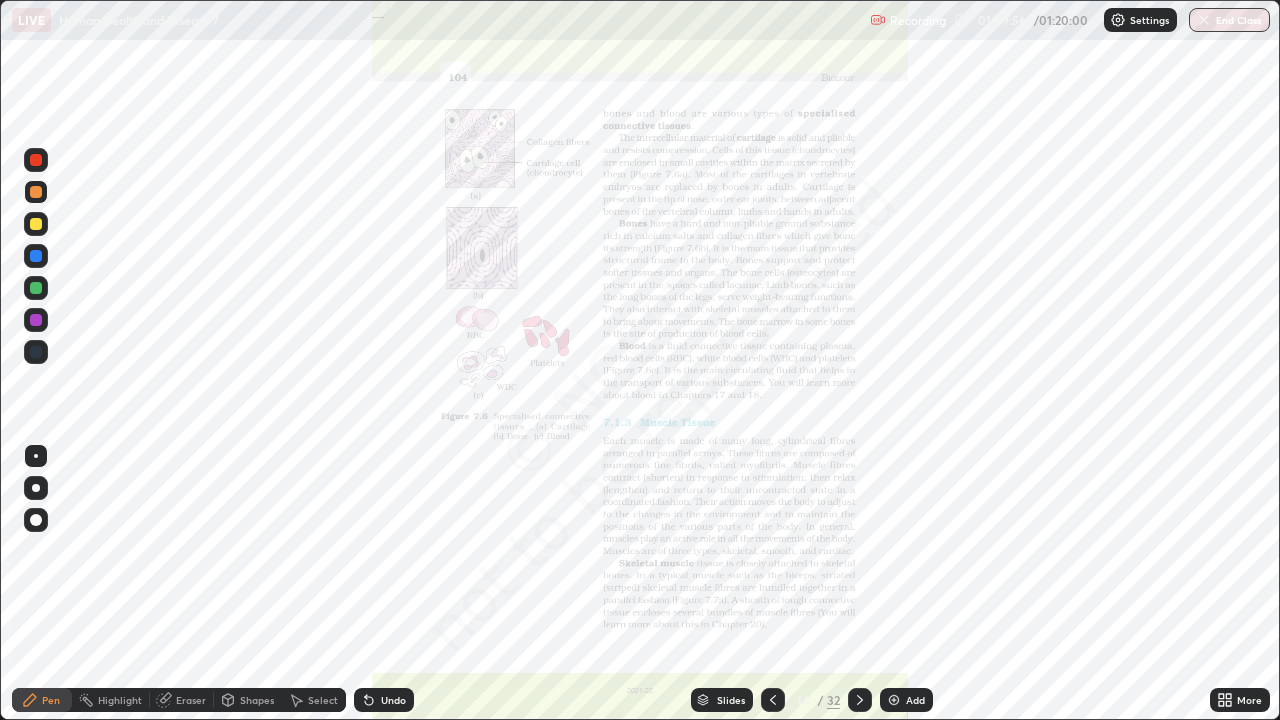 click on "More" at bounding box center [1240, 700] 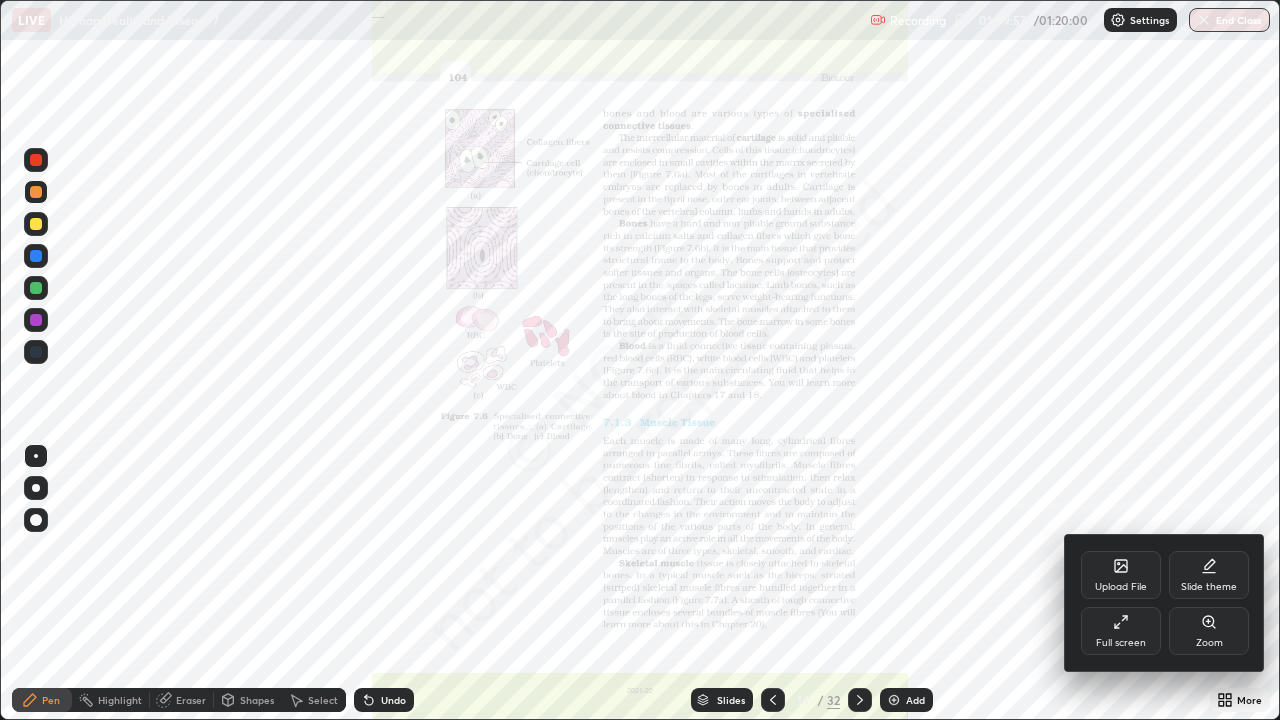 click on "Zoom" at bounding box center (1209, 643) 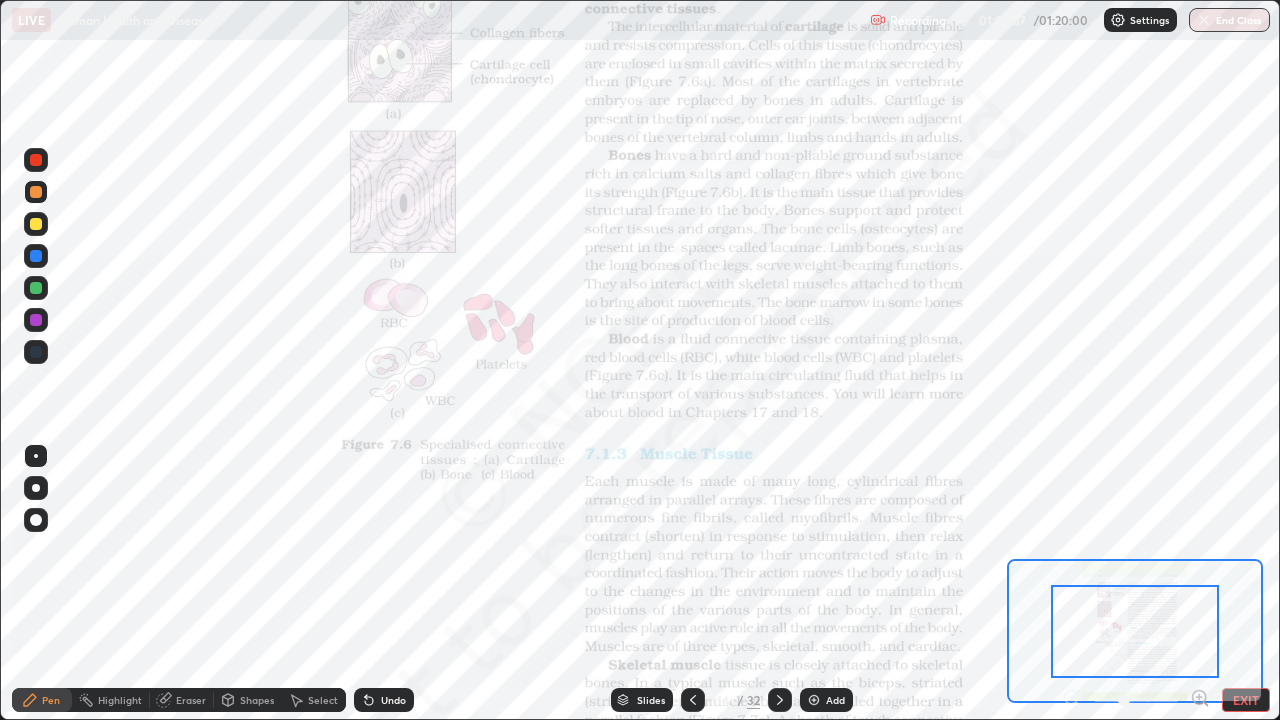 click 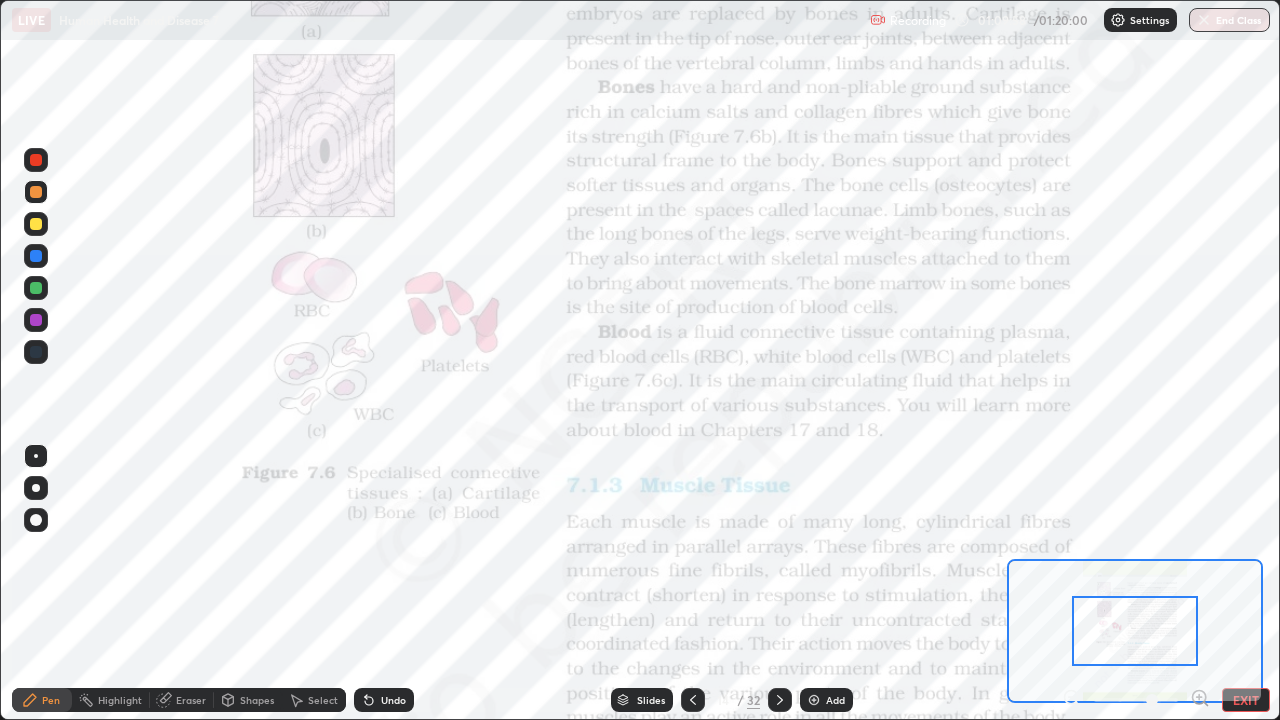 click 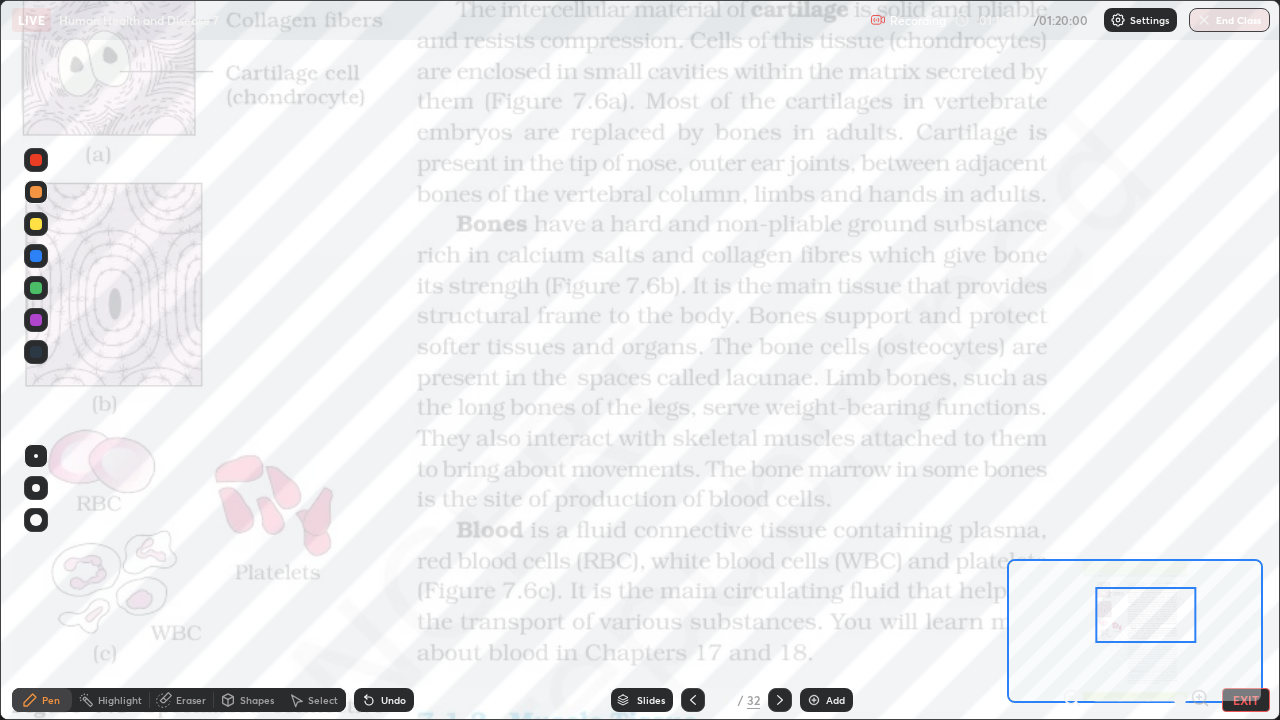 click 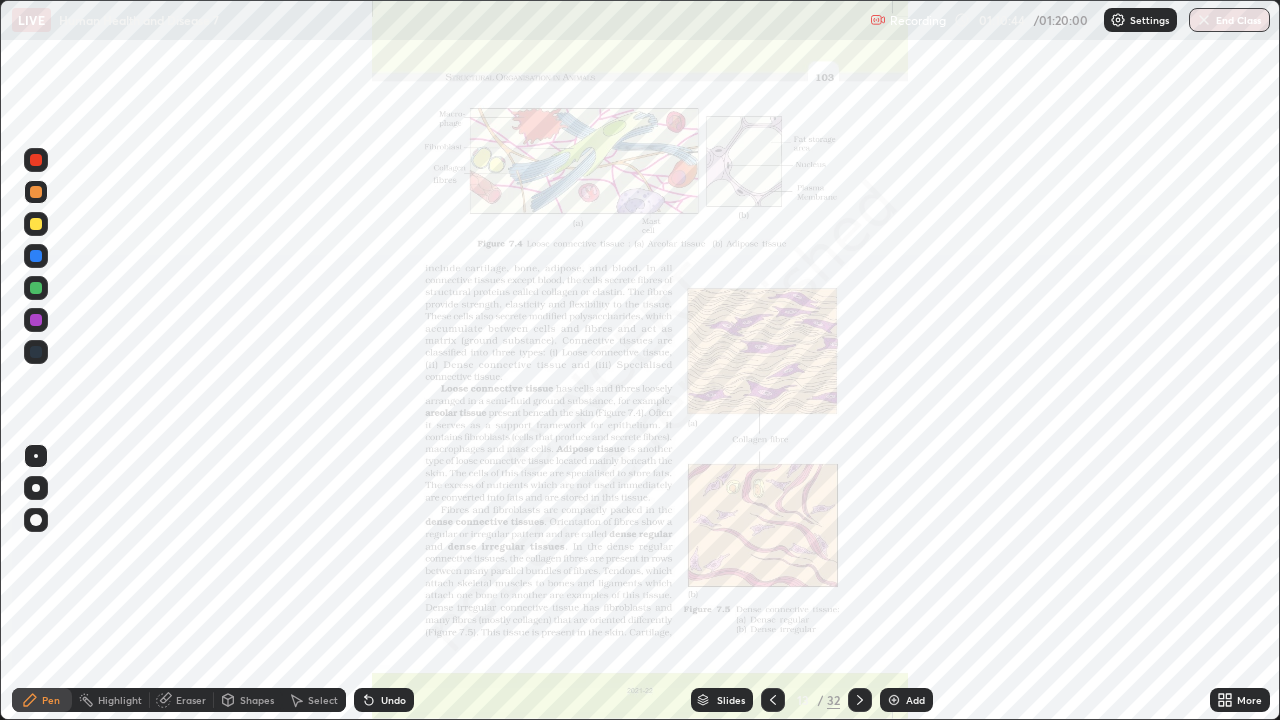 click 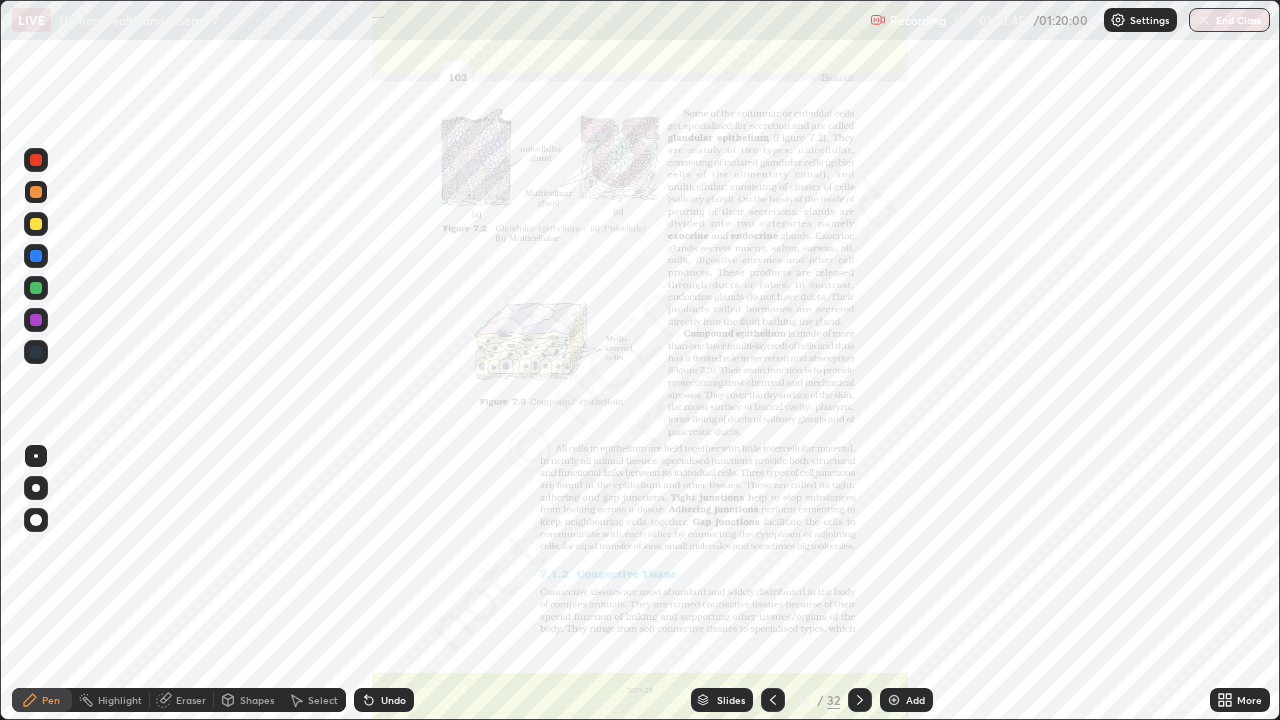 click at bounding box center (773, 700) 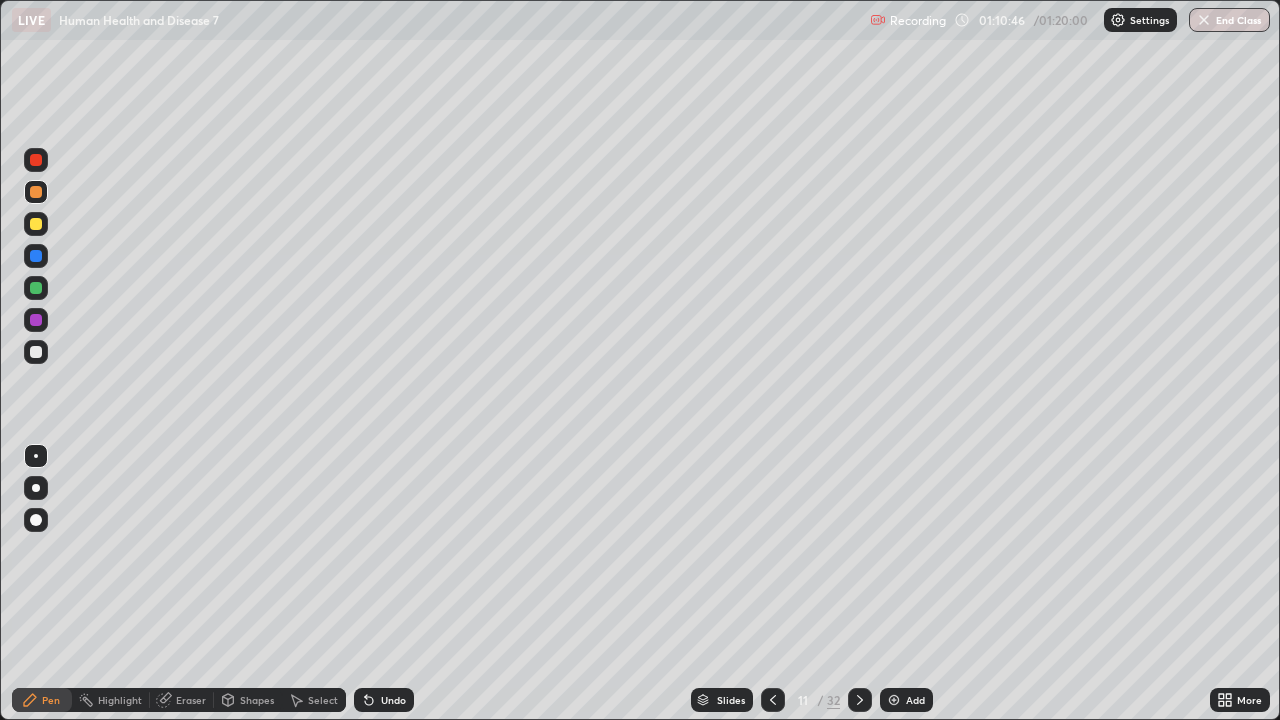 click on "Add" at bounding box center [906, 700] 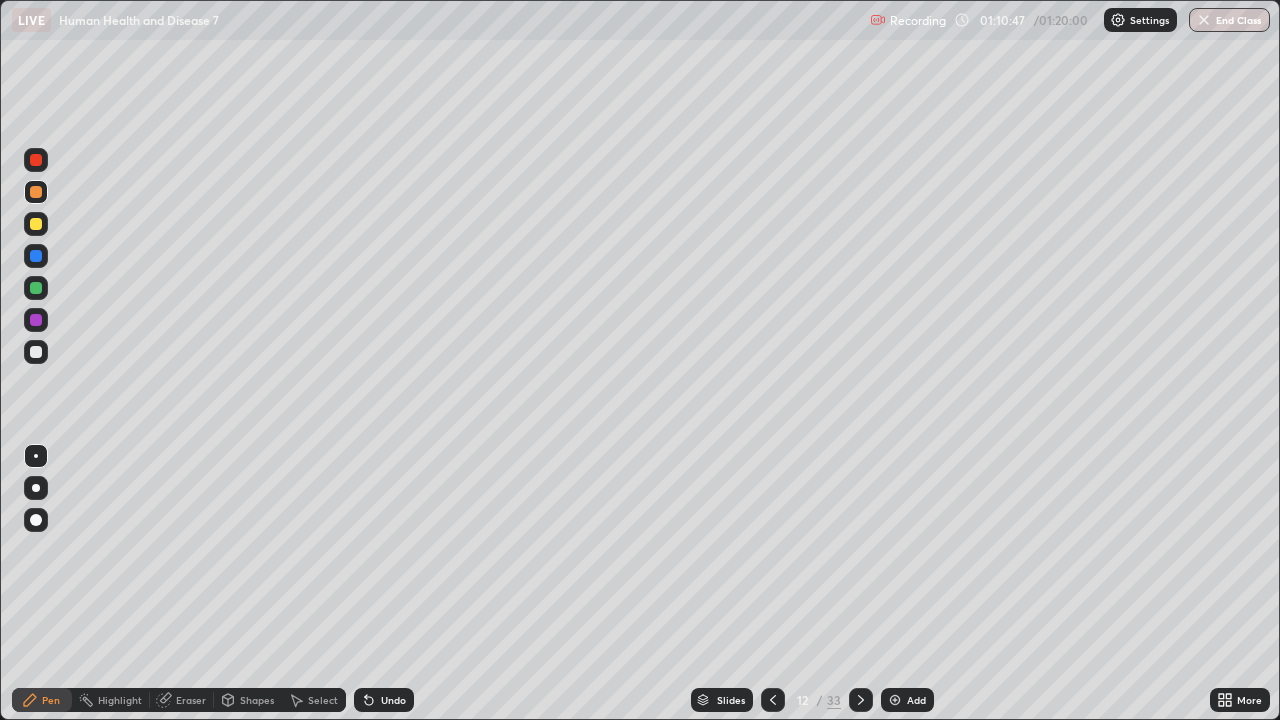click at bounding box center (36, 224) 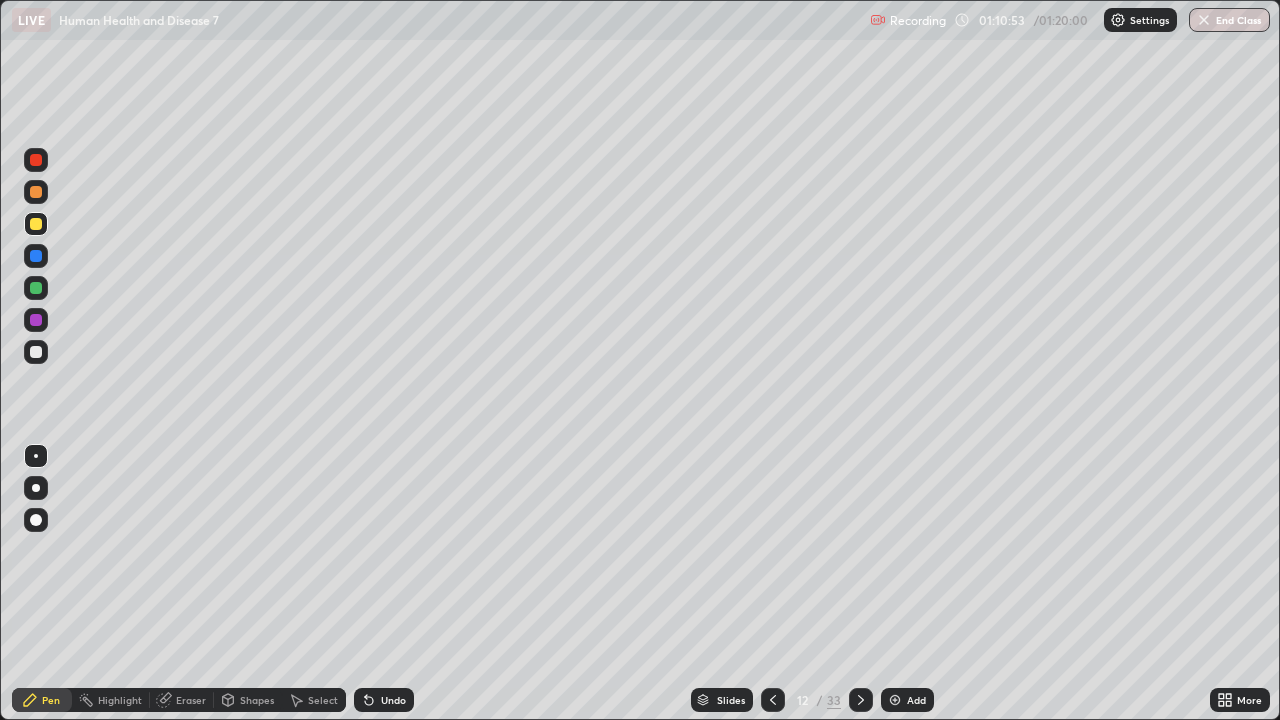 click on "Eraser" at bounding box center [191, 700] 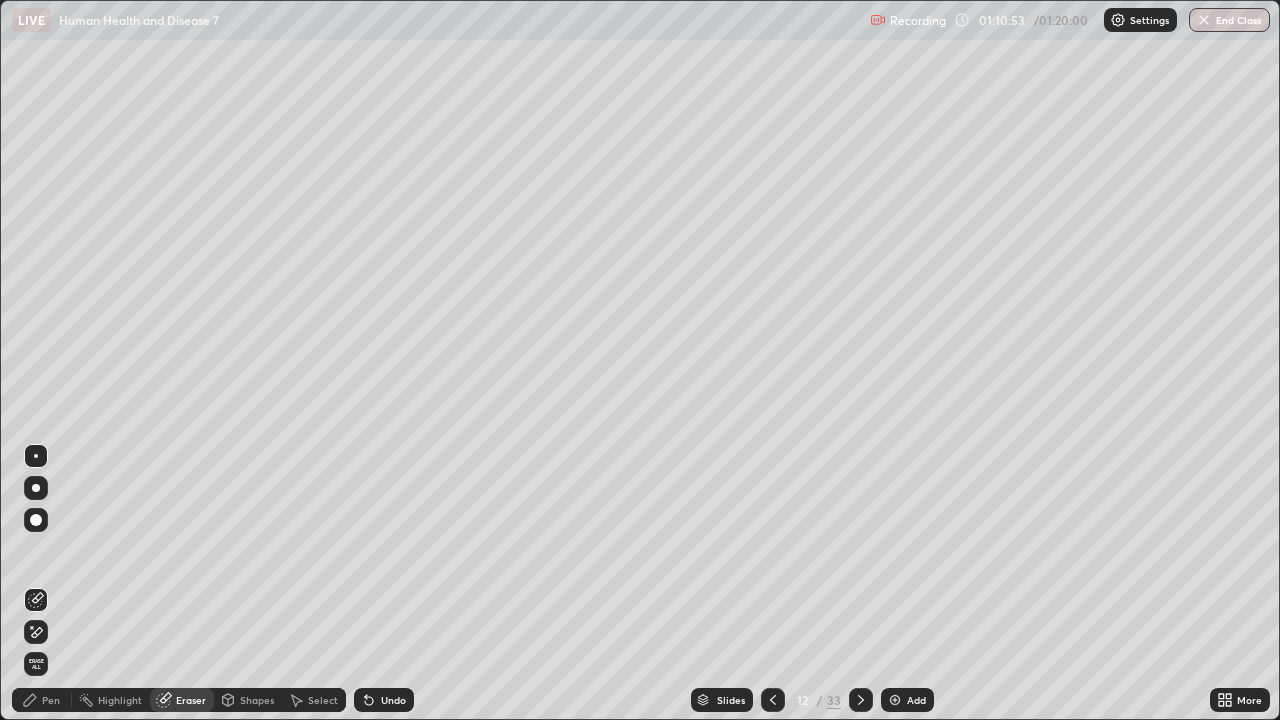 click on "Erase all" at bounding box center (36, 664) 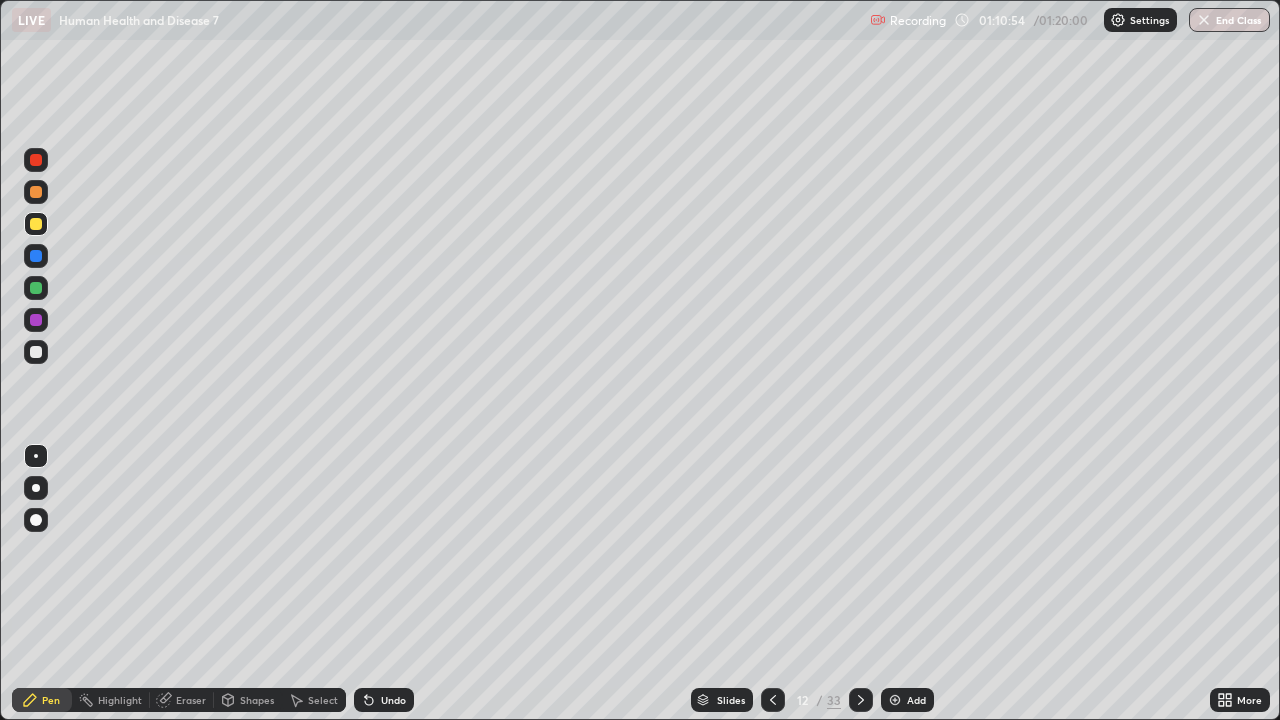 click at bounding box center (36, 288) 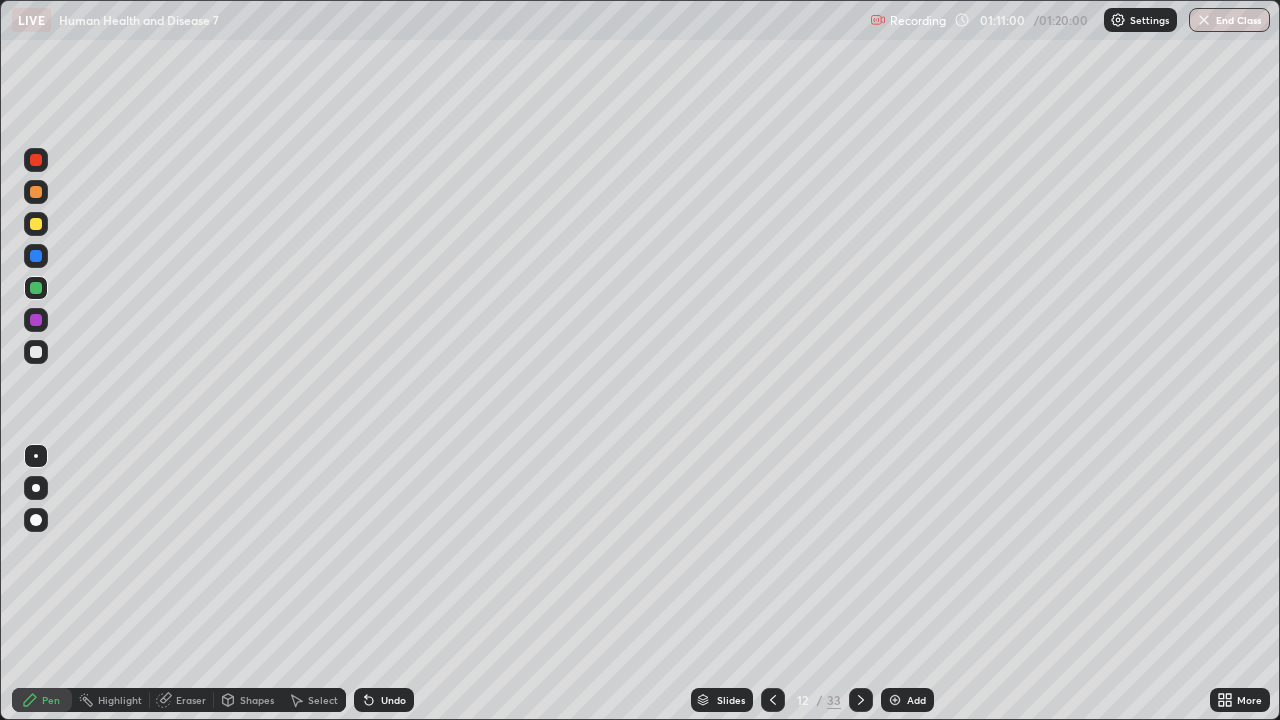 click at bounding box center (36, 320) 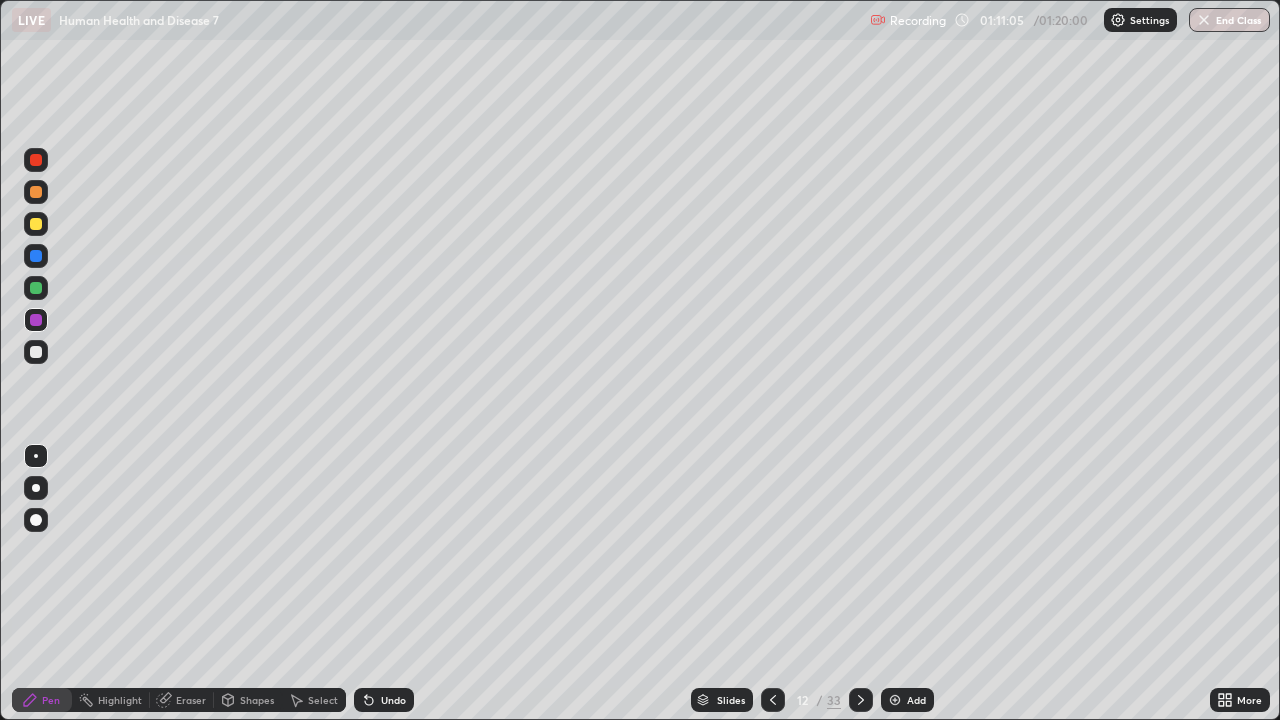 click at bounding box center (36, 288) 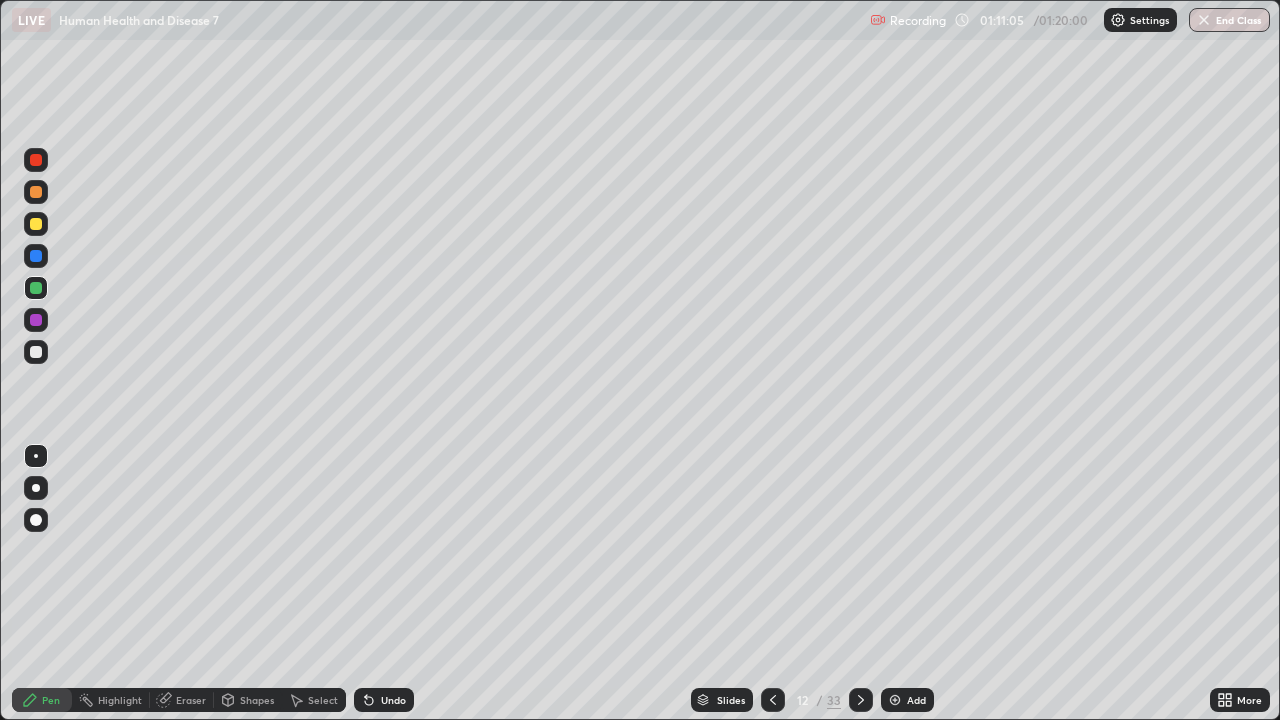 click at bounding box center [36, 288] 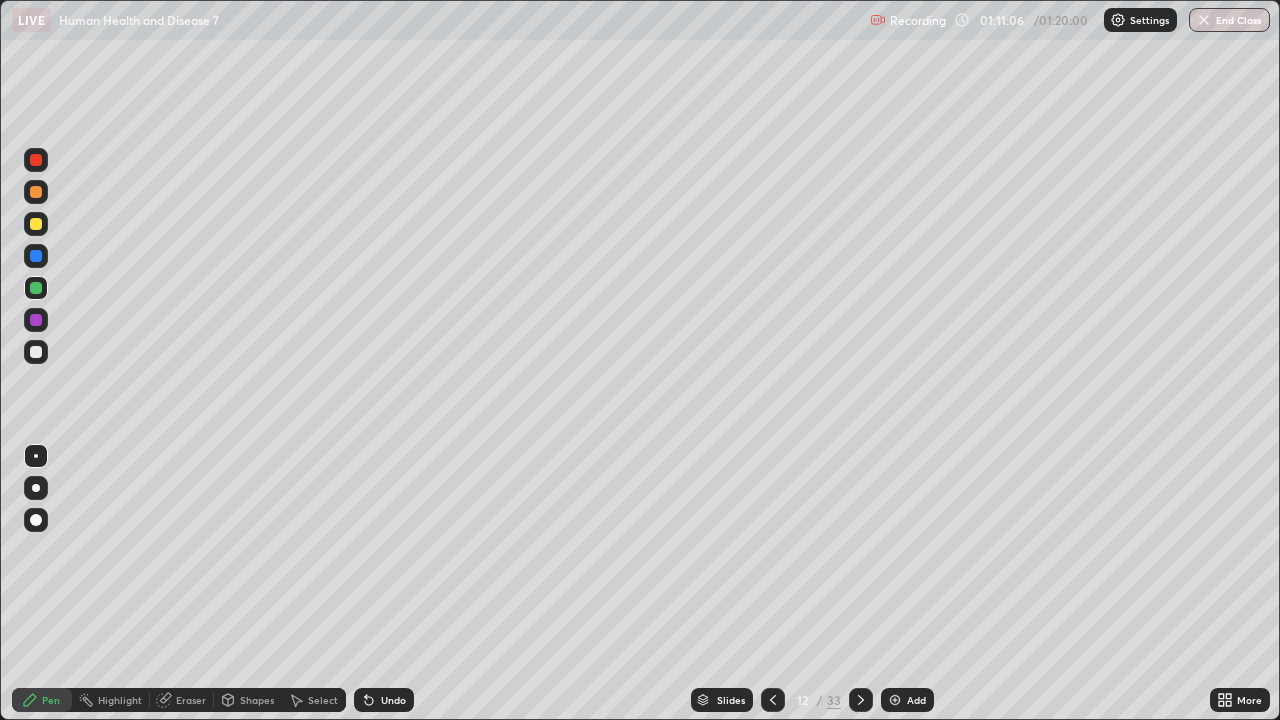 click at bounding box center [36, 224] 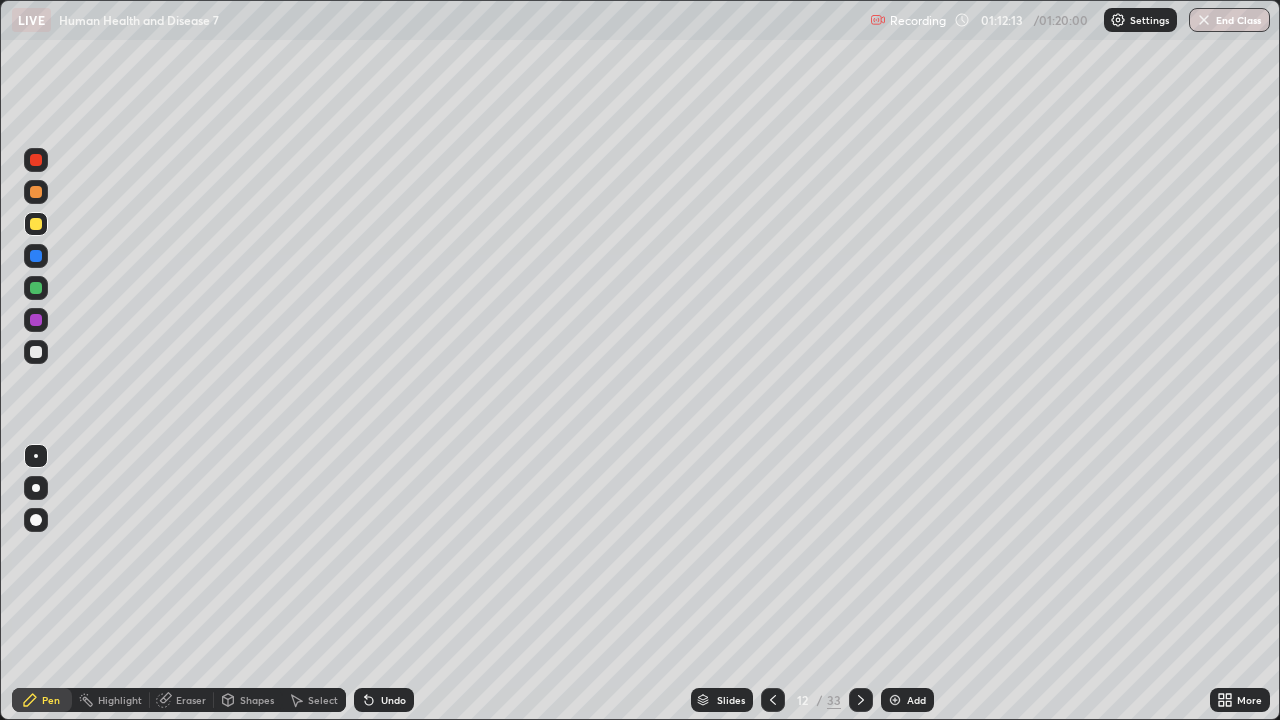 click 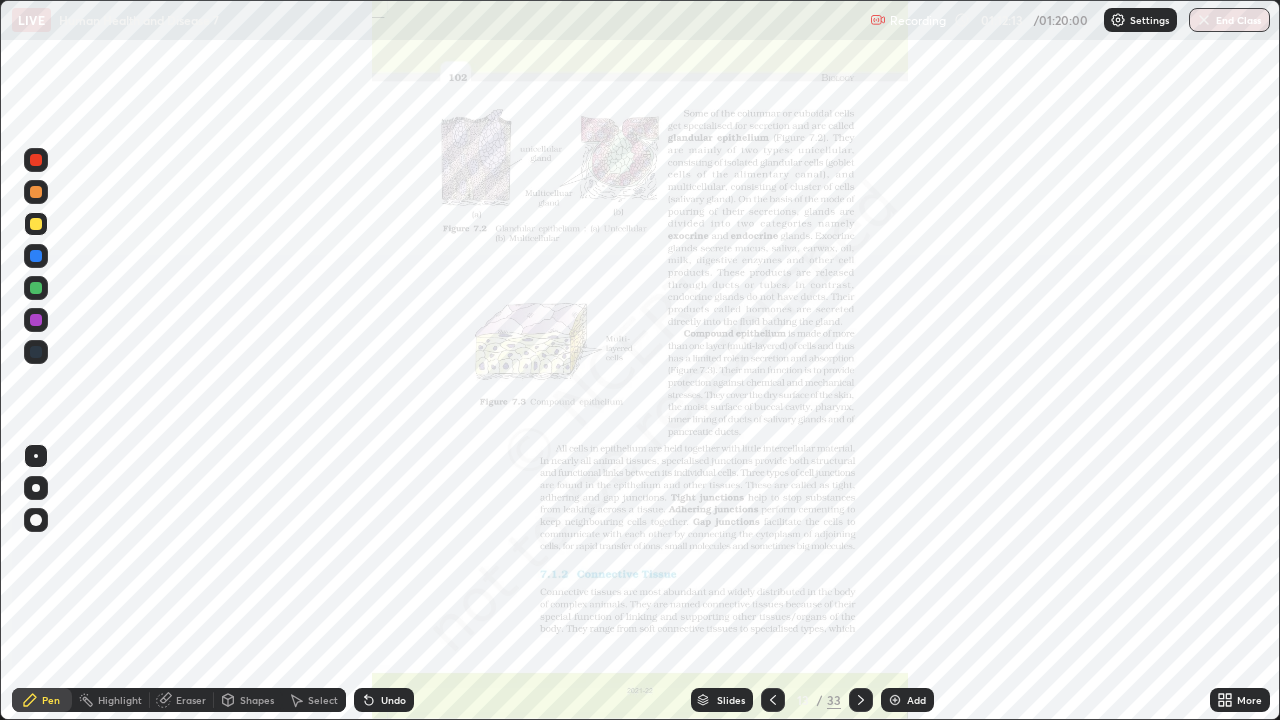 click 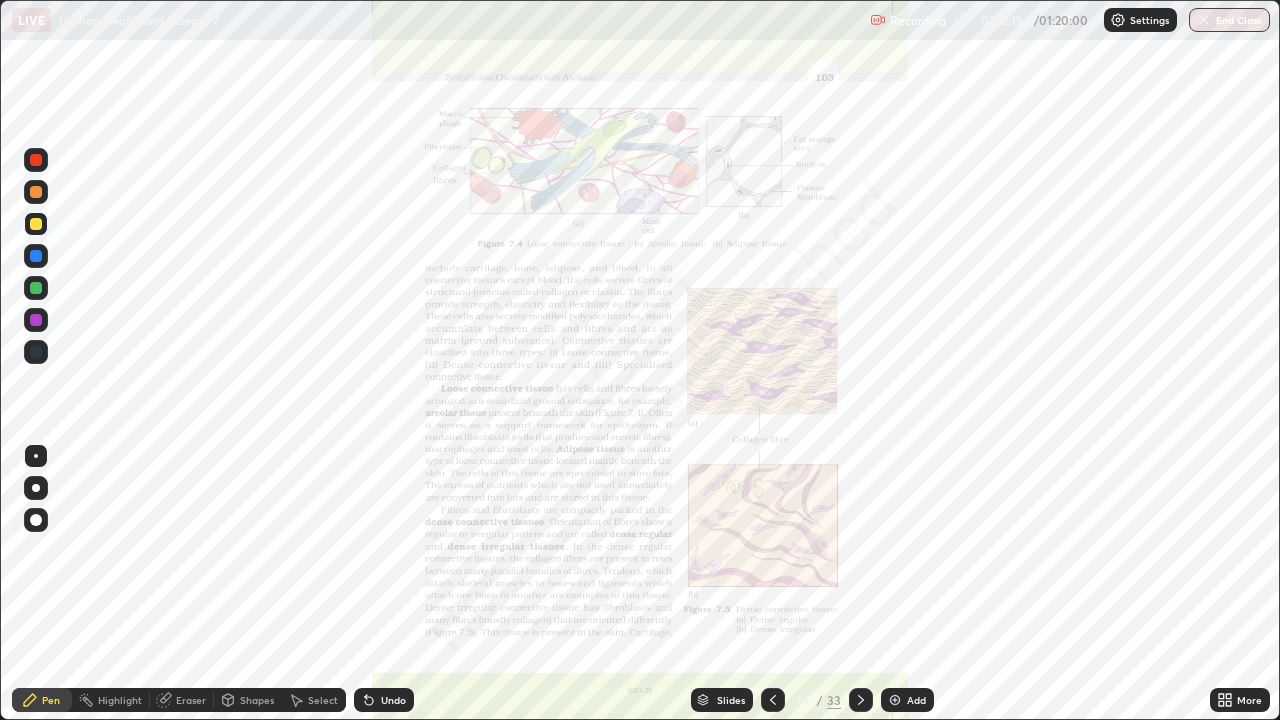 click 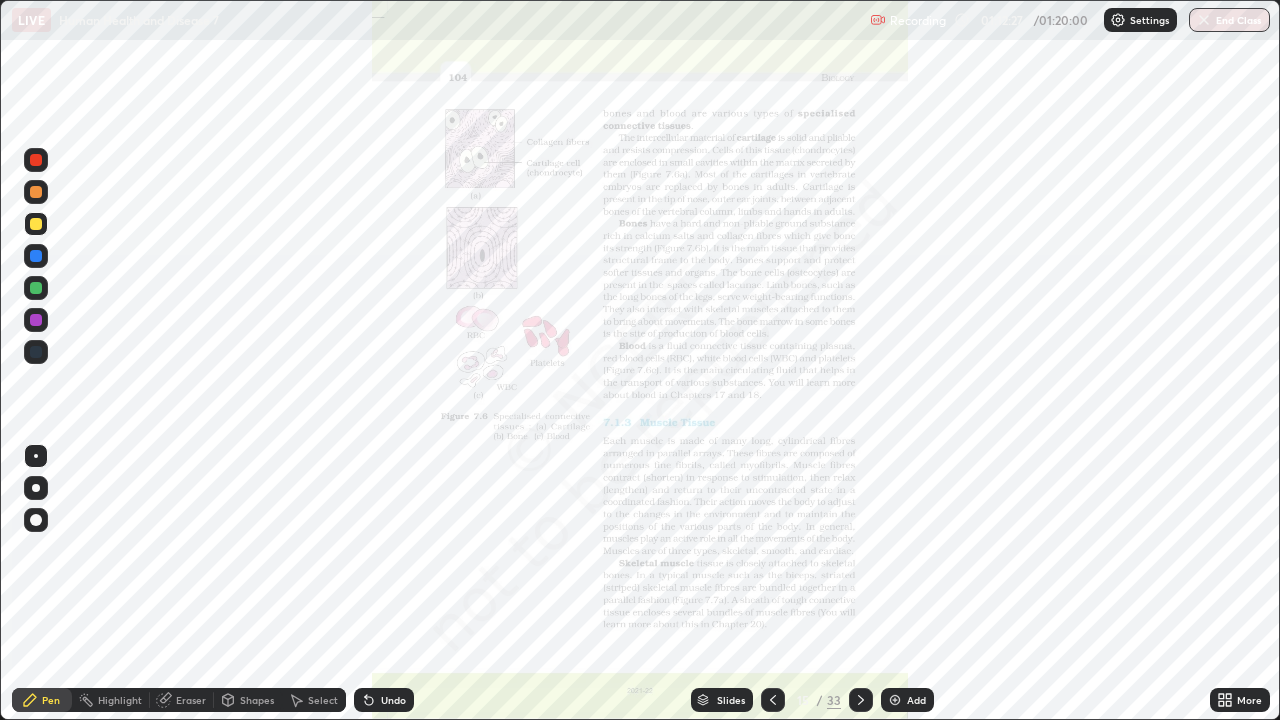 click at bounding box center [36, 320] 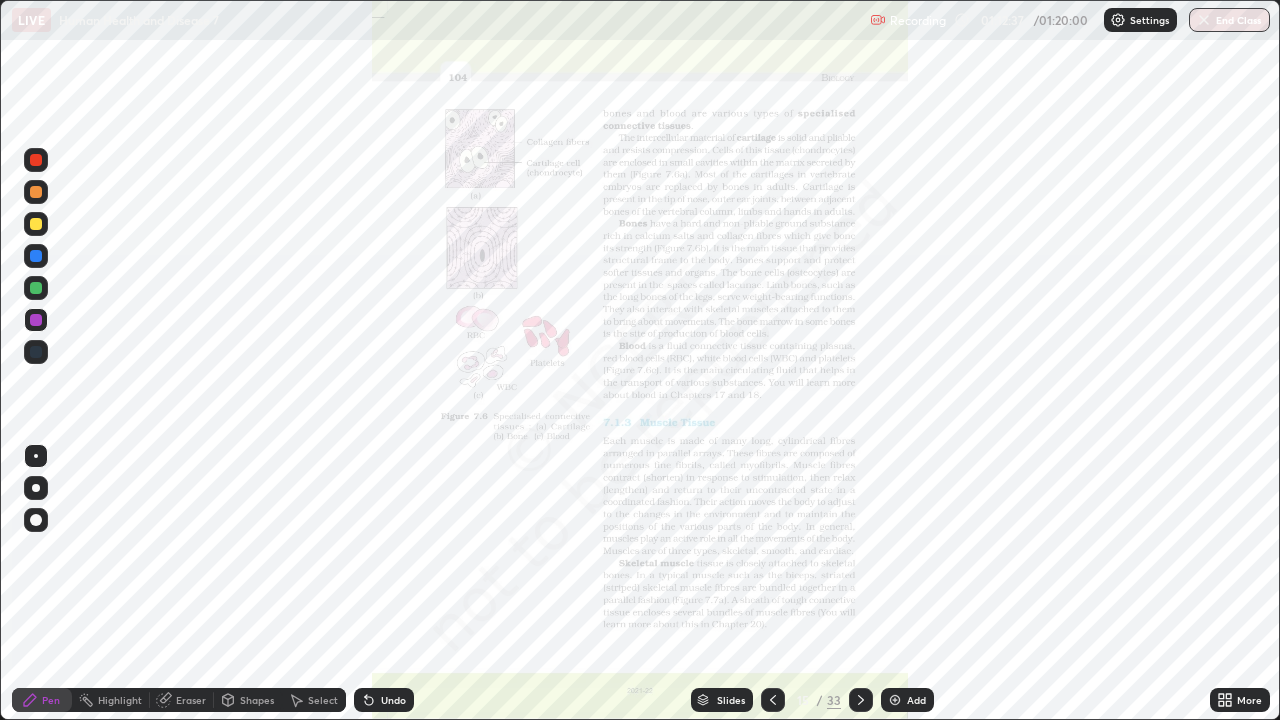 click at bounding box center (36, 352) 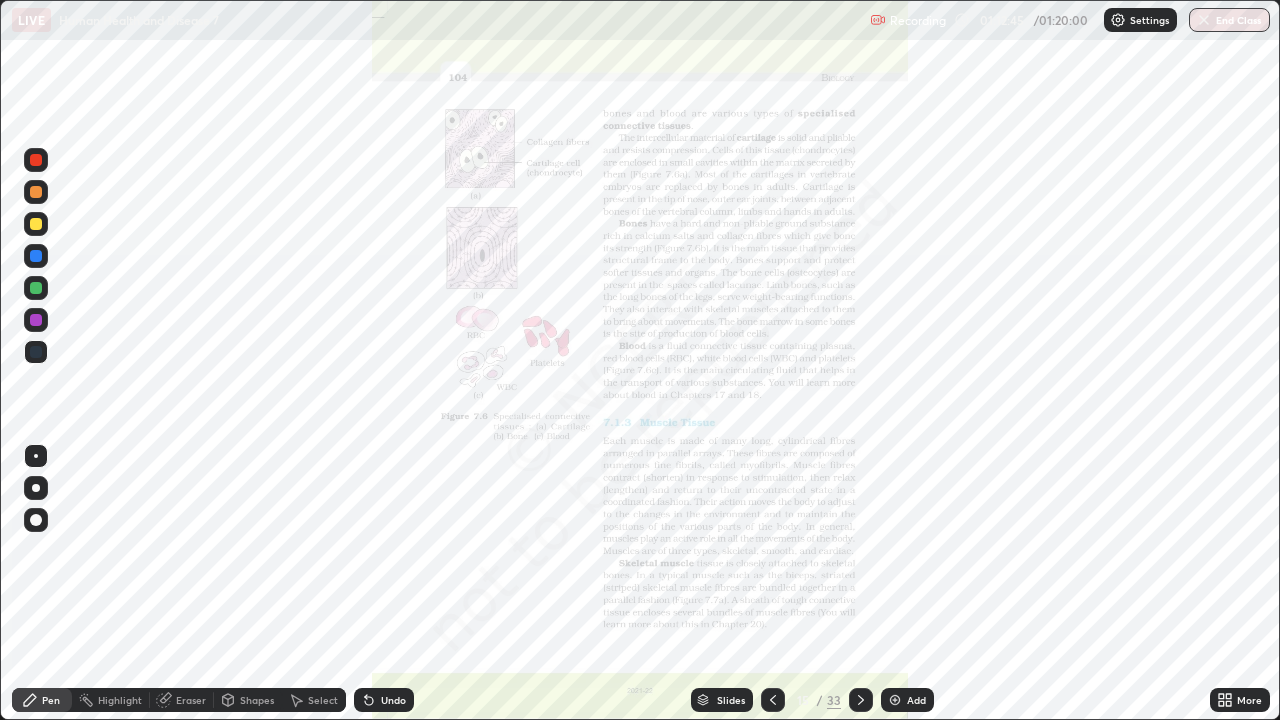 click at bounding box center (36, 352) 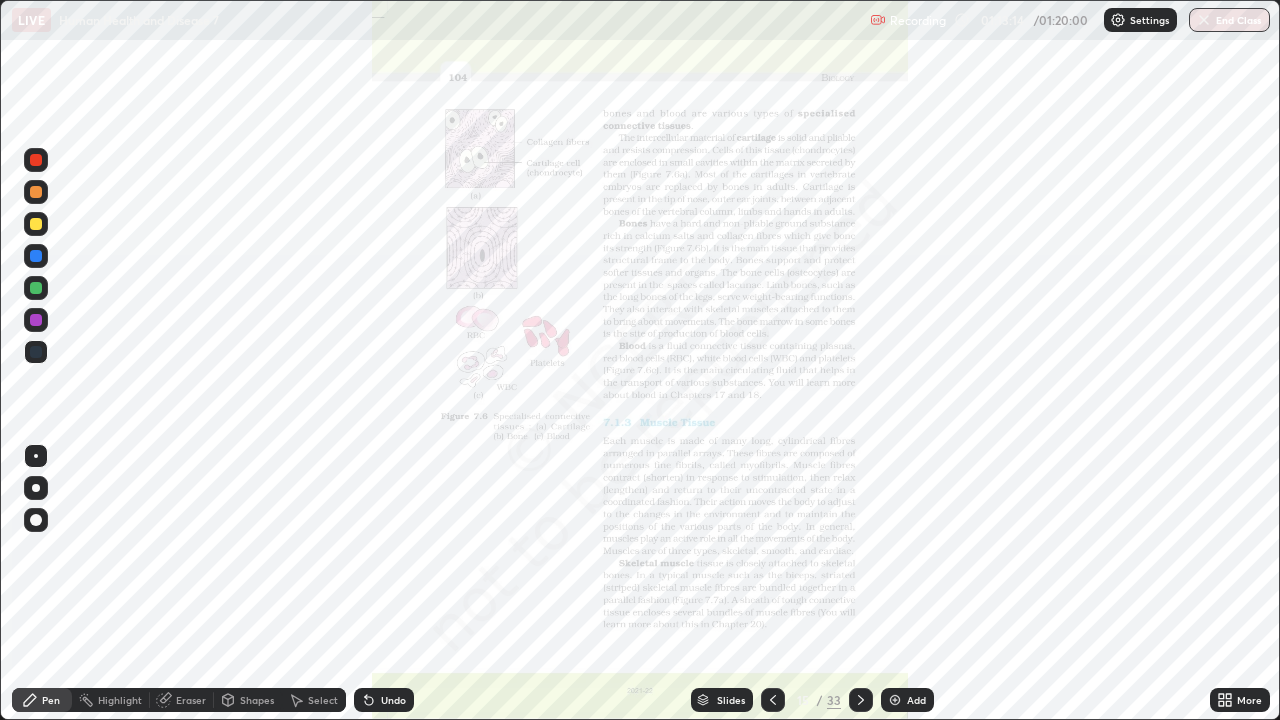 click at bounding box center (36, 320) 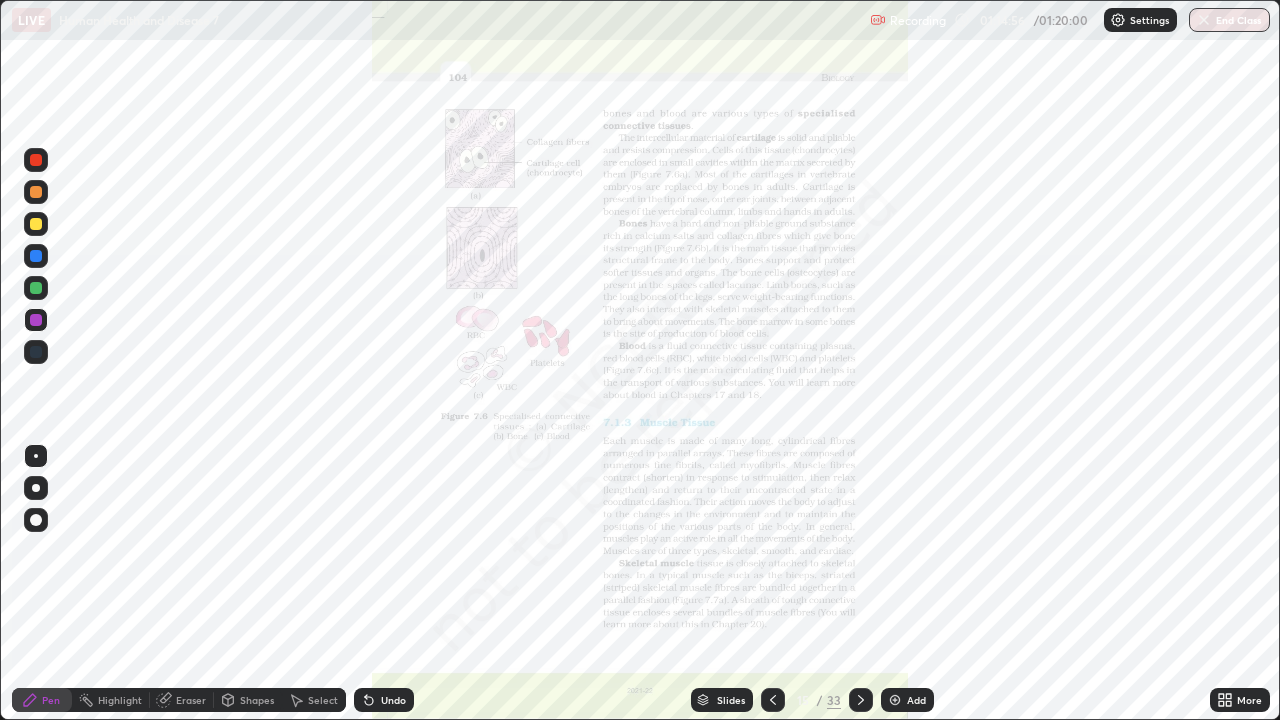 click on "Eraser" at bounding box center [191, 700] 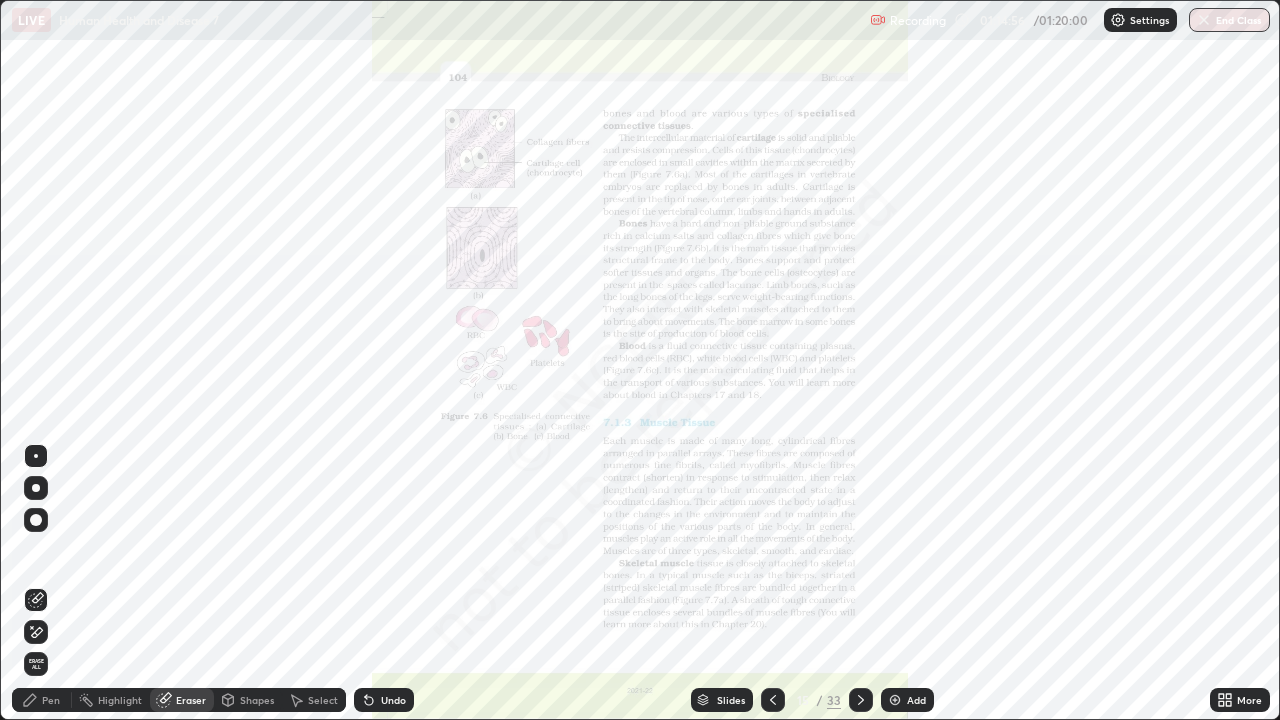 click on "Erase all" at bounding box center (36, 664) 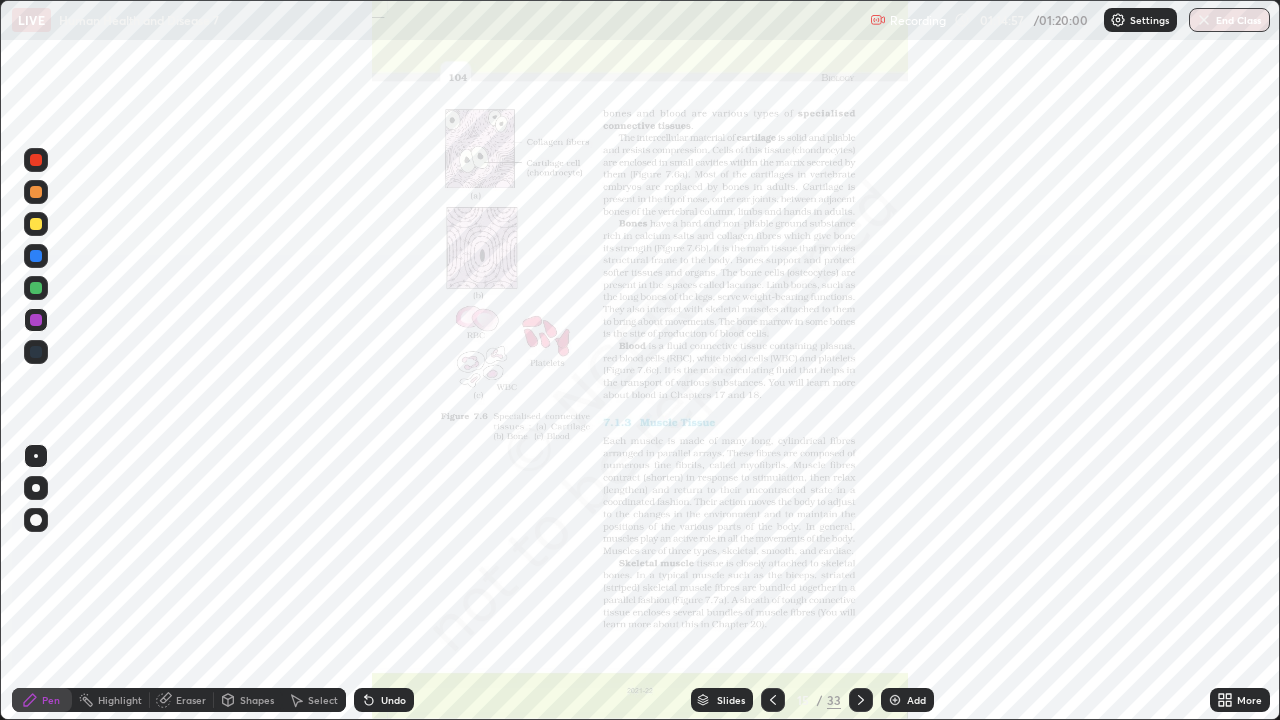 click on "Pen" at bounding box center [51, 700] 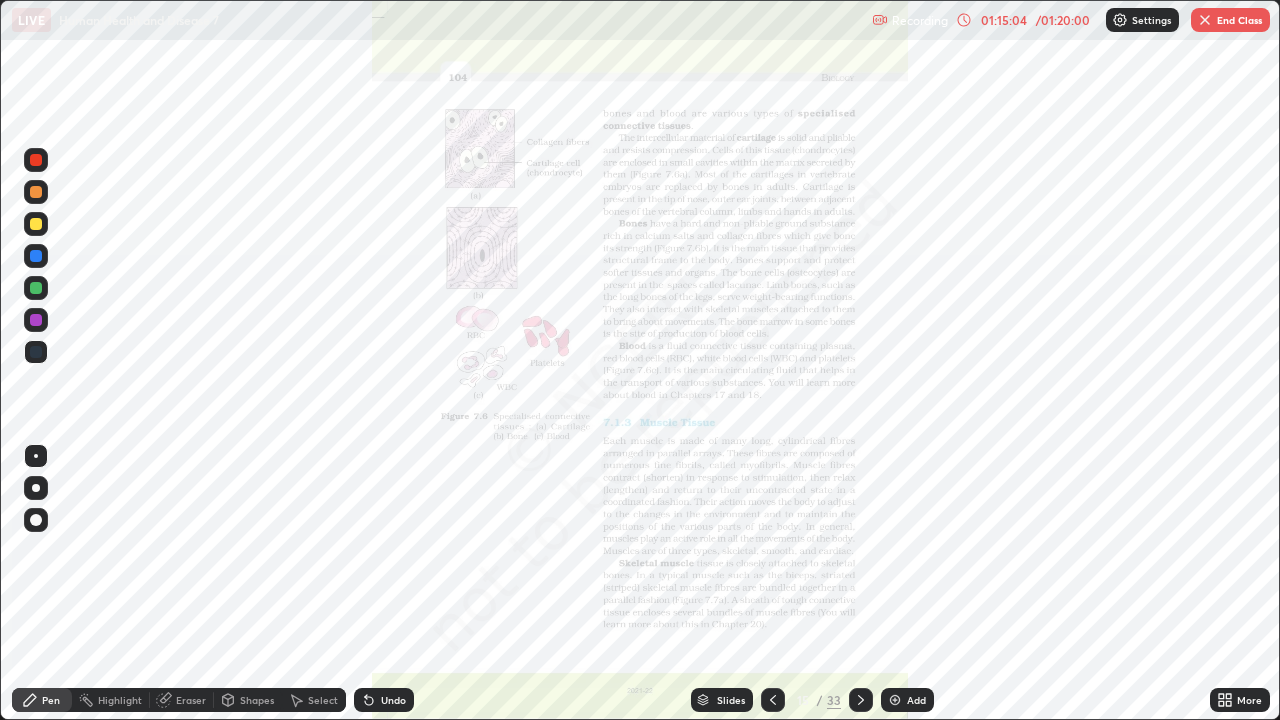 click on "Eraser" at bounding box center [191, 700] 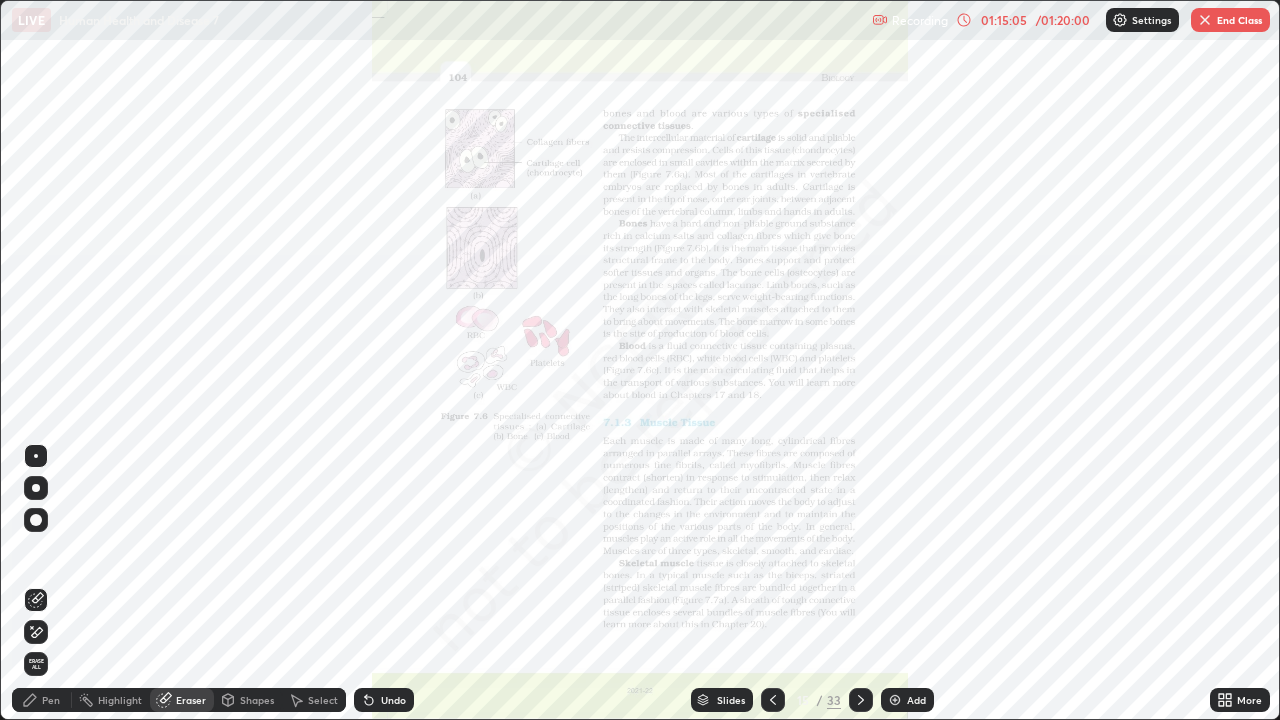 click on "Pen" at bounding box center [51, 700] 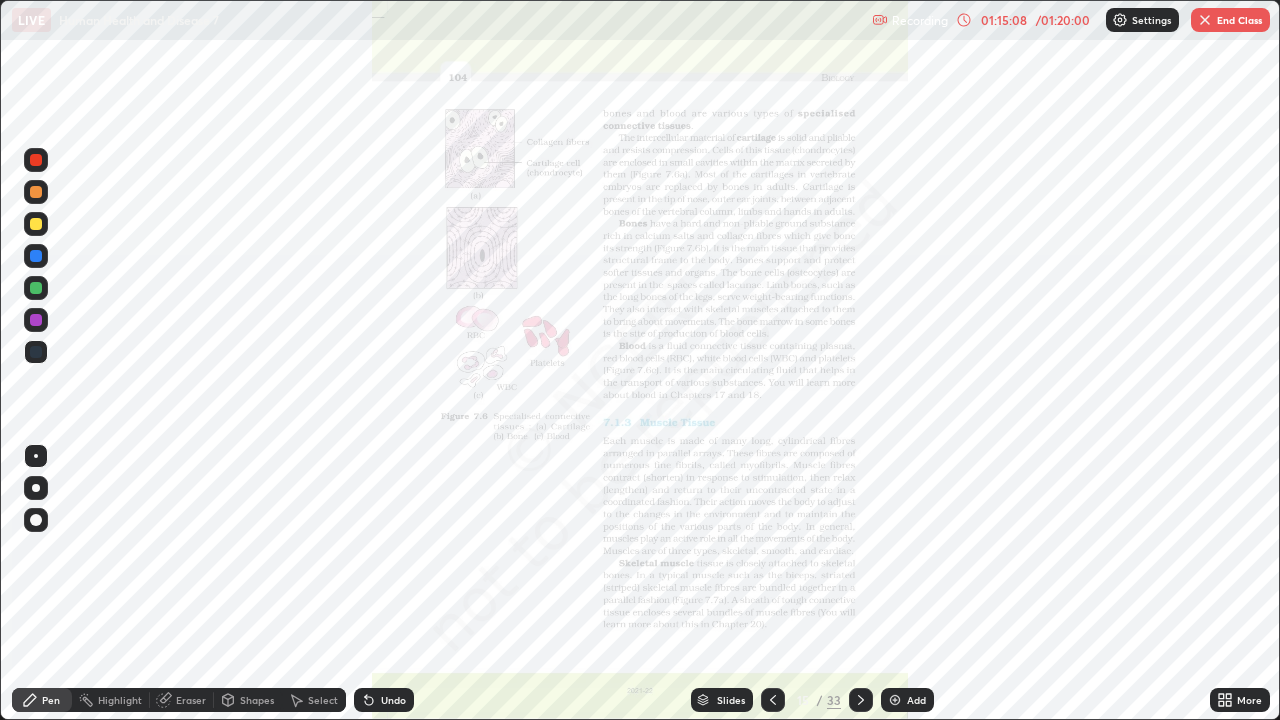 click at bounding box center (36, 320) 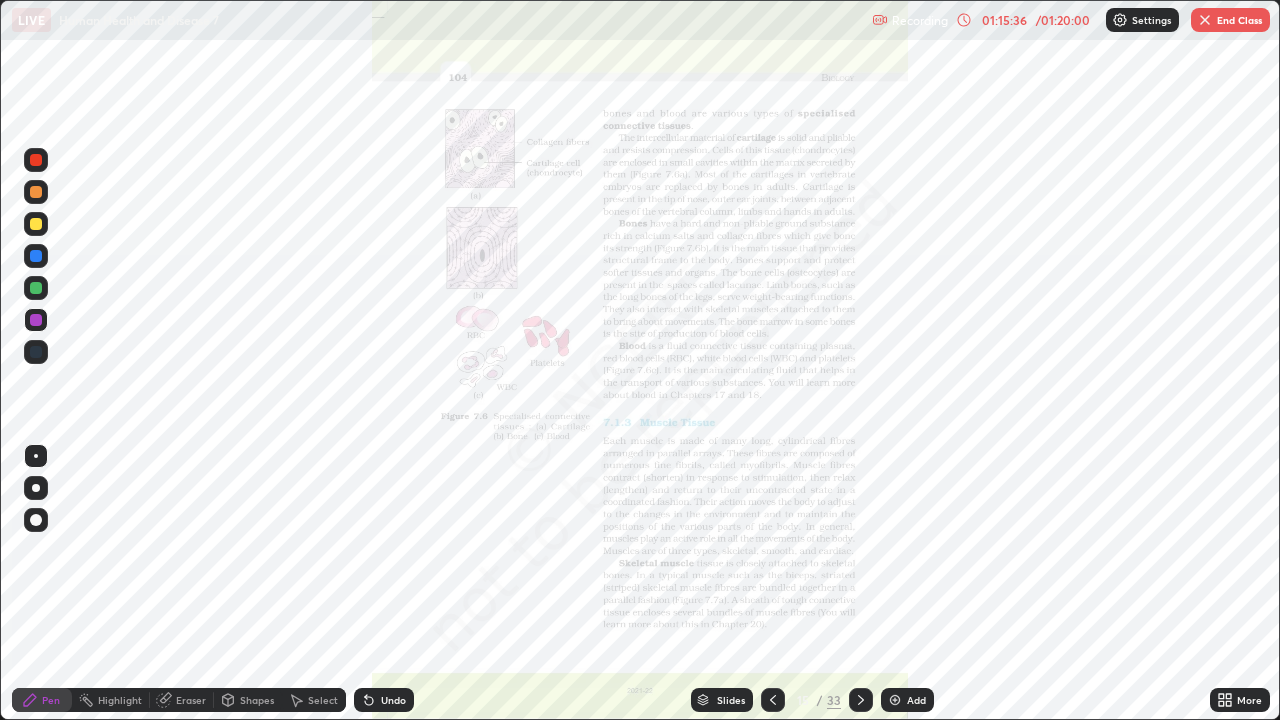 click at bounding box center [36, 320] 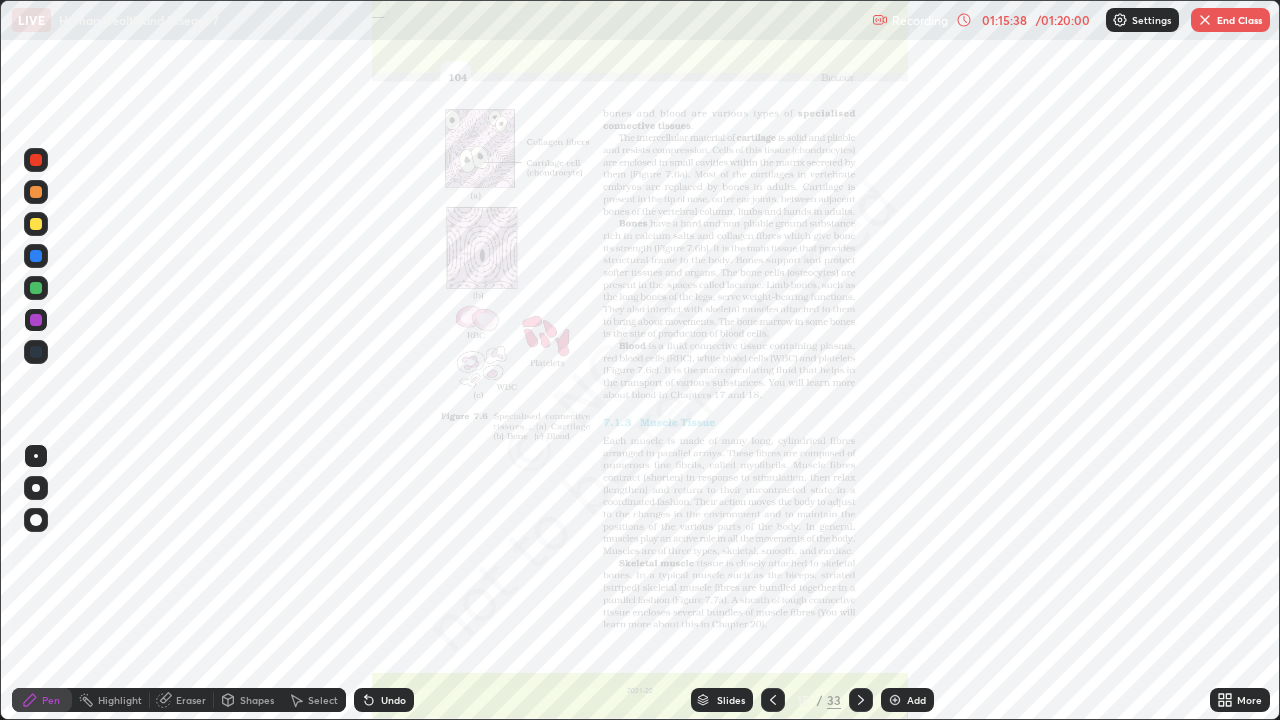 click at bounding box center [36, 320] 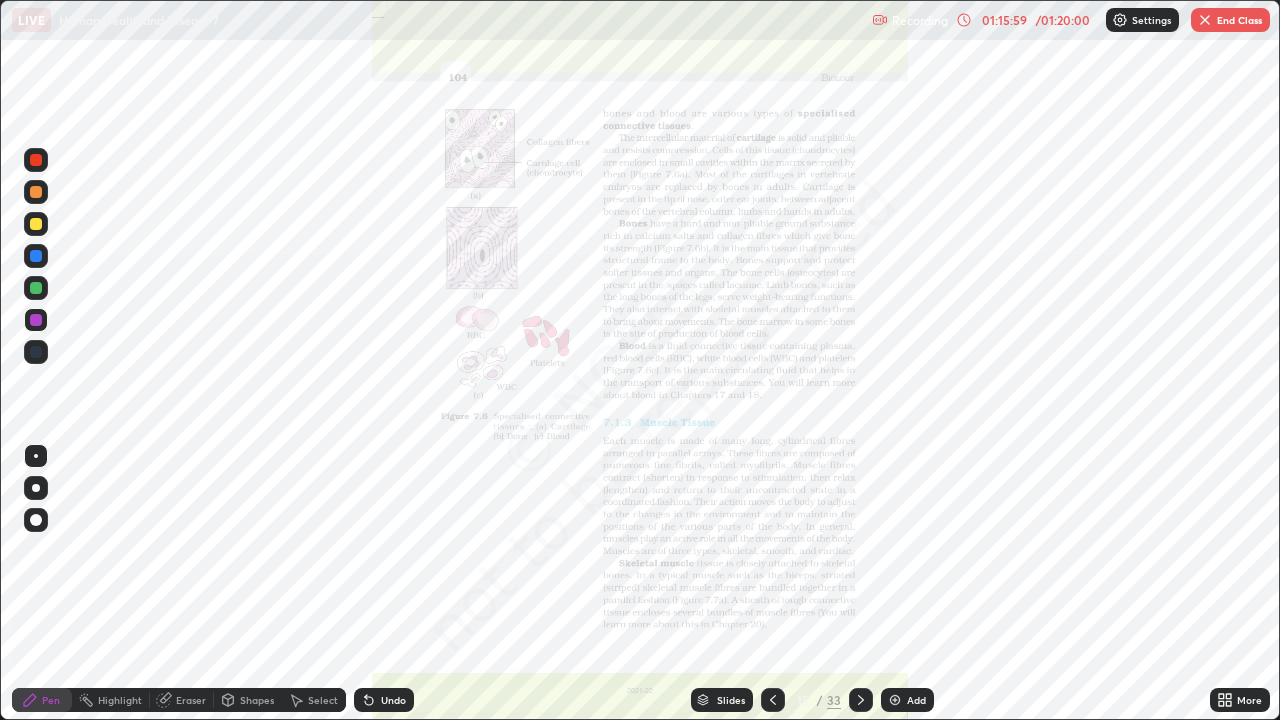 click at bounding box center [36, 352] 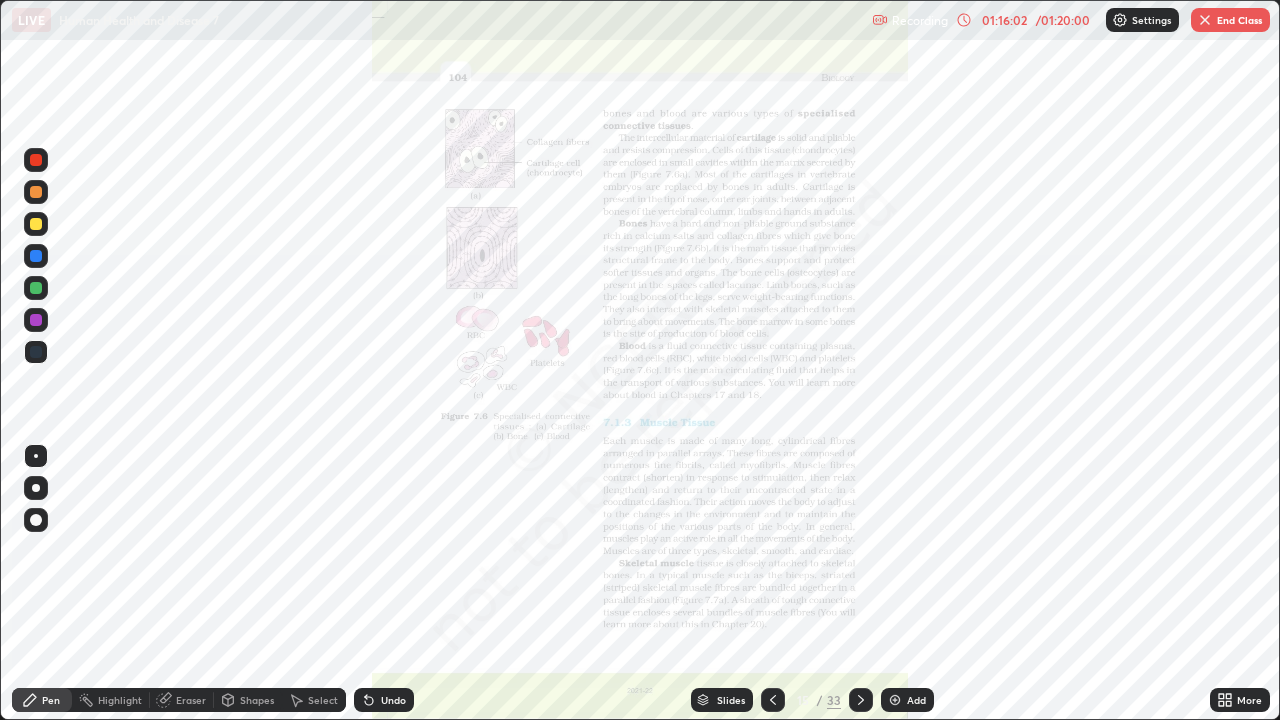 click at bounding box center [36, 352] 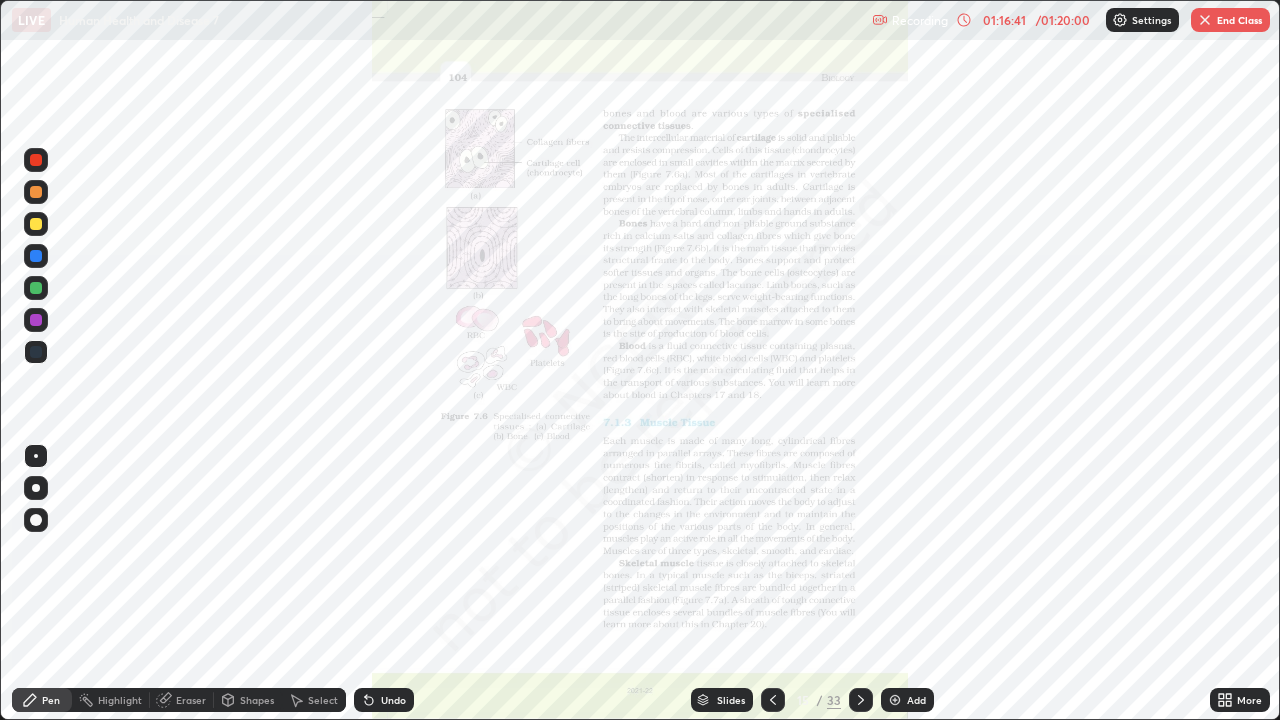 click on "Eraser" at bounding box center (191, 700) 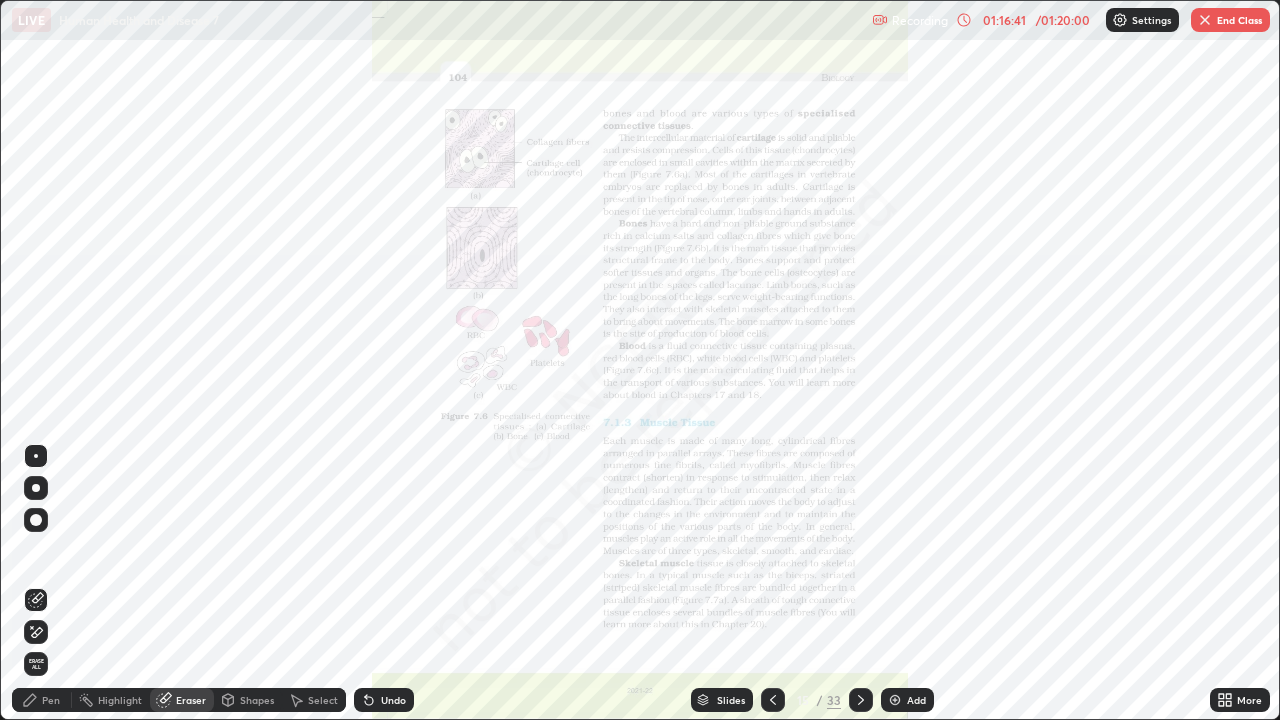 click on "Erase all" at bounding box center (36, 664) 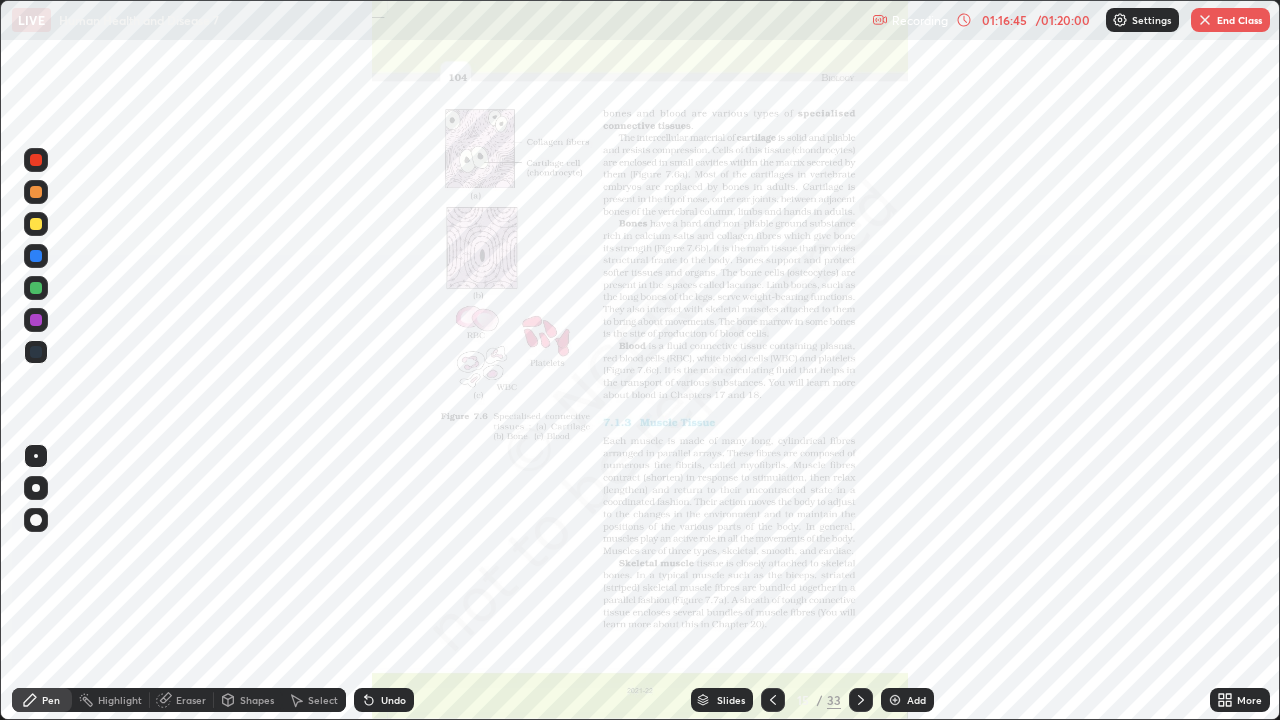 click on "End Class" at bounding box center [1230, 20] 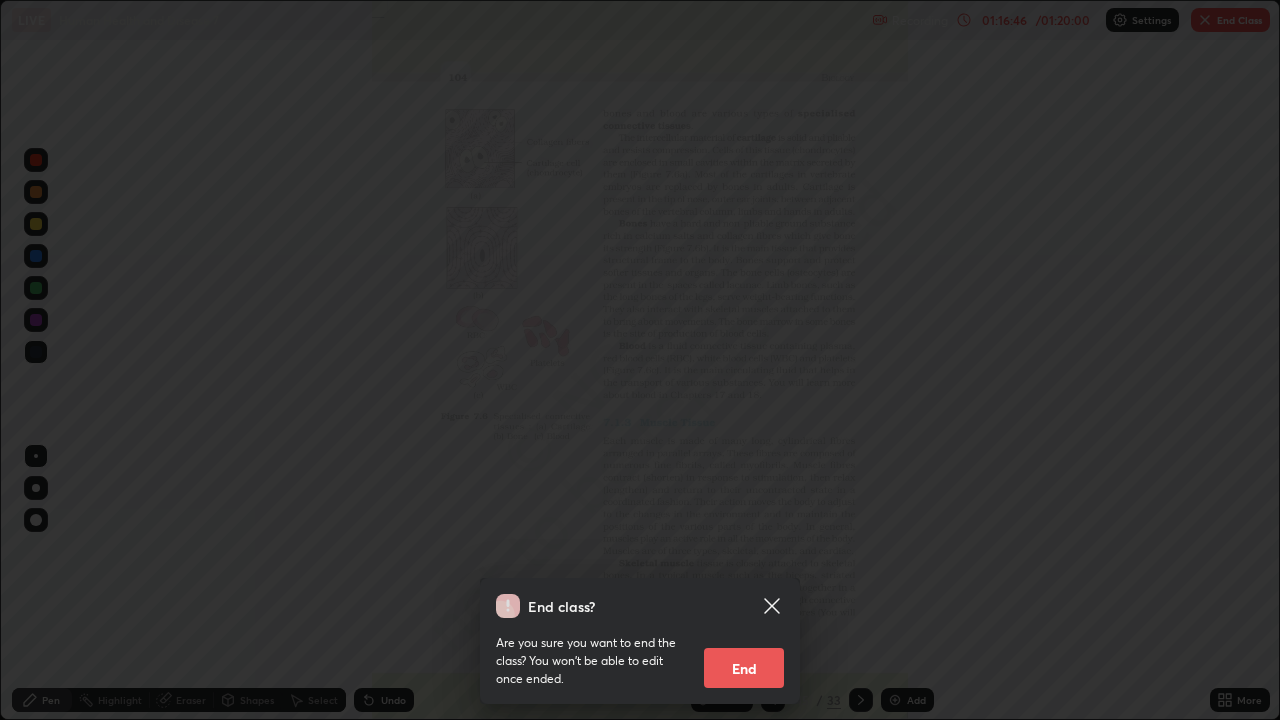 click on "End" at bounding box center [744, 668] 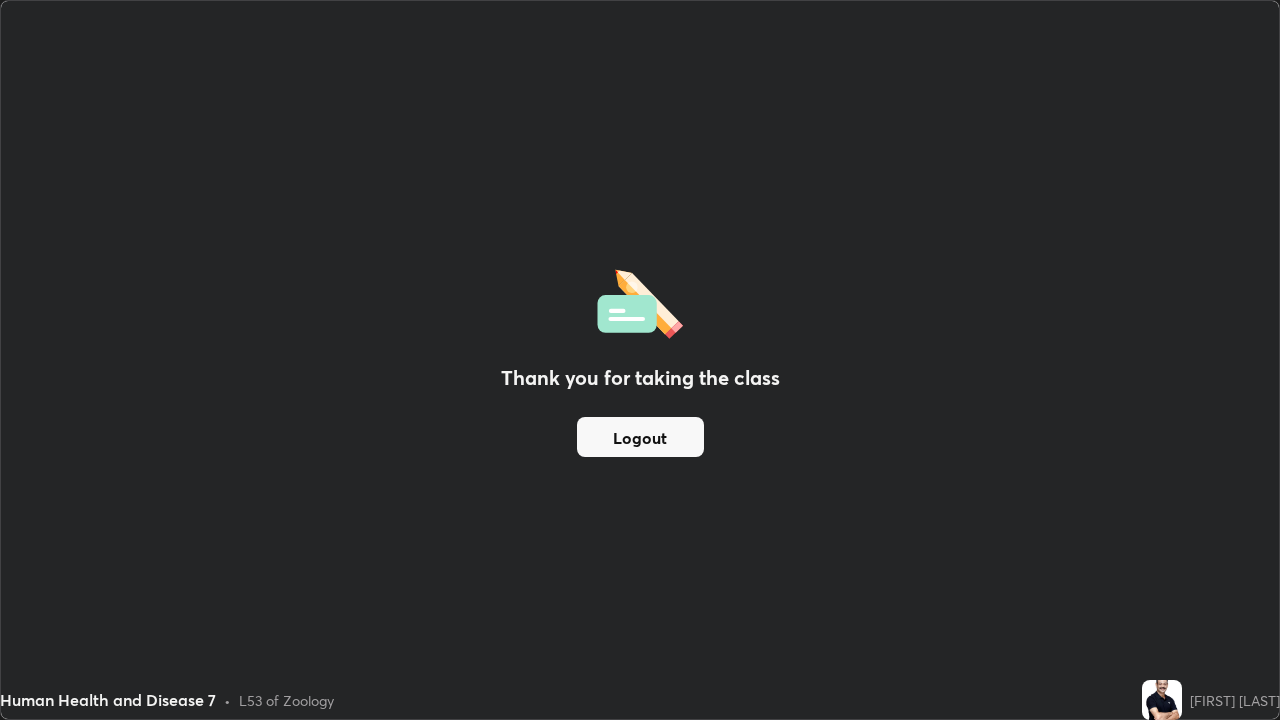 click on "Logout" at bounding box center [640, 437] 